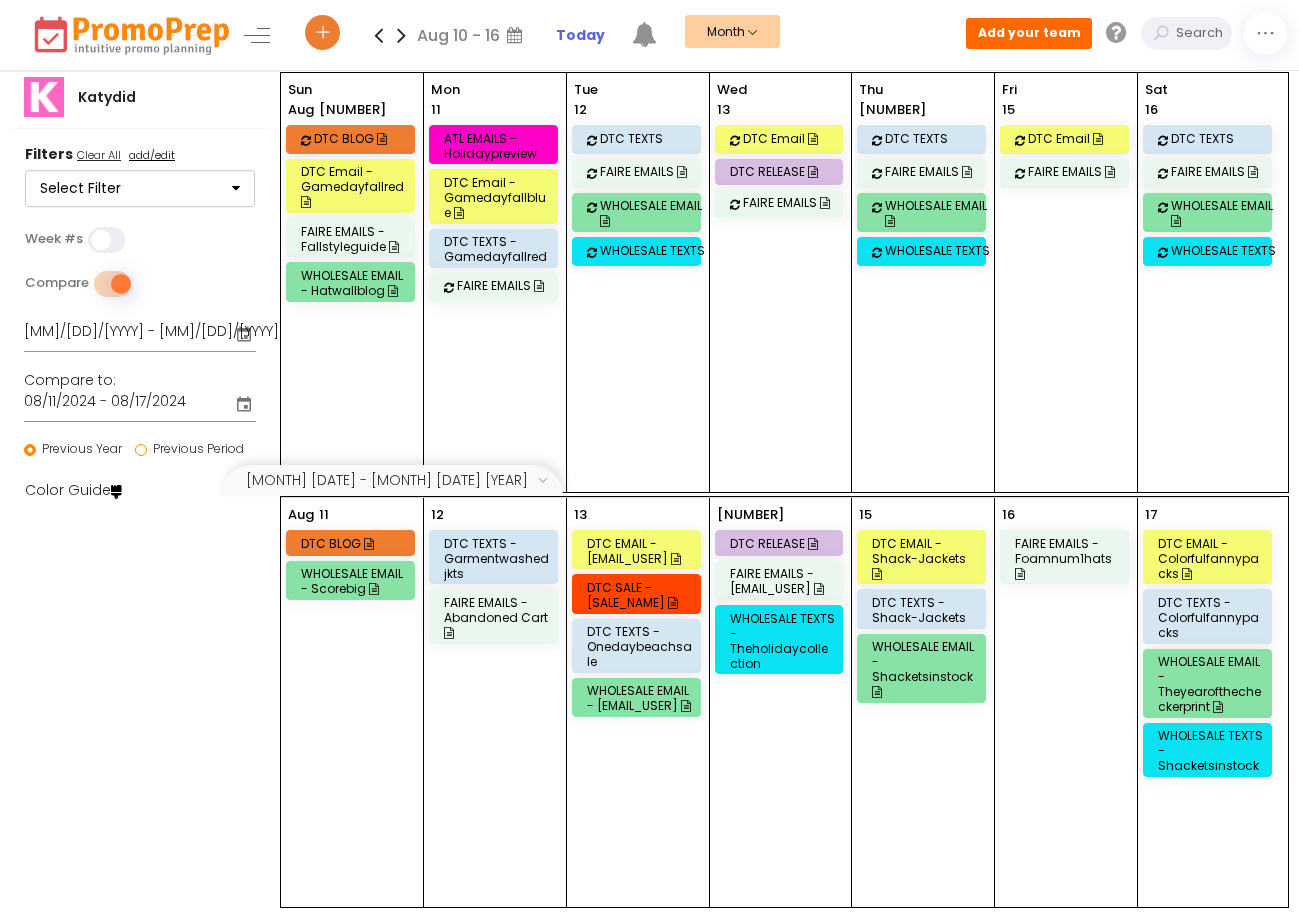 scroll, scrollTop: 0, scrollLeft: 0, axis: both 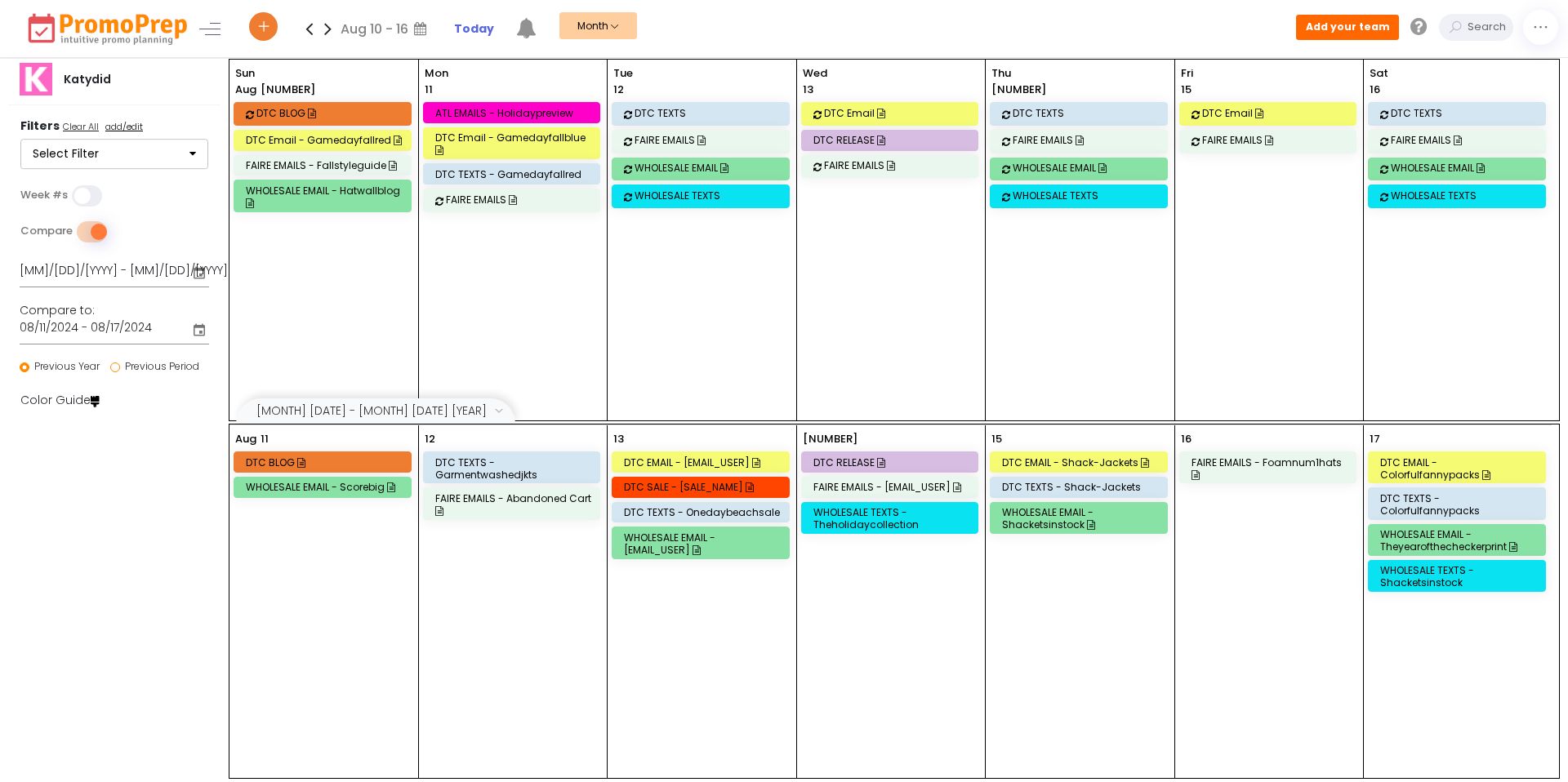 click on "WHOLESALE EMAIL" at bounding box center (714, 167) 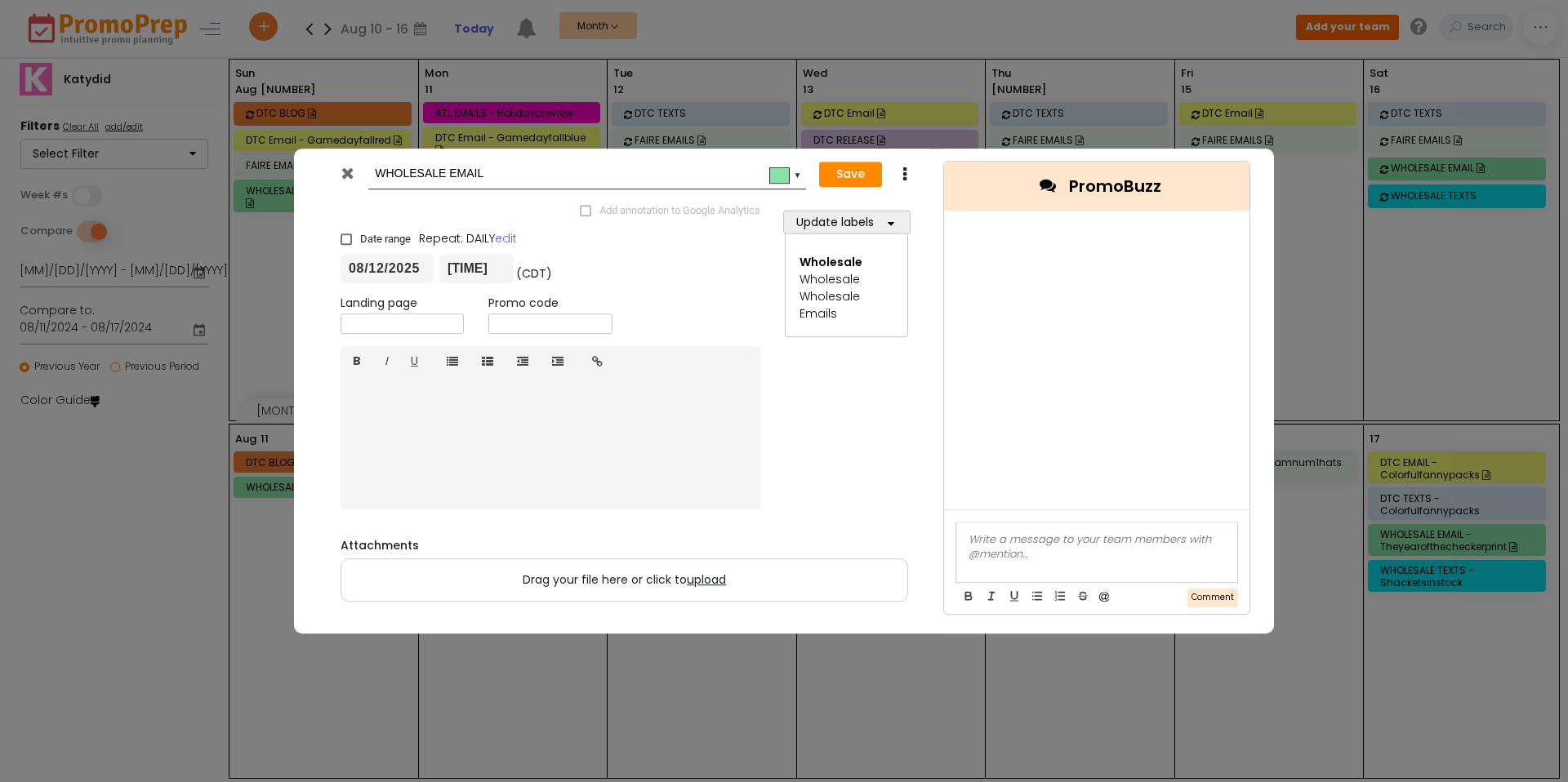 click on "WHOLESALE EMAIL" at bounding box center [584, 174] 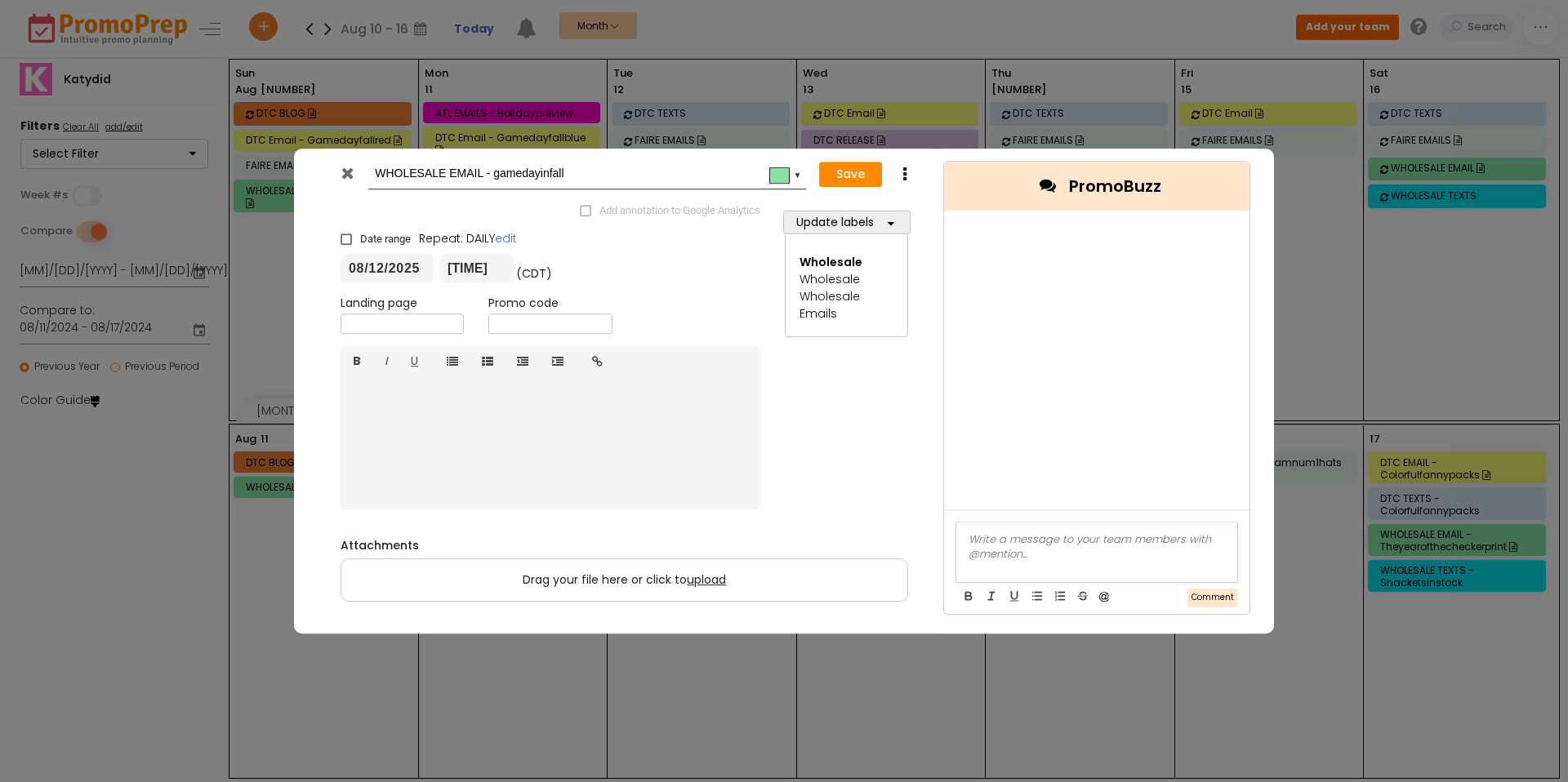 type on "WHOLESALE EMAIL - gamedayinfall" 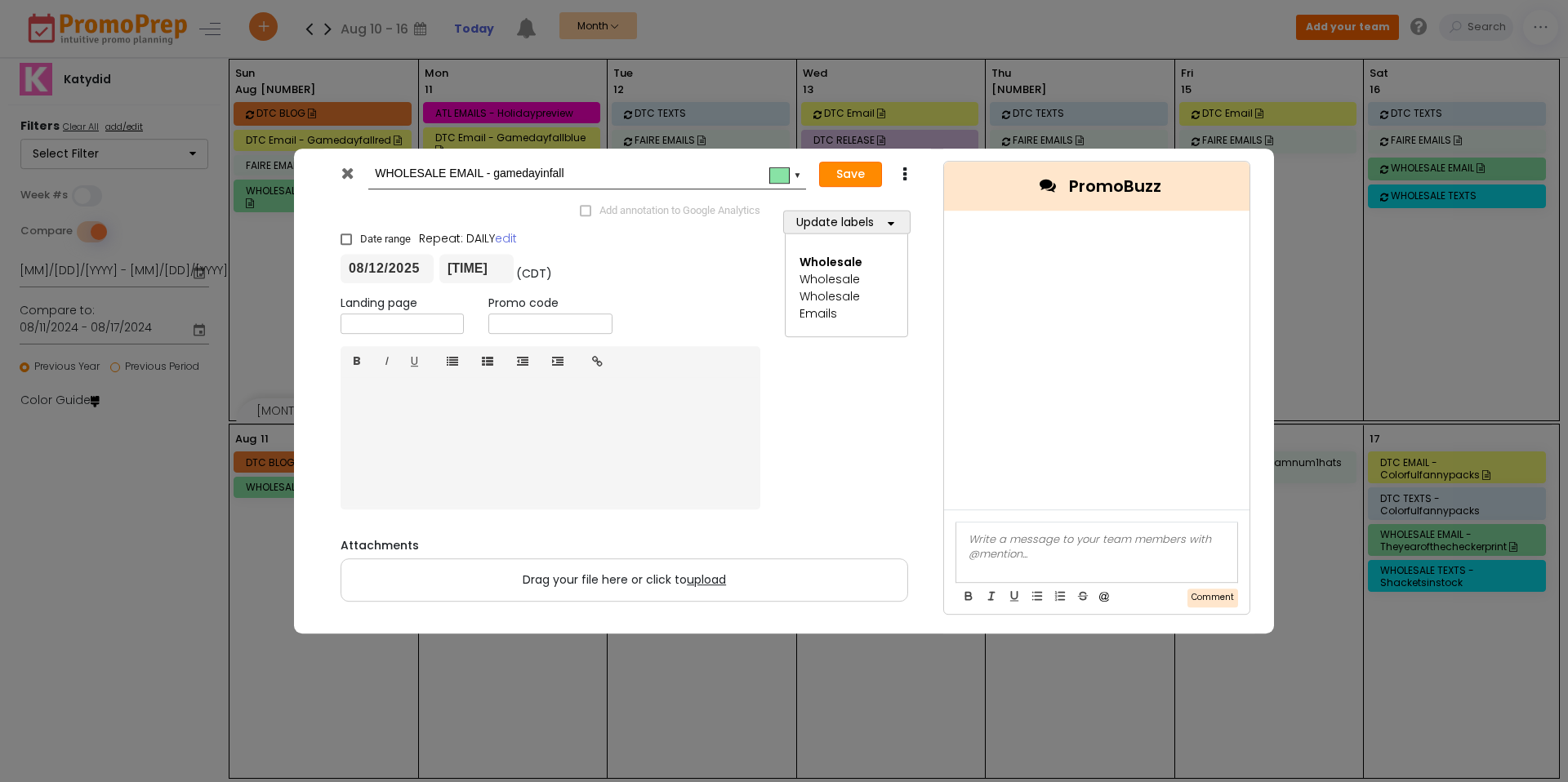 click on "Save" at bounding box center (850, 175) 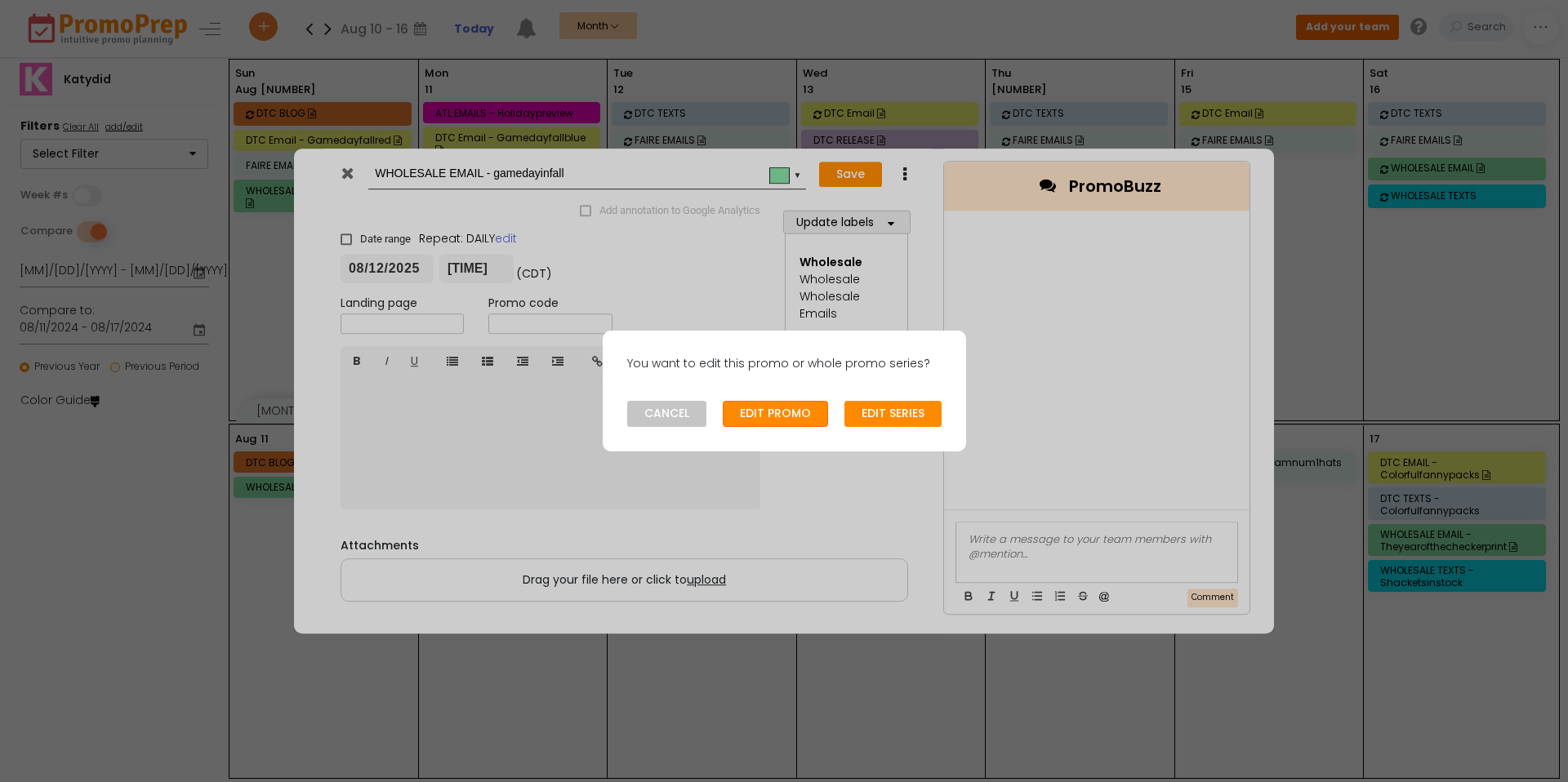 click on "EDIT PROMO" 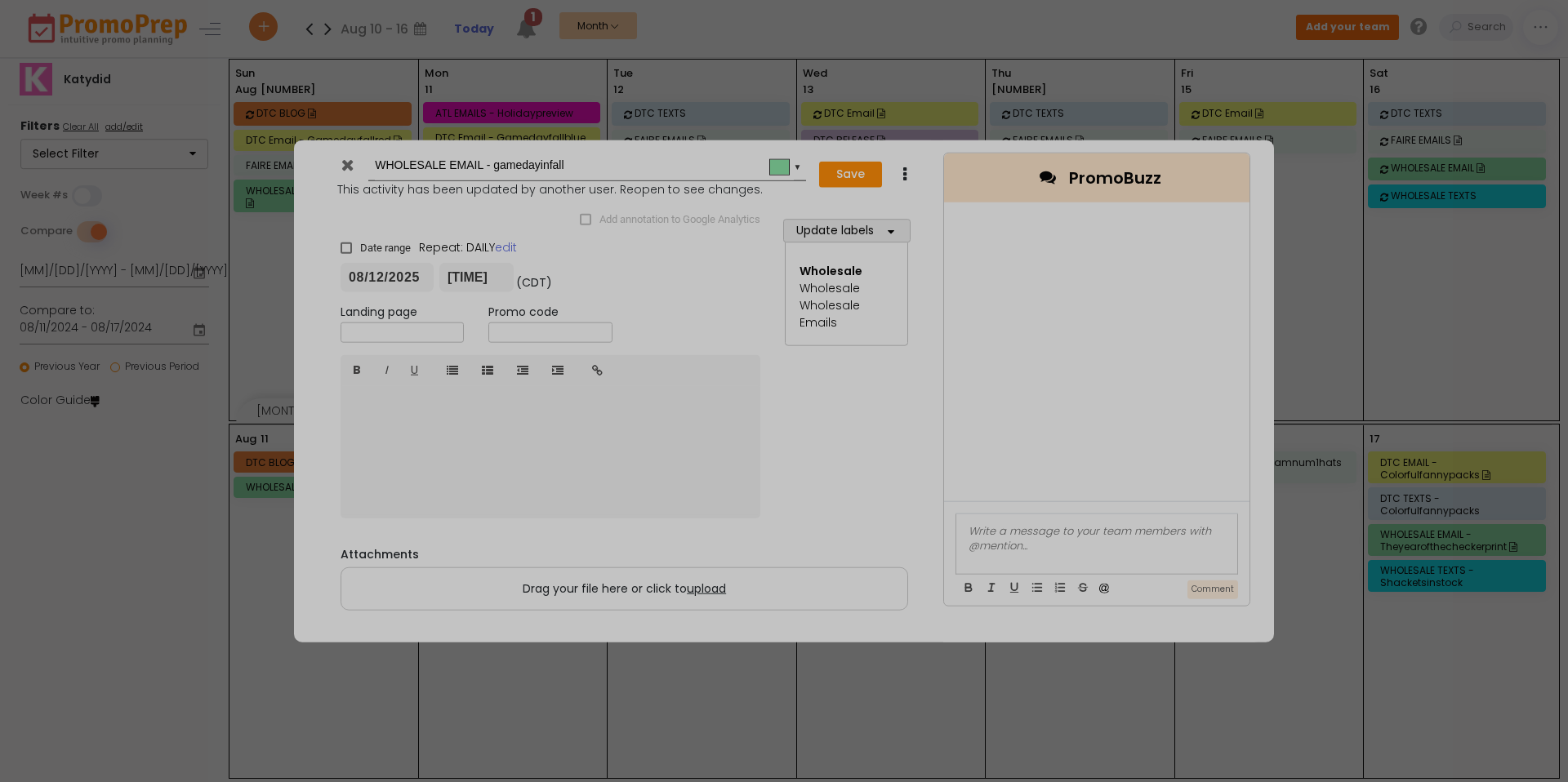 type on "2025-08-12" 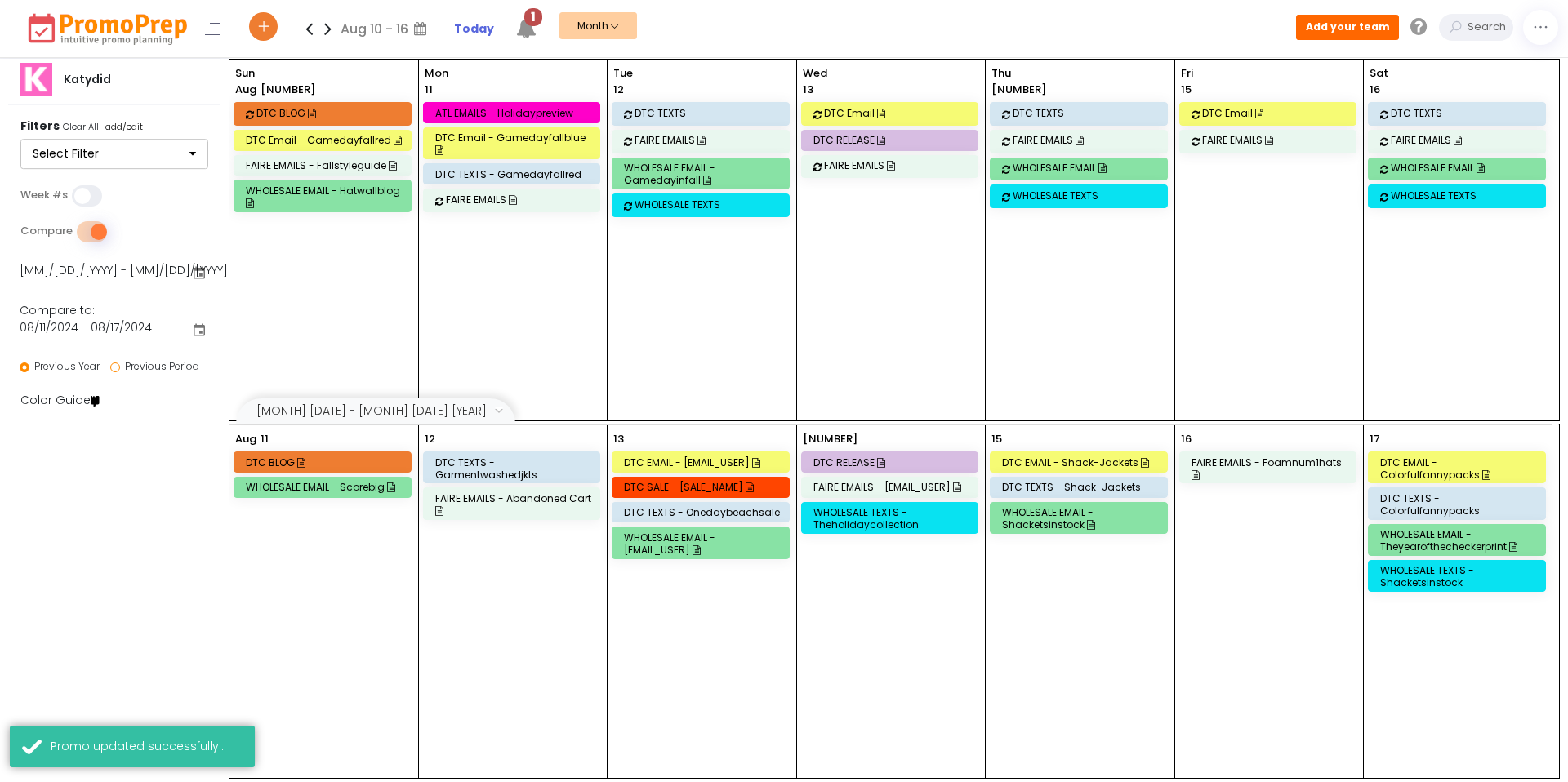 click on "WHOLESALE EMAIL" at bounding box center [1092, 167] 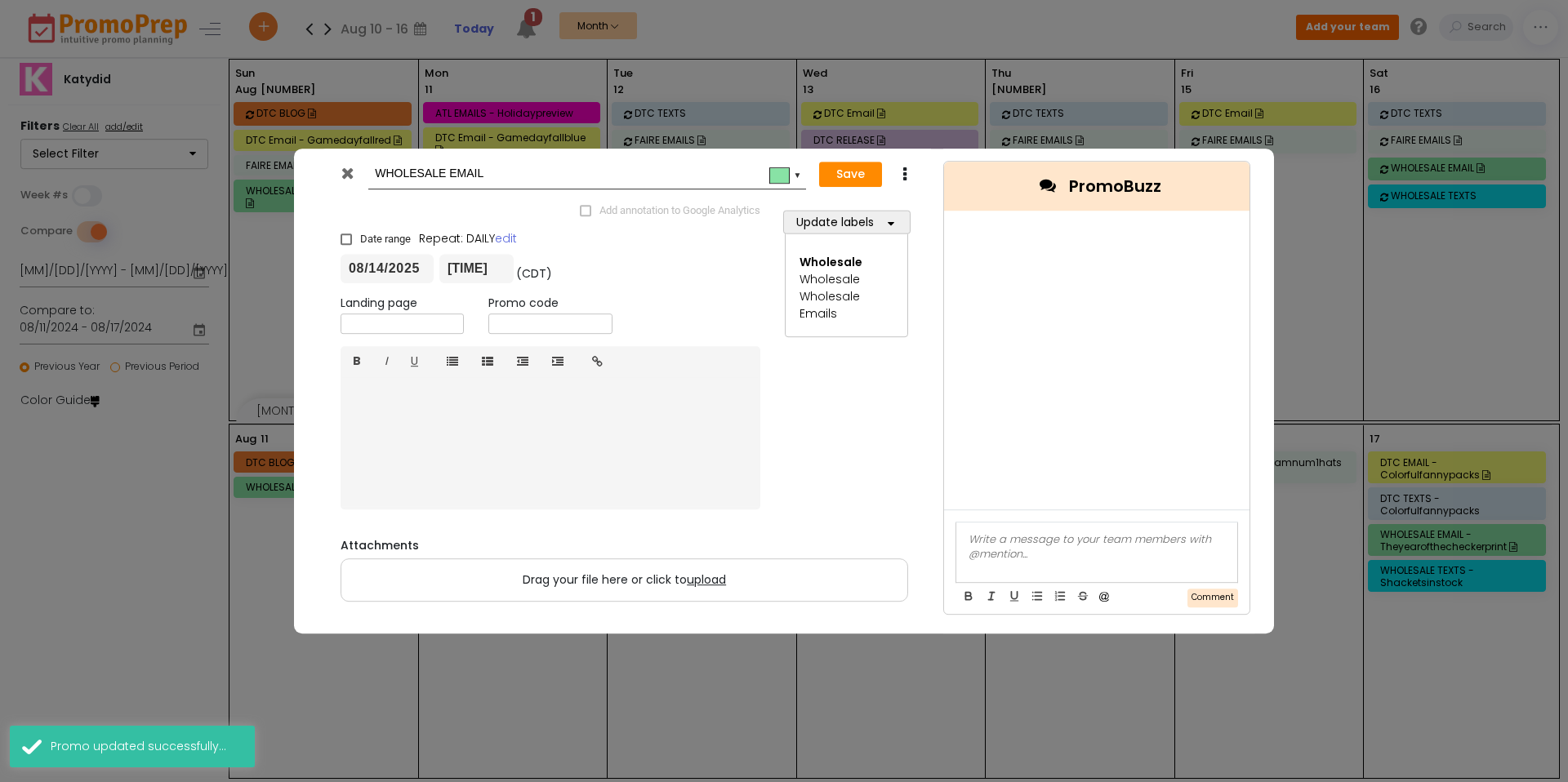 click on "WHOLESALE EMAIL" at bounding box center [584, 174] 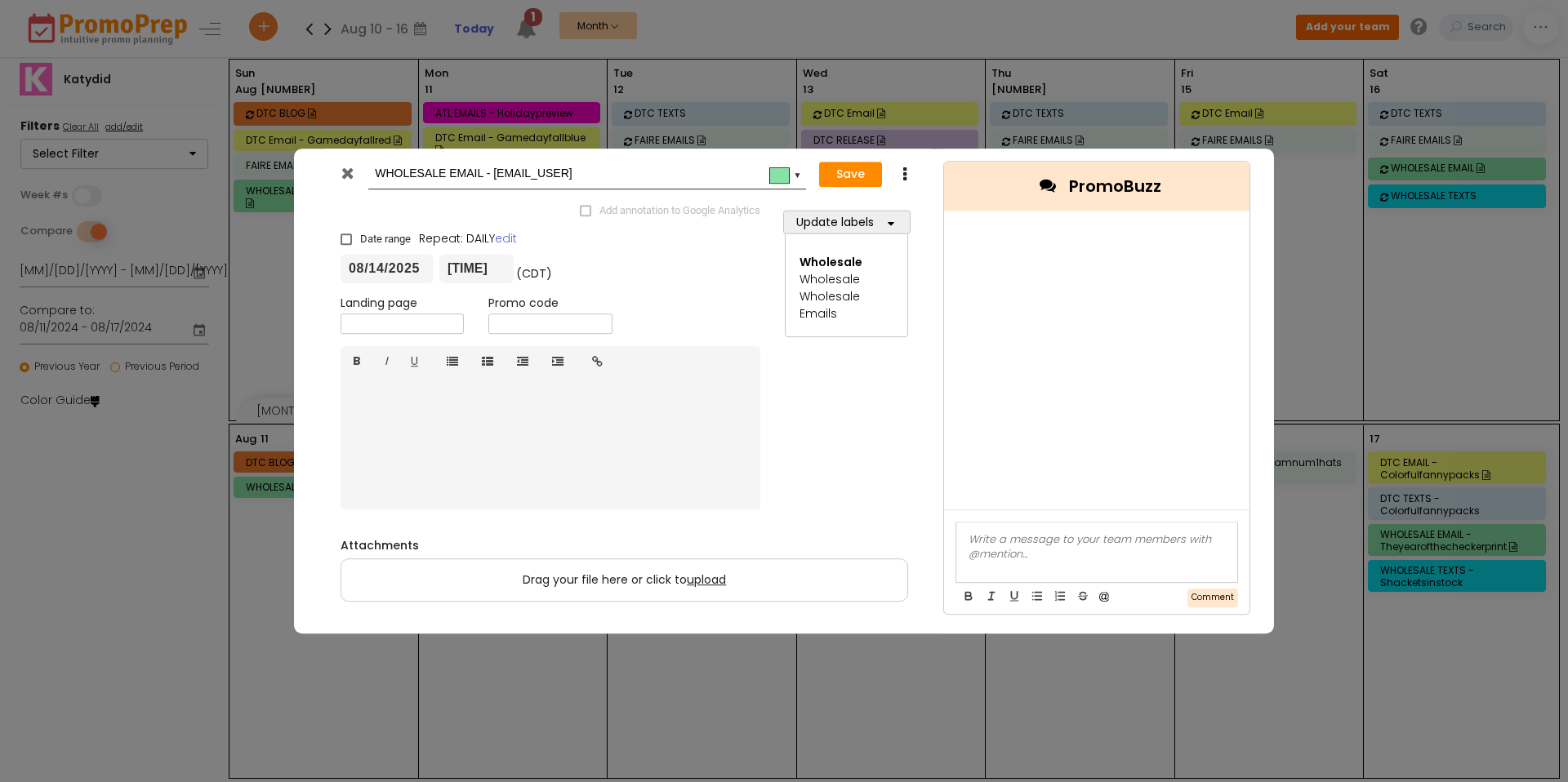 type on "WHOLESALE EMAIL - [EMAIL_USER]" 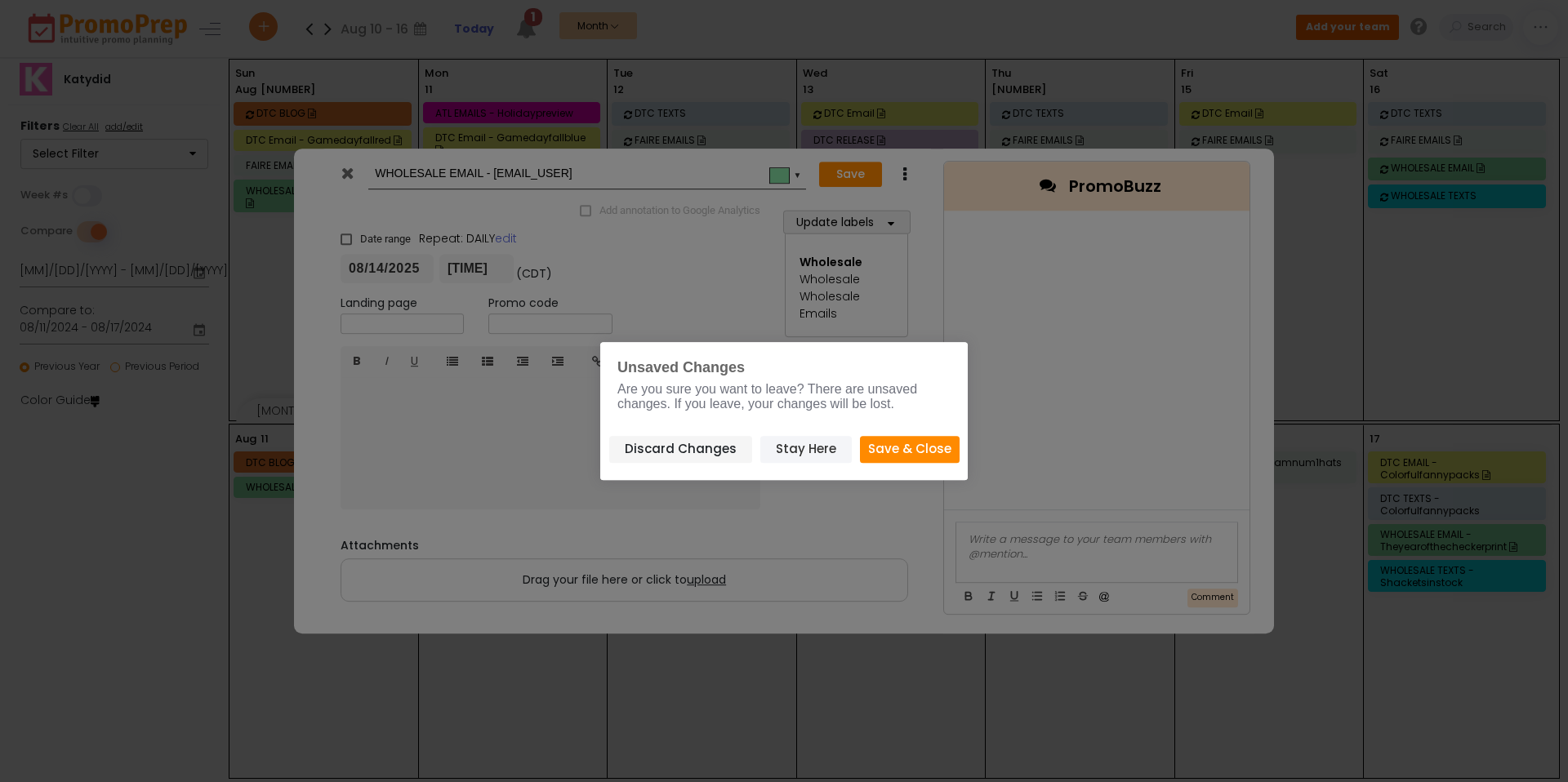 click on "Stay Here" at bounding box center (806, 449) 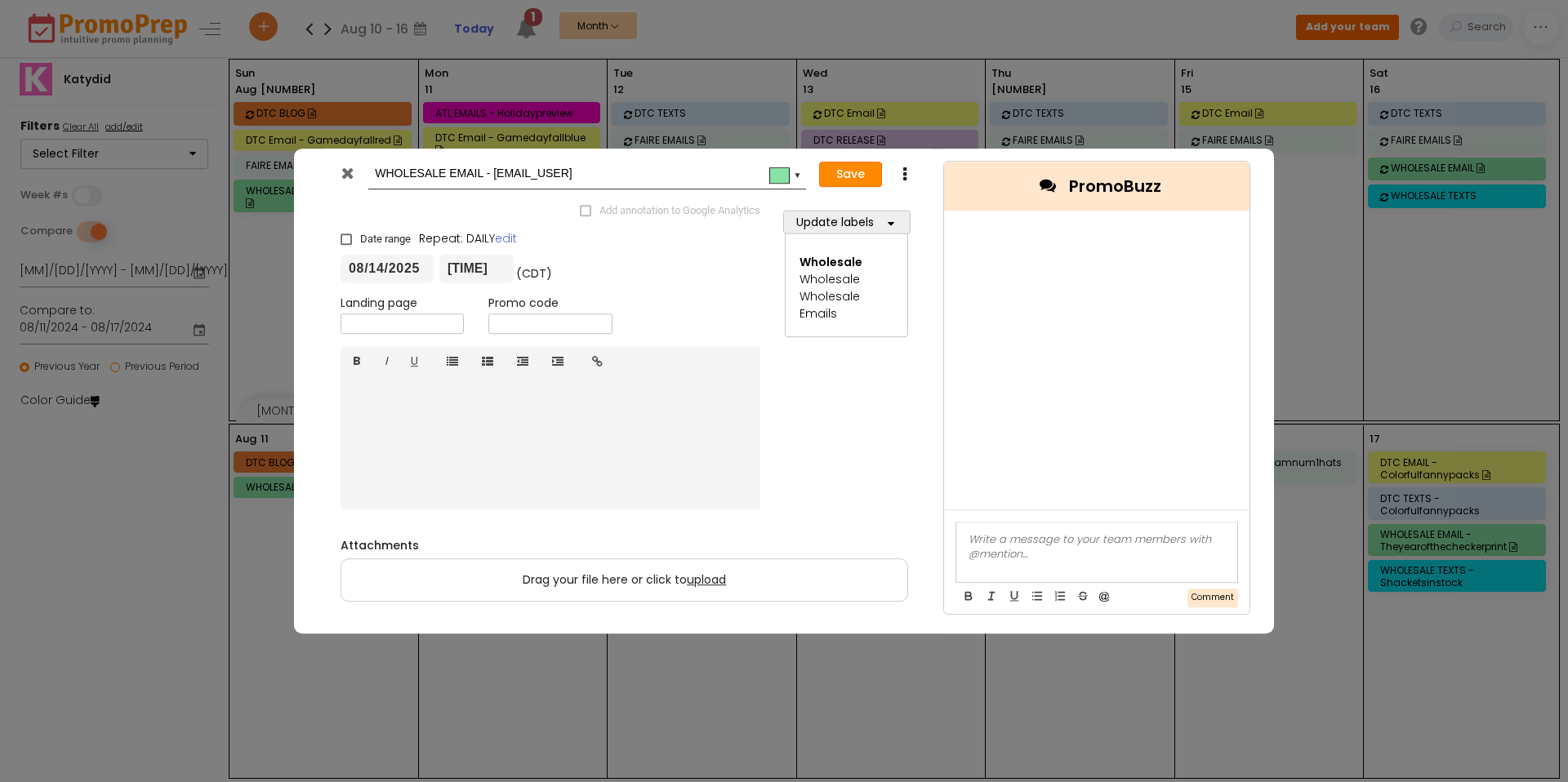 click on "Save" at bounding box center (850, 175) 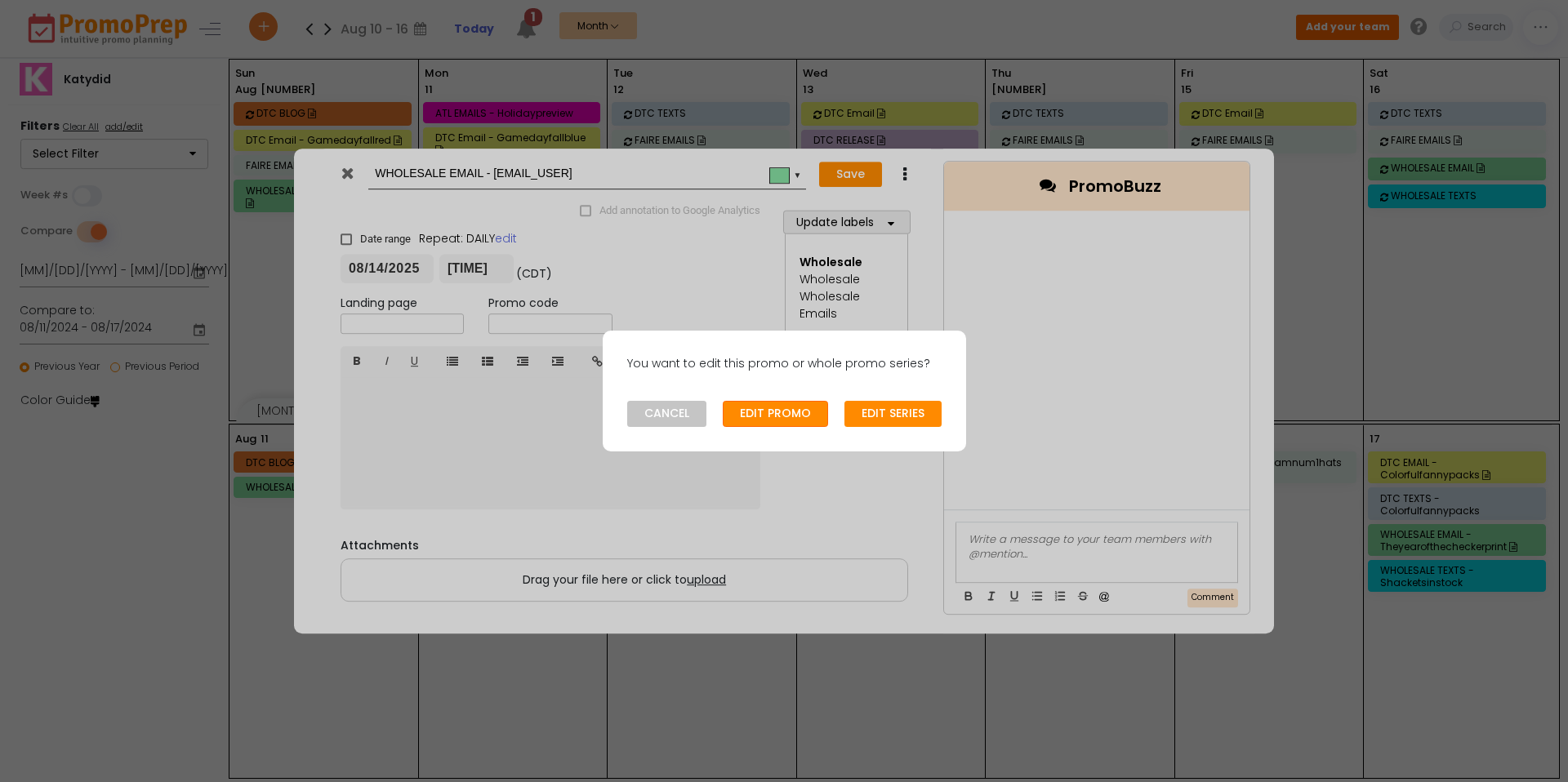 click on "EDIT PROMO" 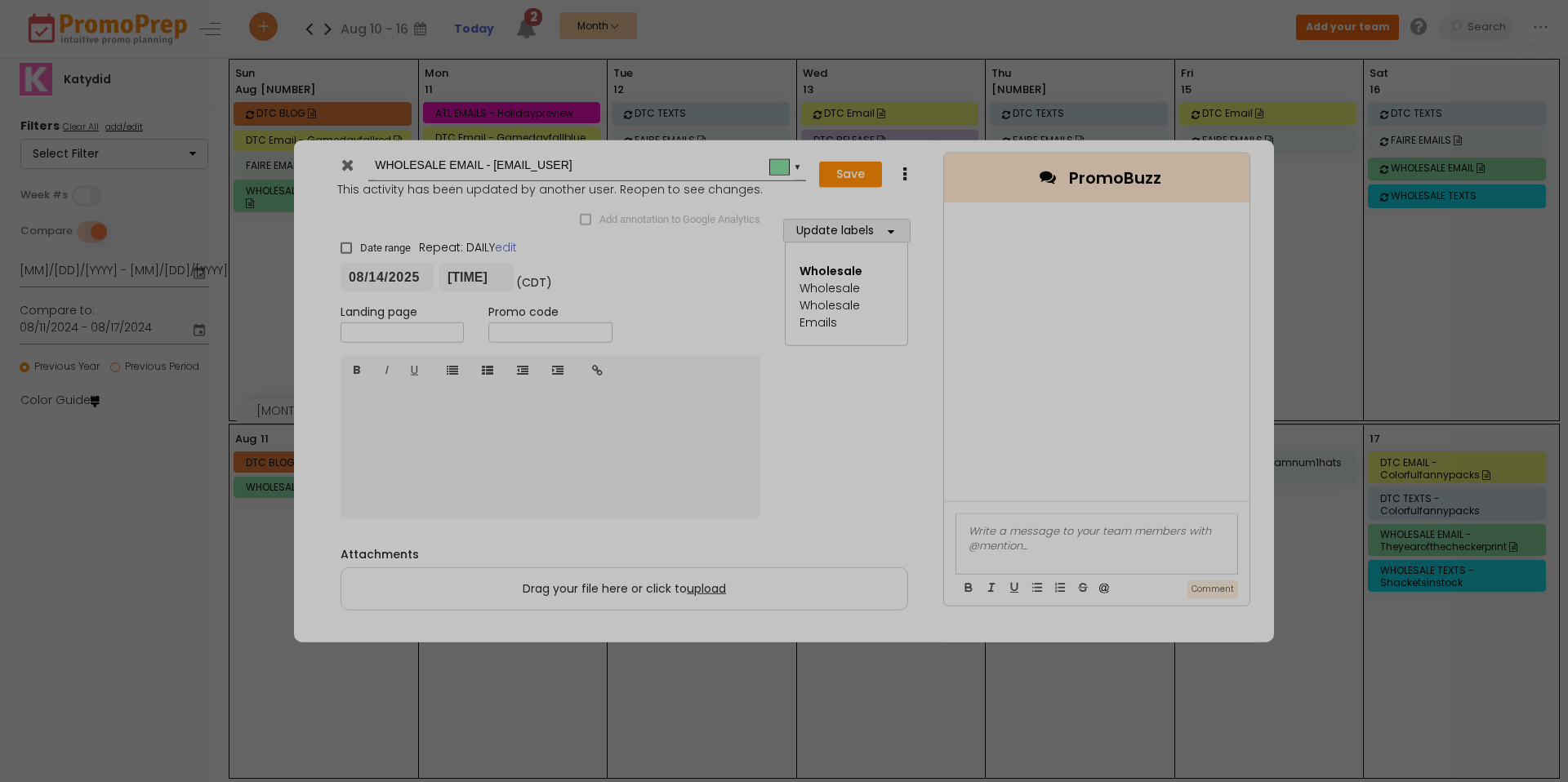 type on "2025-08-14" 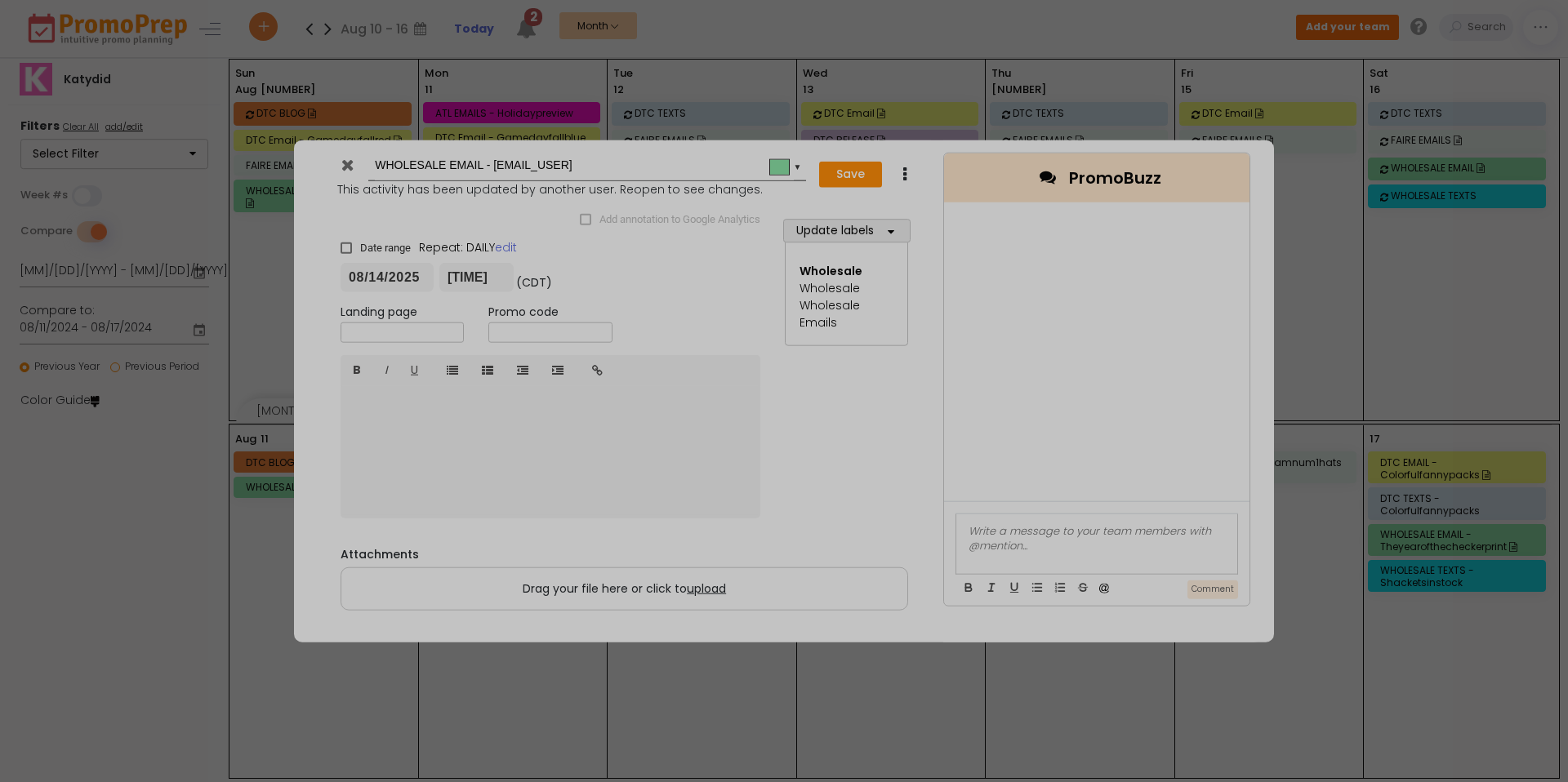 type on "[TIME]" 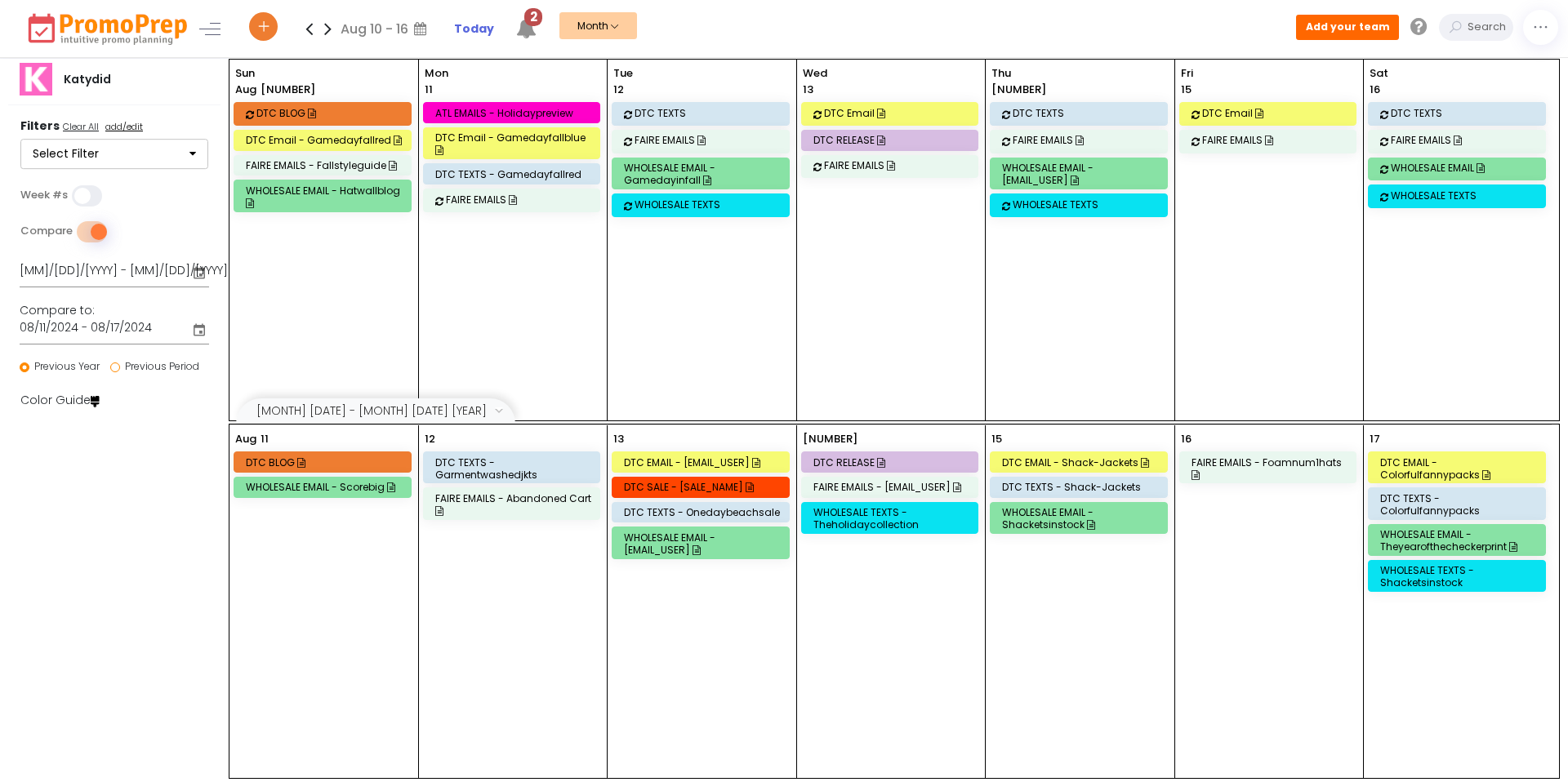 click on "WHOLESALE EMAIL - [EMAIL_USER]" at bounding box center [1081, 174] 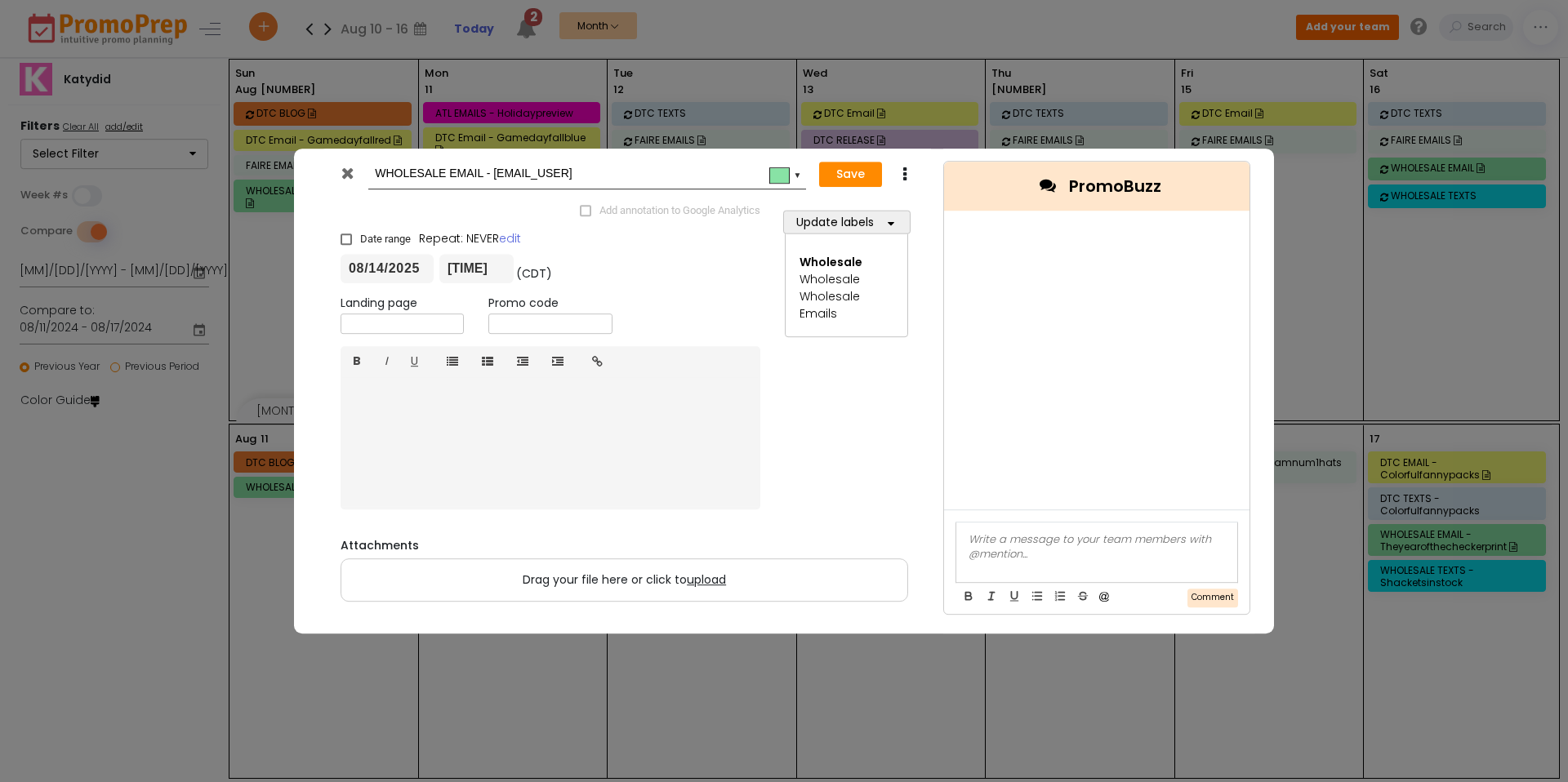 click on "08/14/2025" at bounding box center [387, 269] 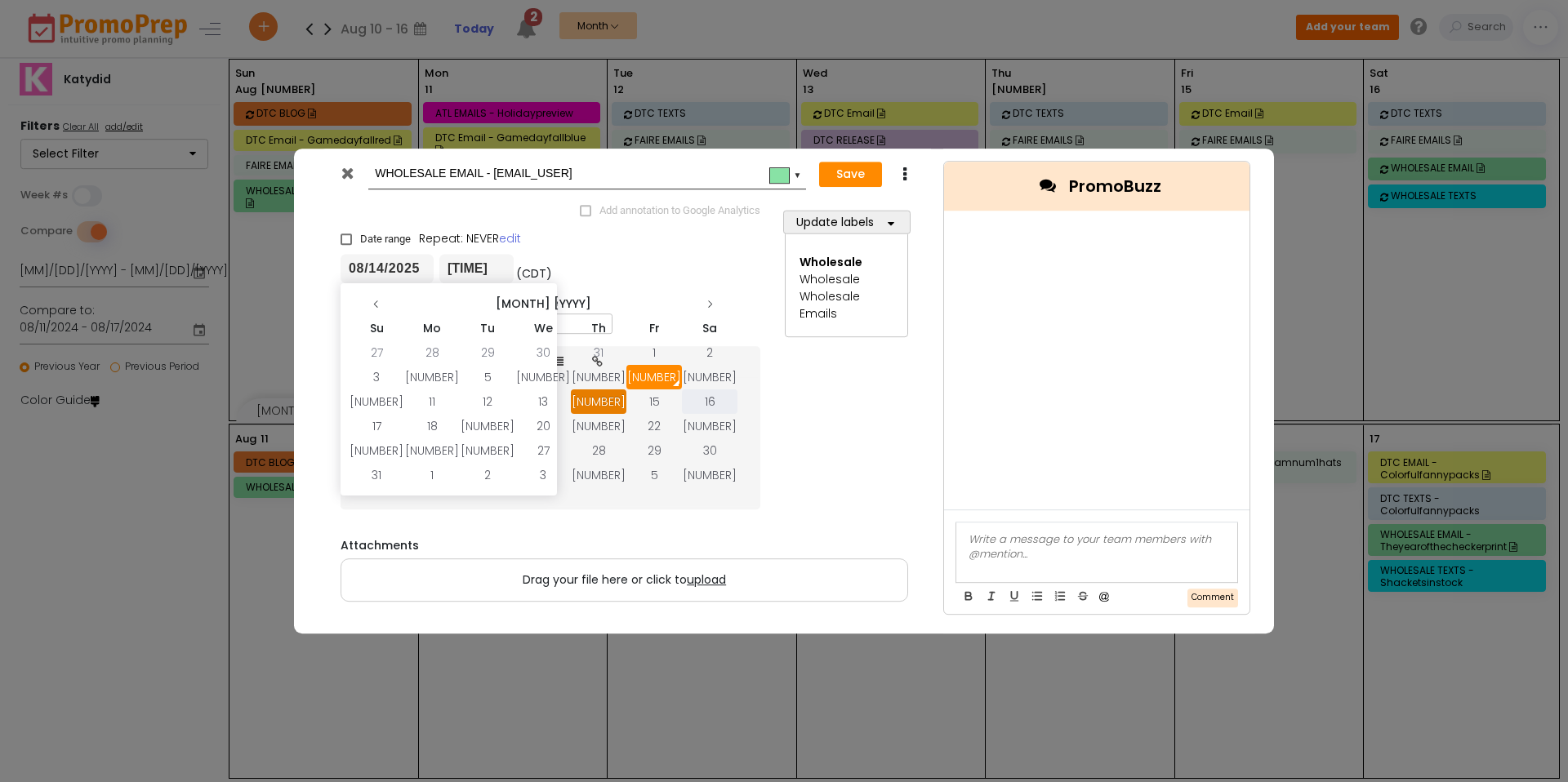 click on "16" at bounding box center (710, 402) 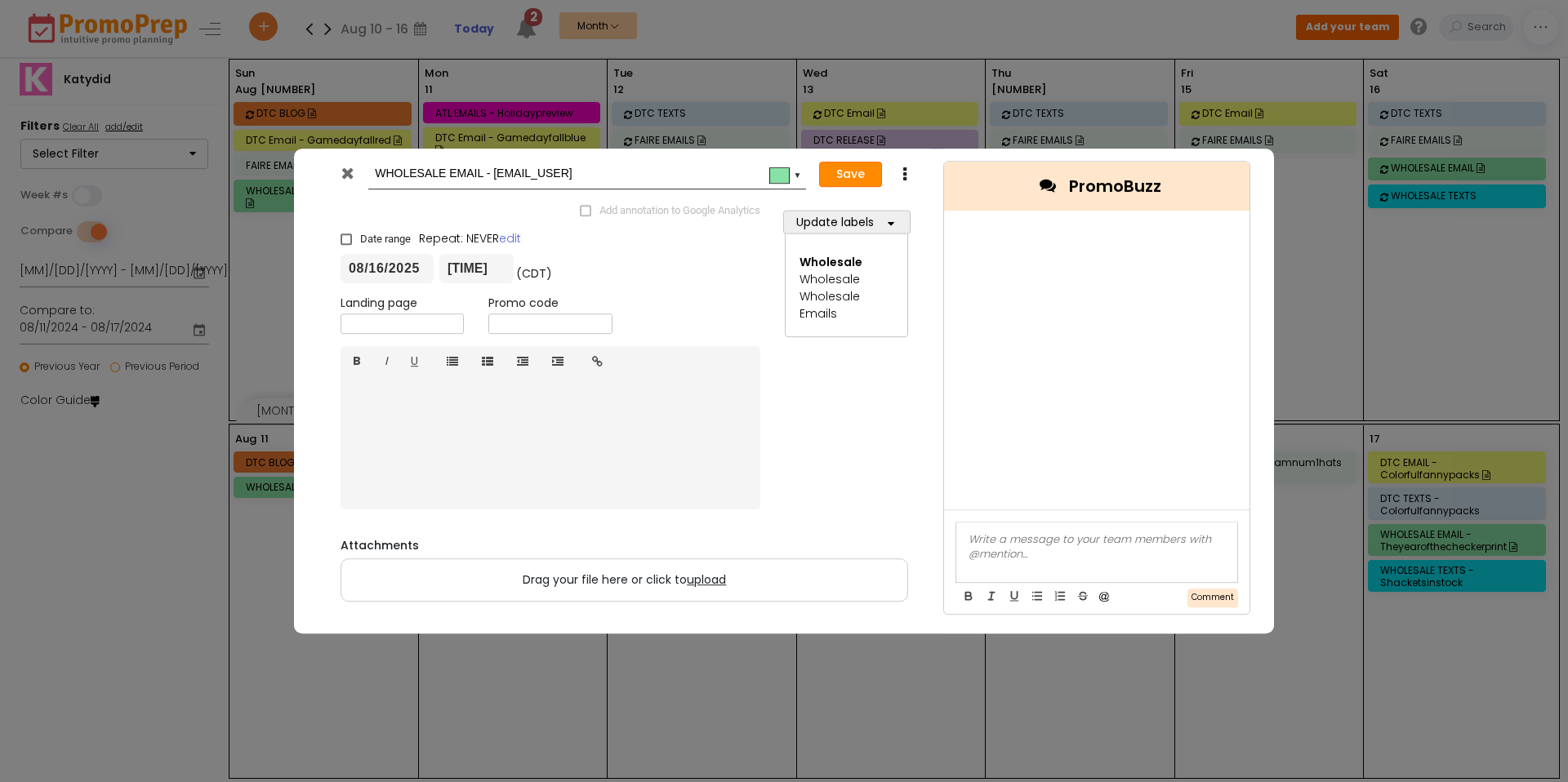 click on "Save" at bounding box center (850, 175) 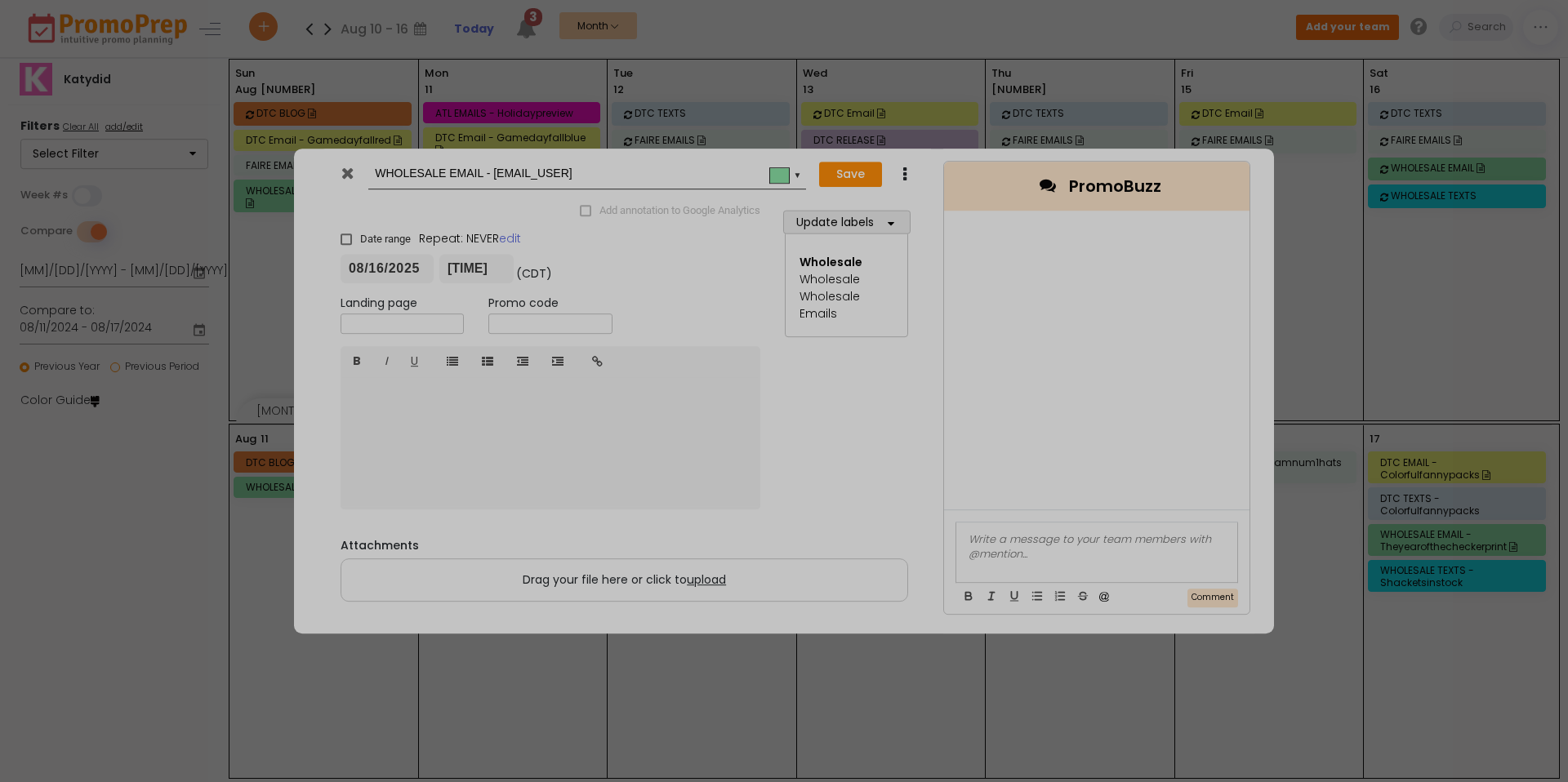 type on "[DATE]" 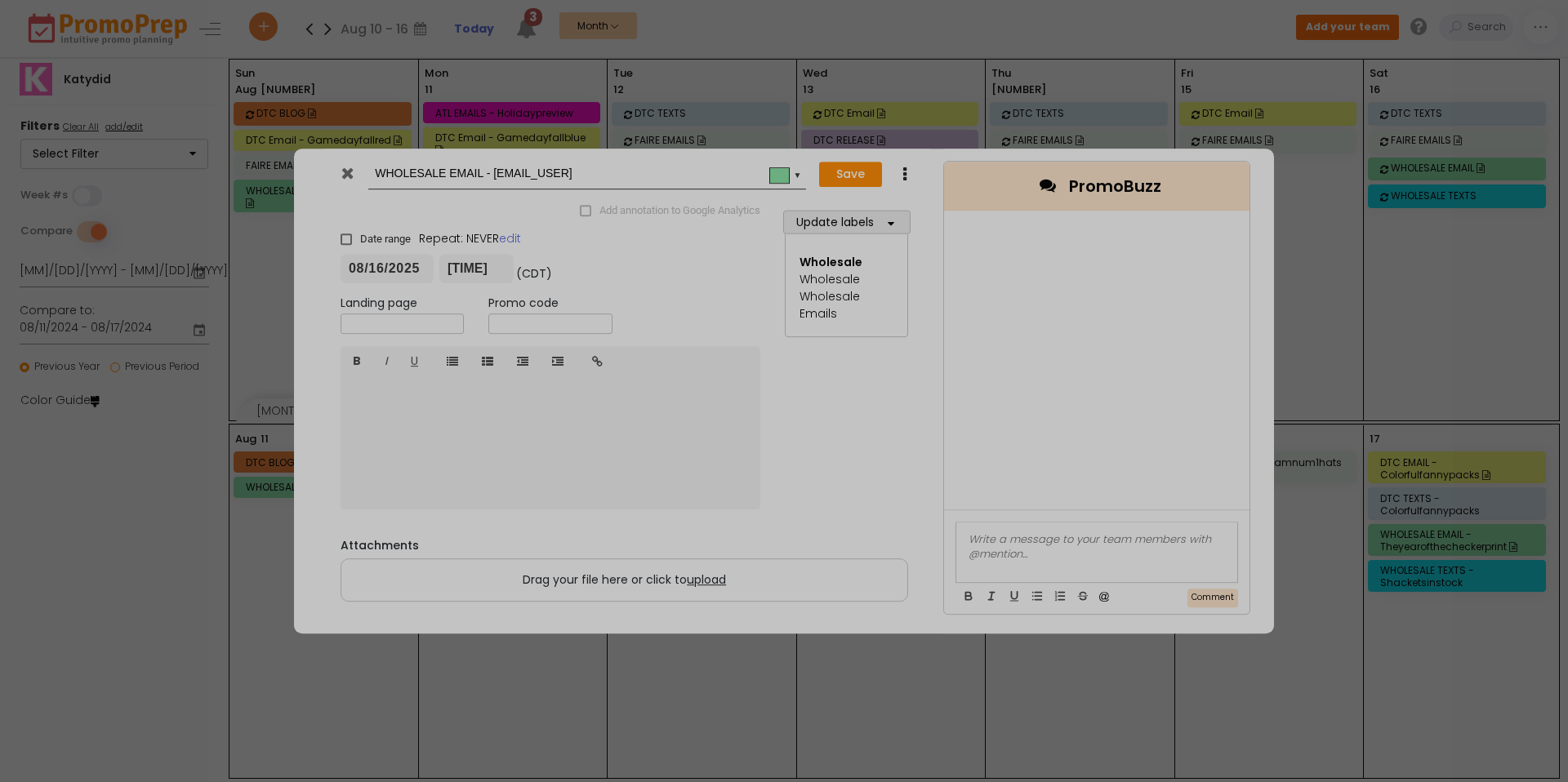 type on "[TIME]" 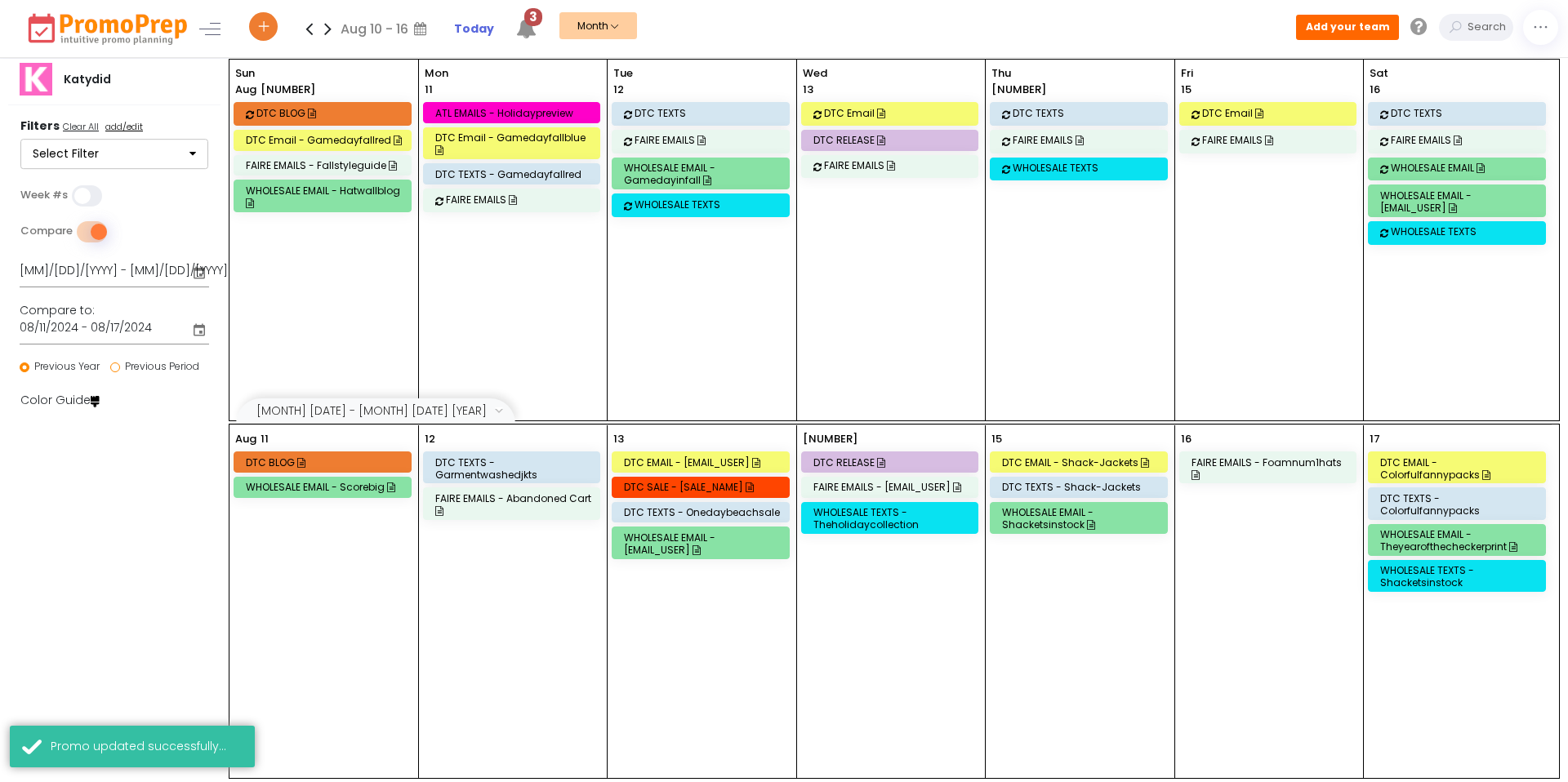 click on "WHOLESALE EMAIL" at bounding box center (1470, 167) 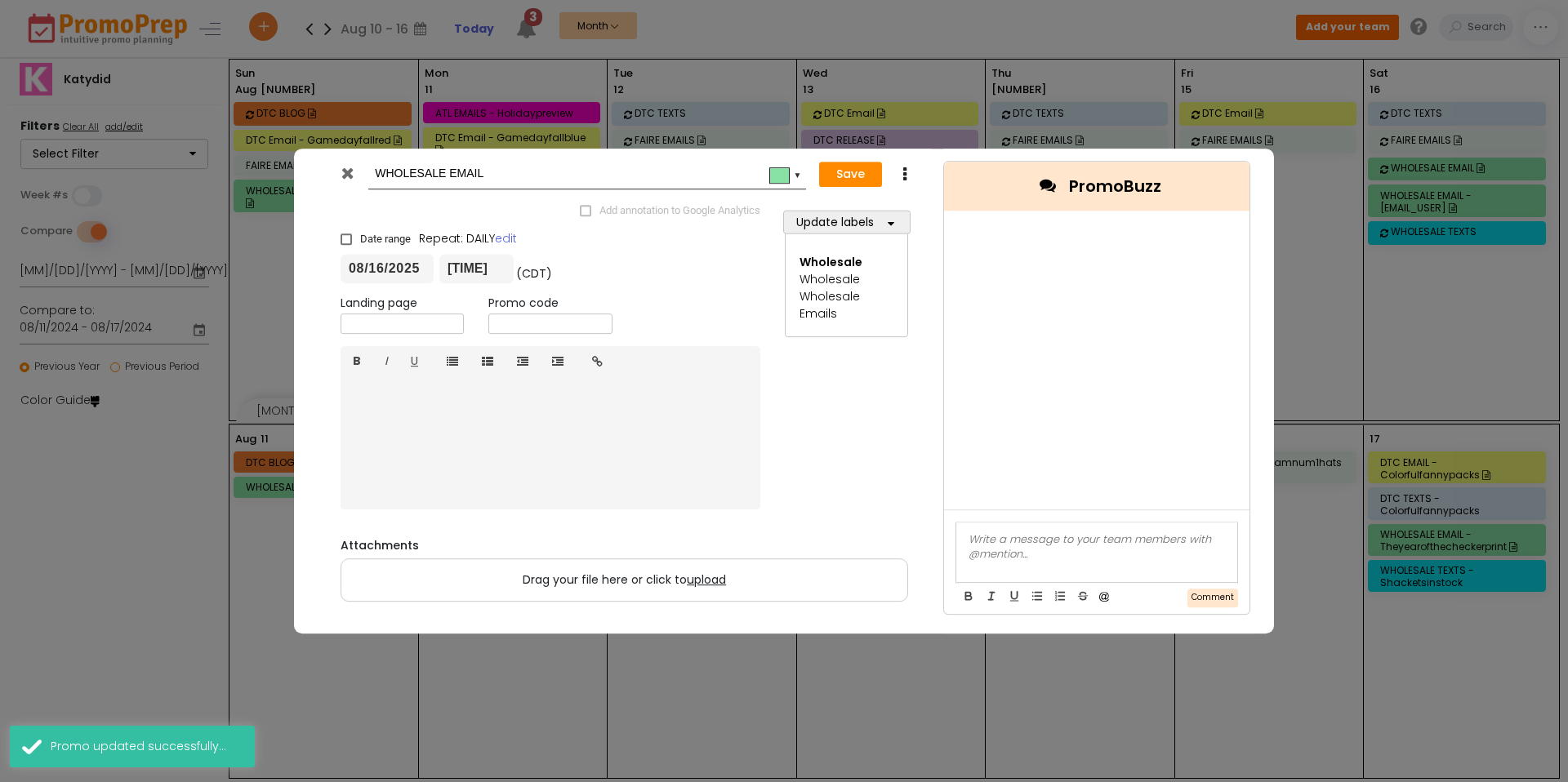 click on "08/16/2025" at bounding box center [387, 269] 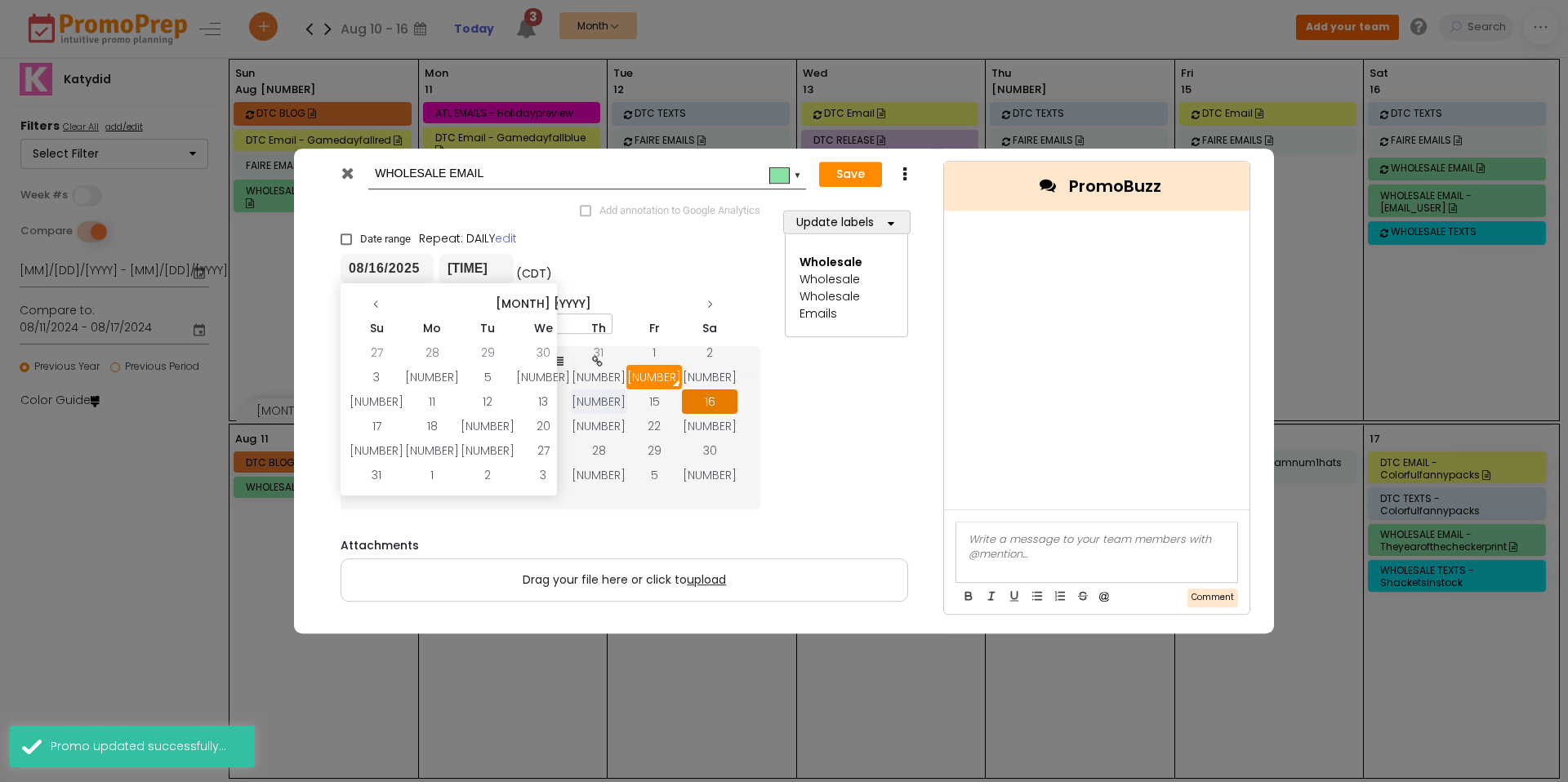 click on "[NUMBER]" at bounding box center [599, 402] 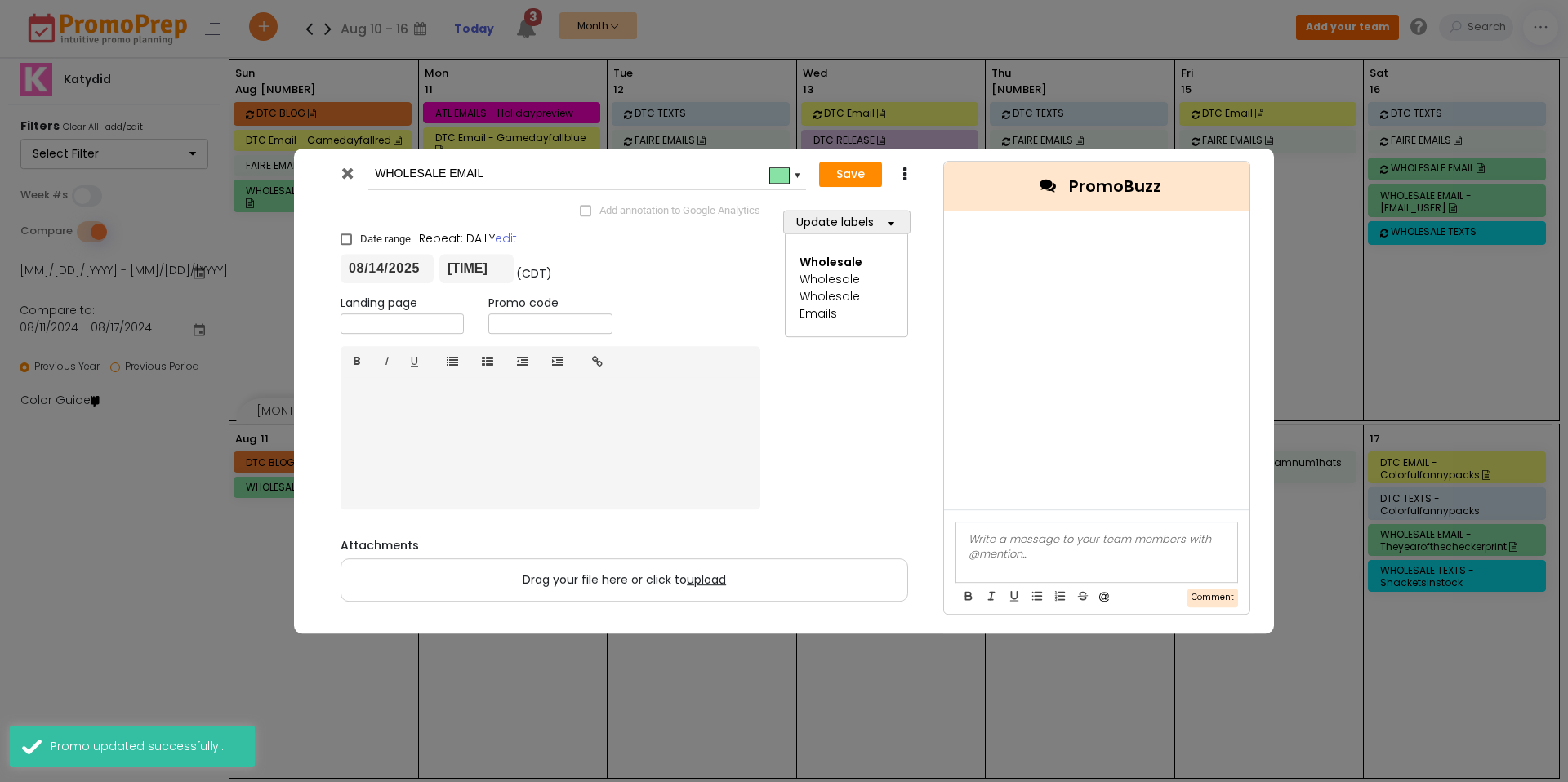 click on "WHOLESALE EMAIL" at bounding box center (584, 174) 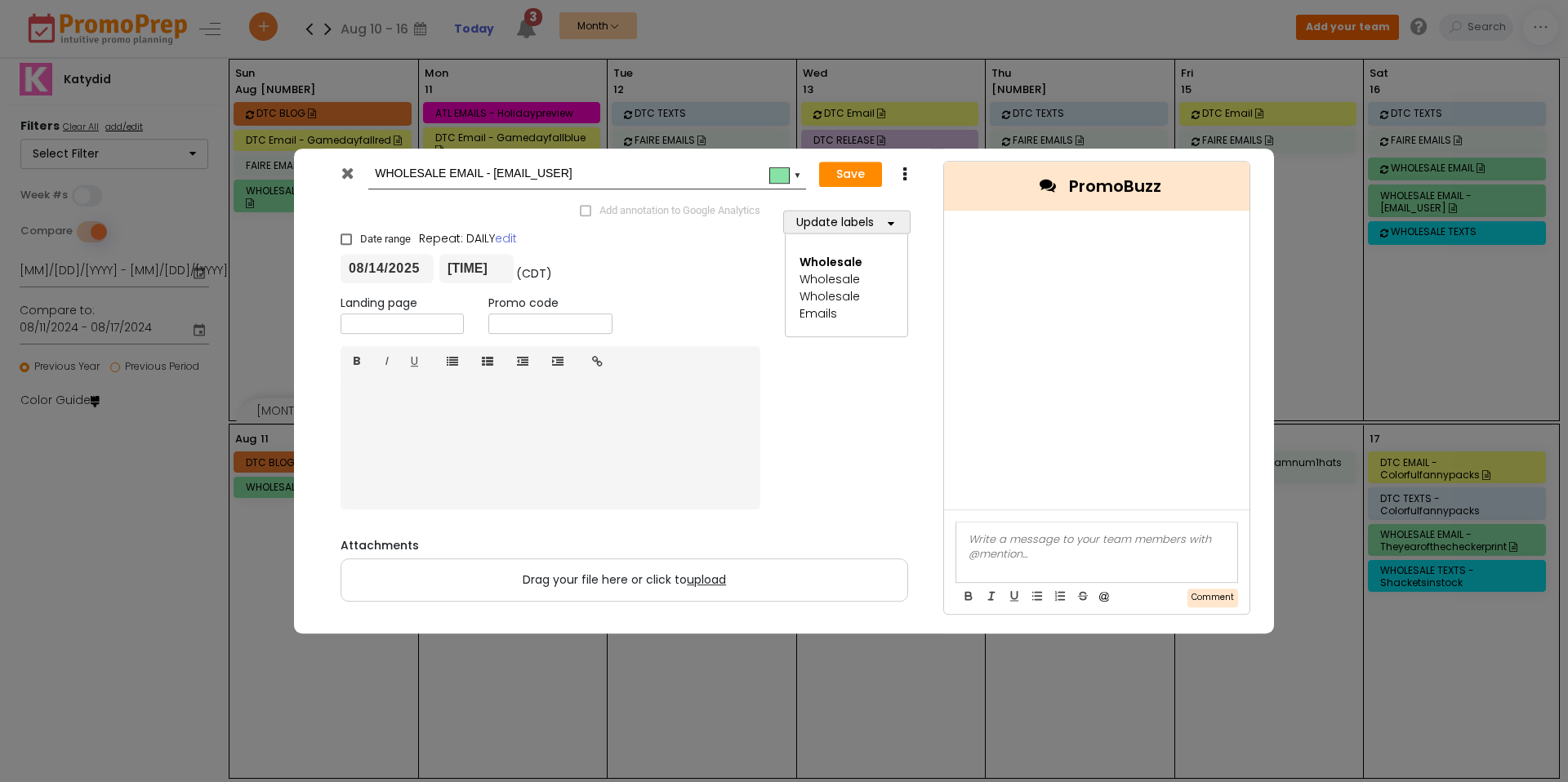 type on "WHOLESALE EMAIL - [EMAIL_USER]" 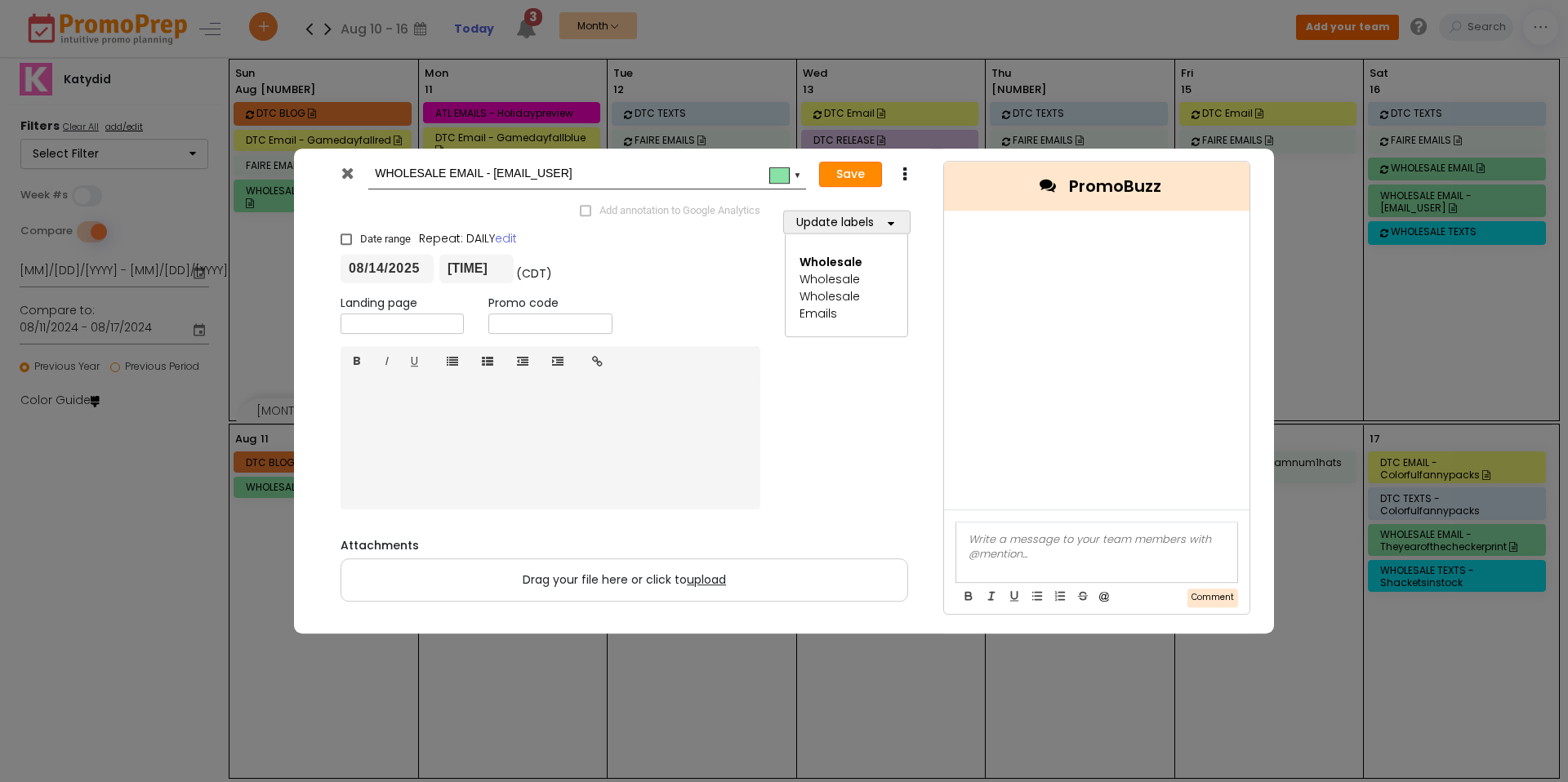 click on "Save" at bounding box center (850, 175) 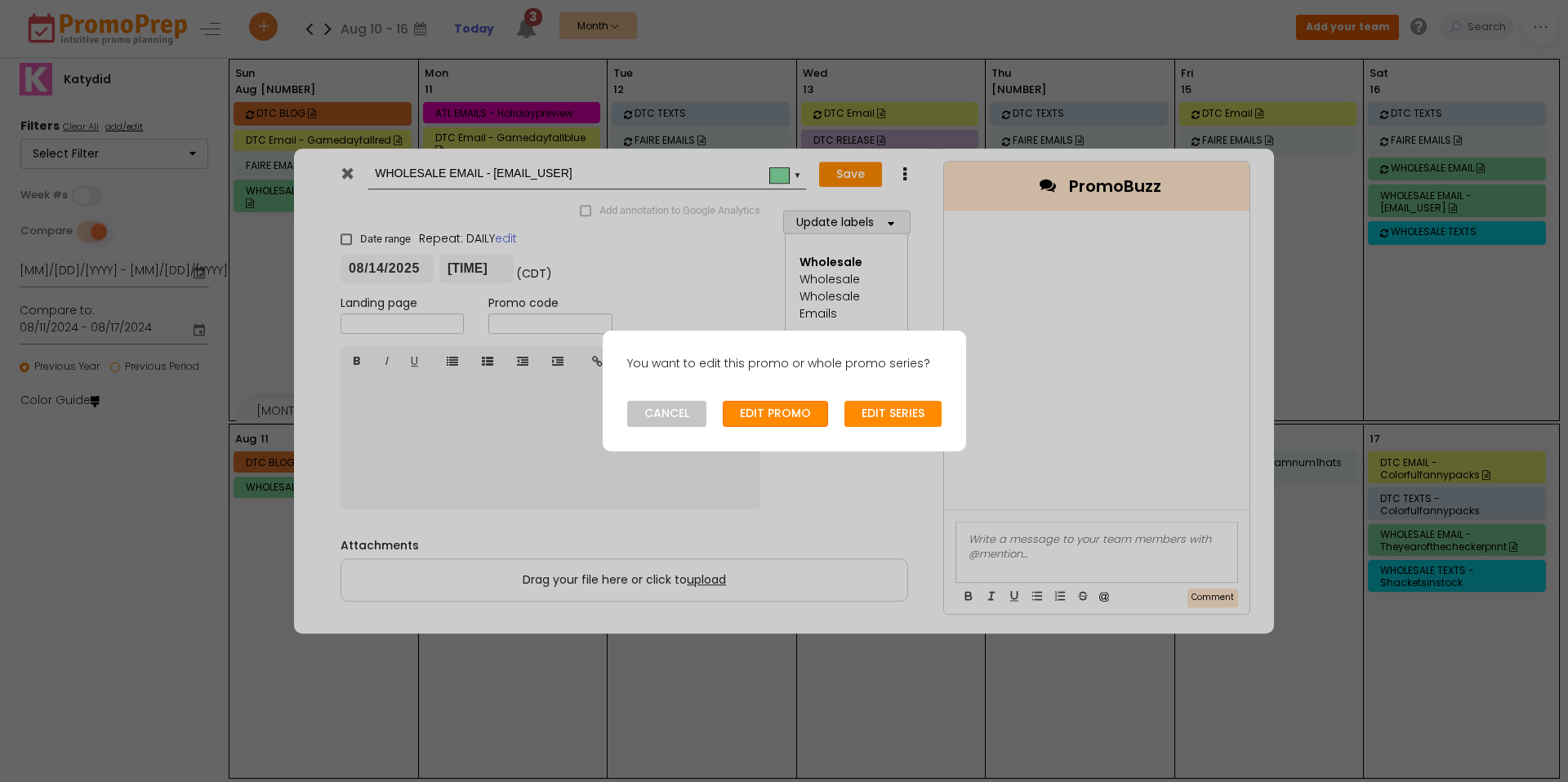 click on "EDIT PROMO" 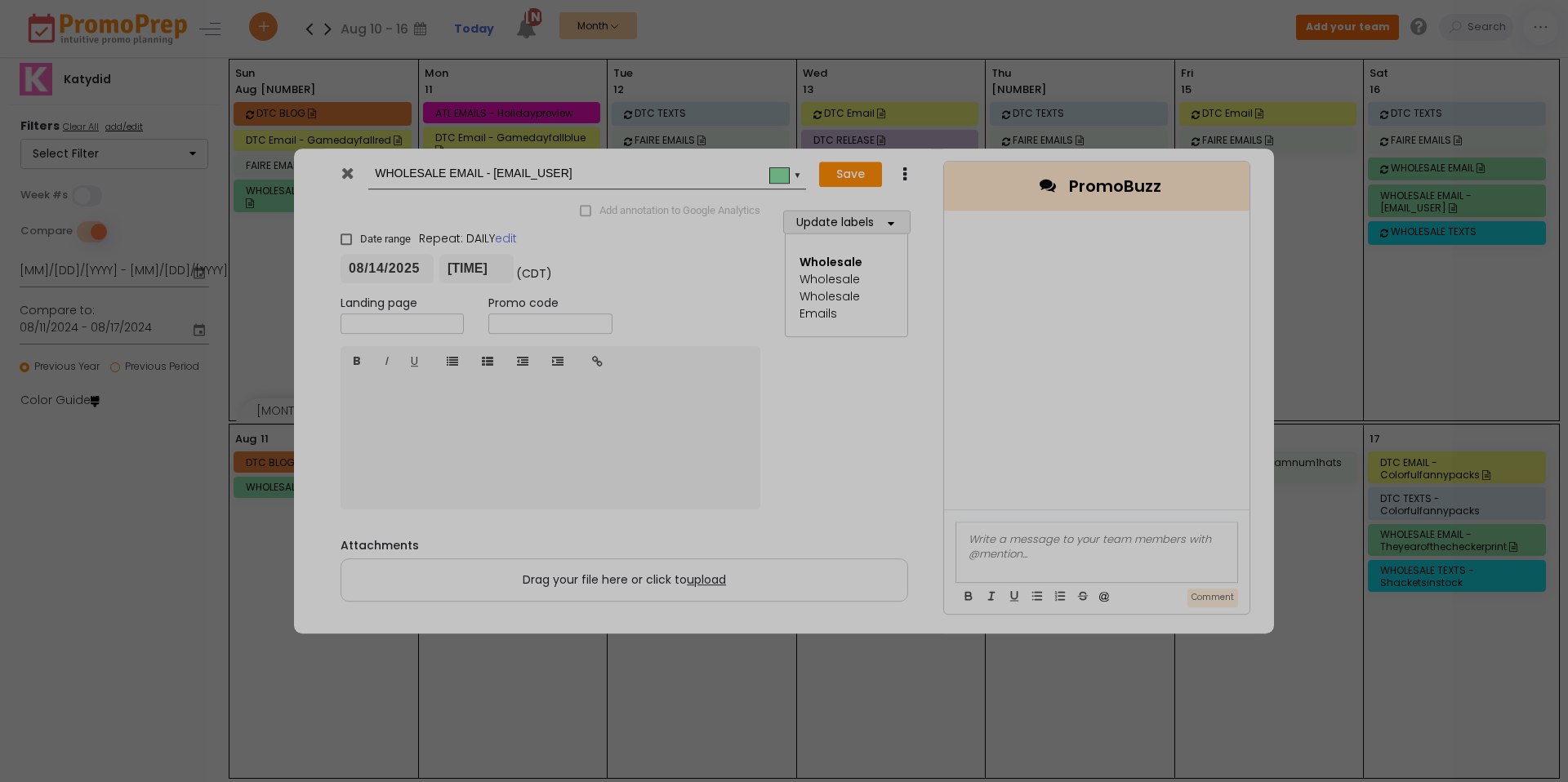 type on "2025-08-14" 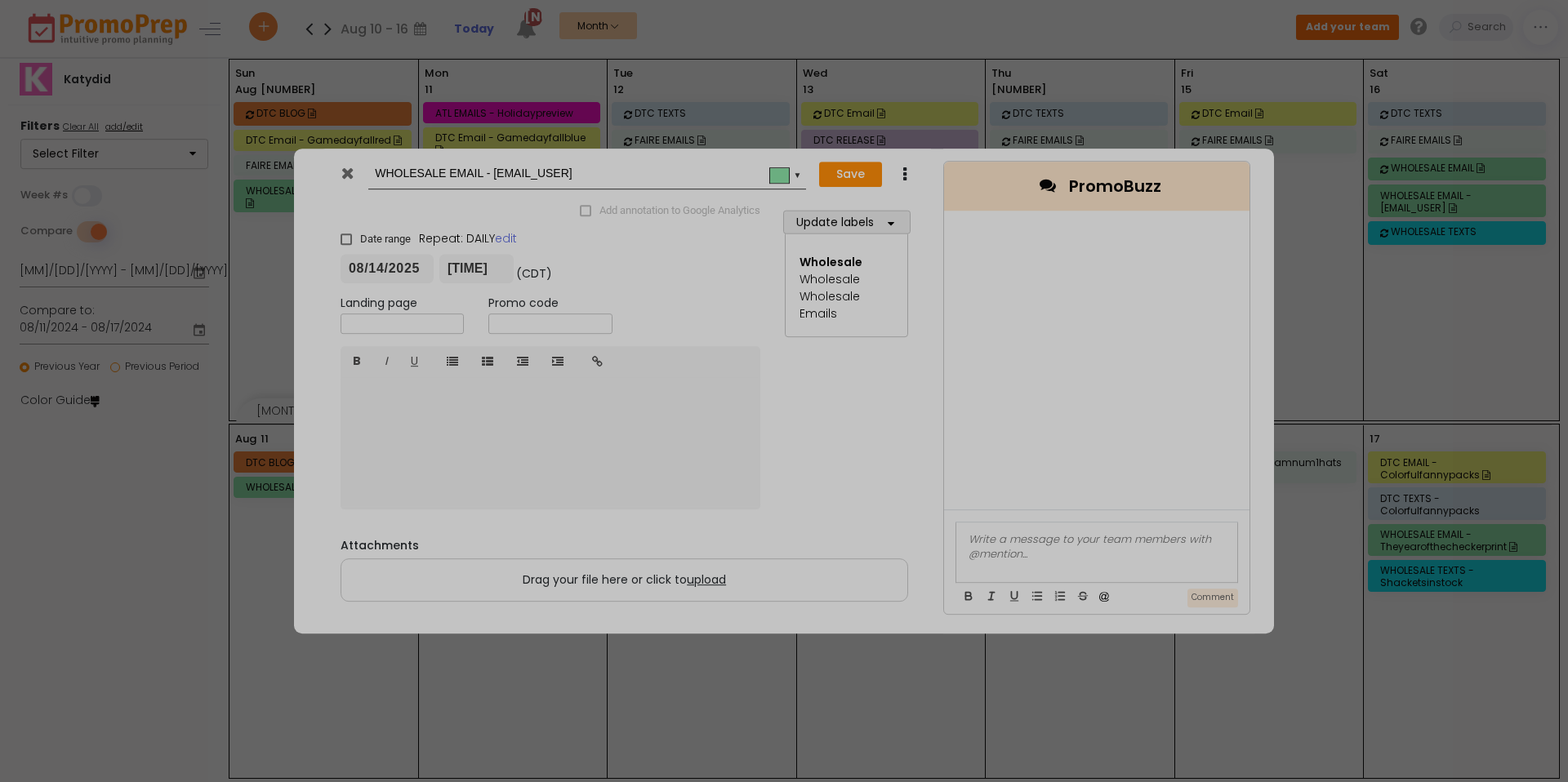 type on "[TIME]" 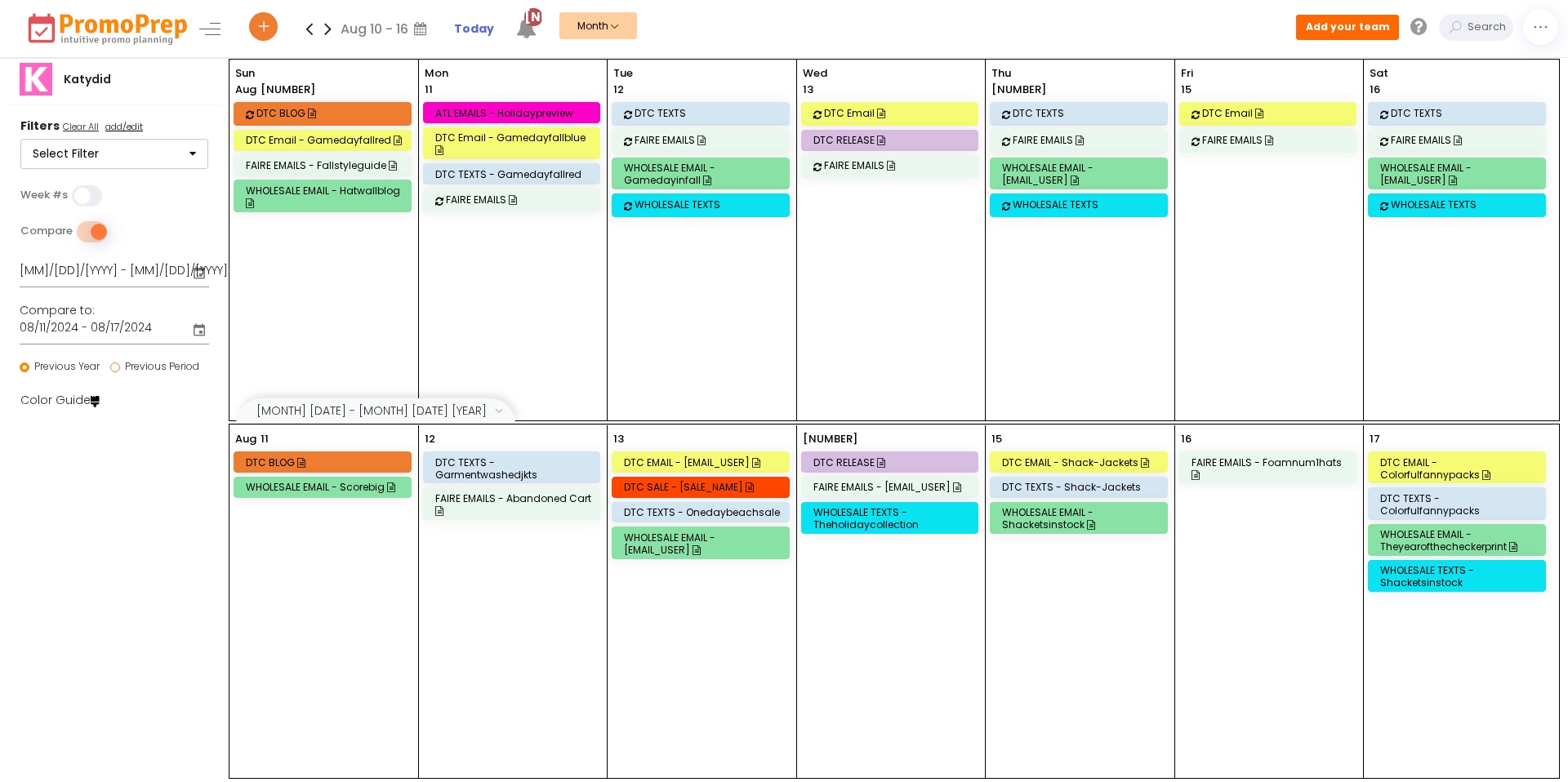click on "WHOLESALE EMAIL - [EMAIL_USER]" at bounding box center (1081, 174) 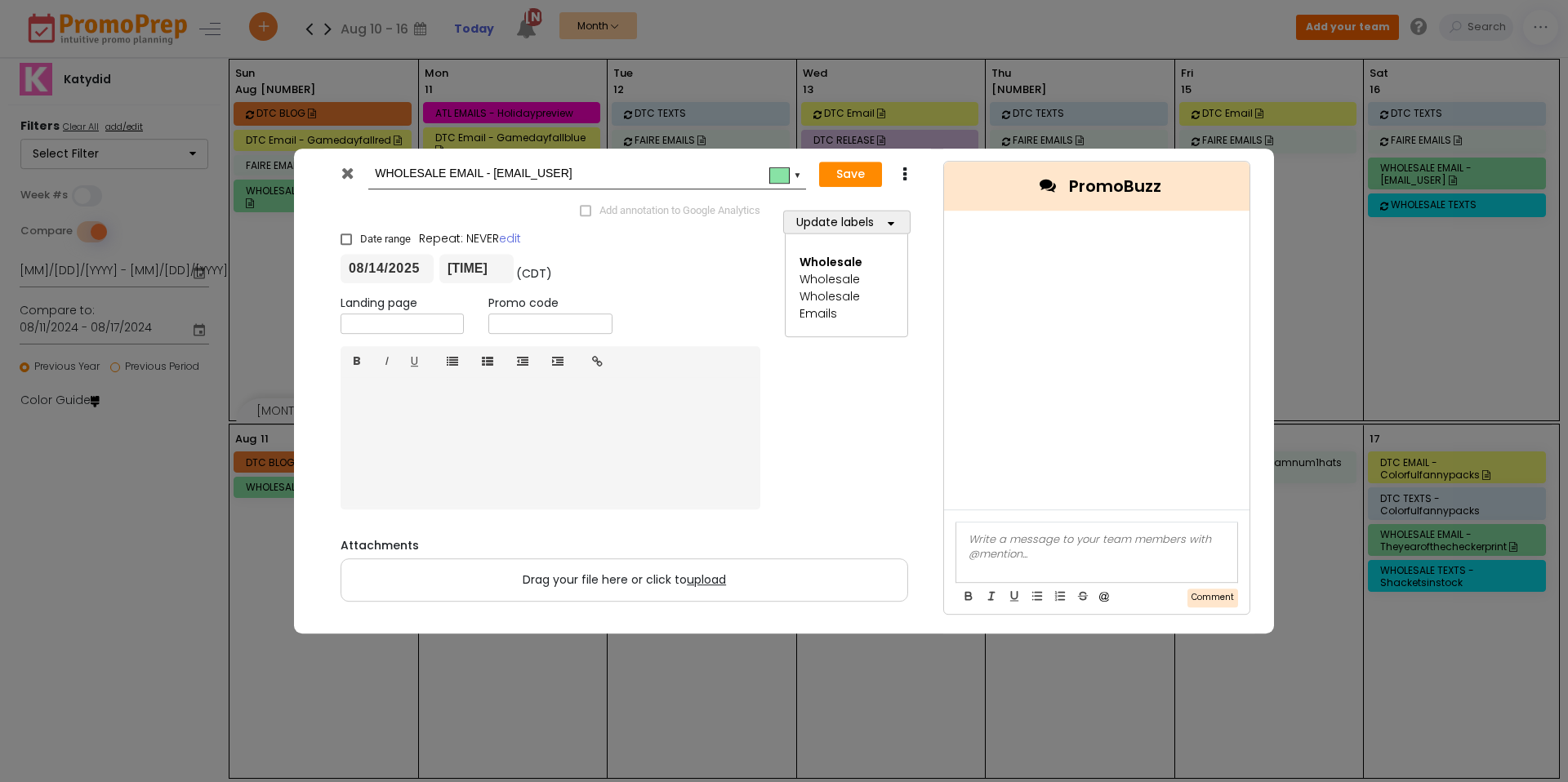 click at bounding box center (402, 323) 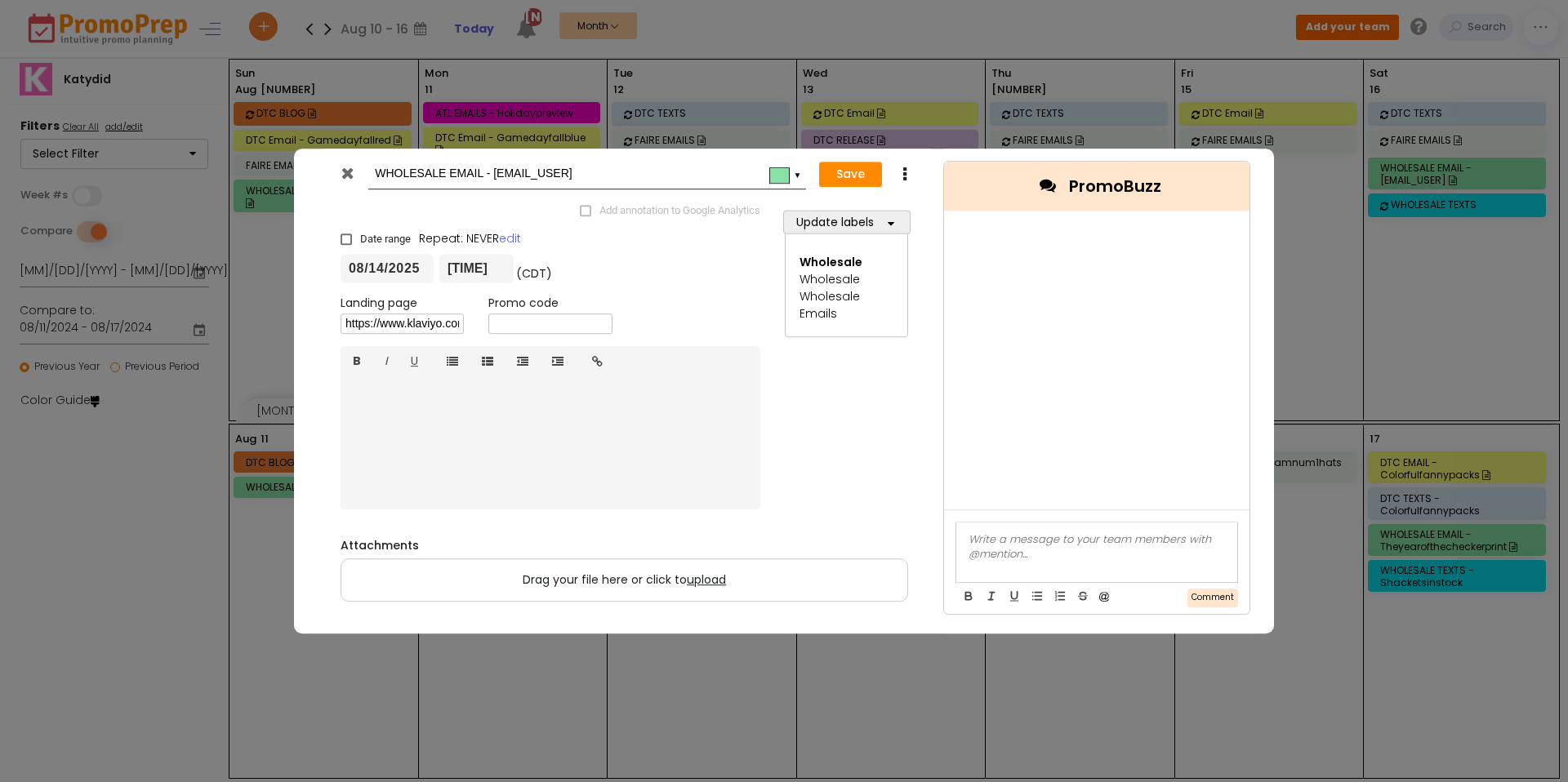scroll, scrollTop: 0, scrollLeft: 307, axis: horizontal 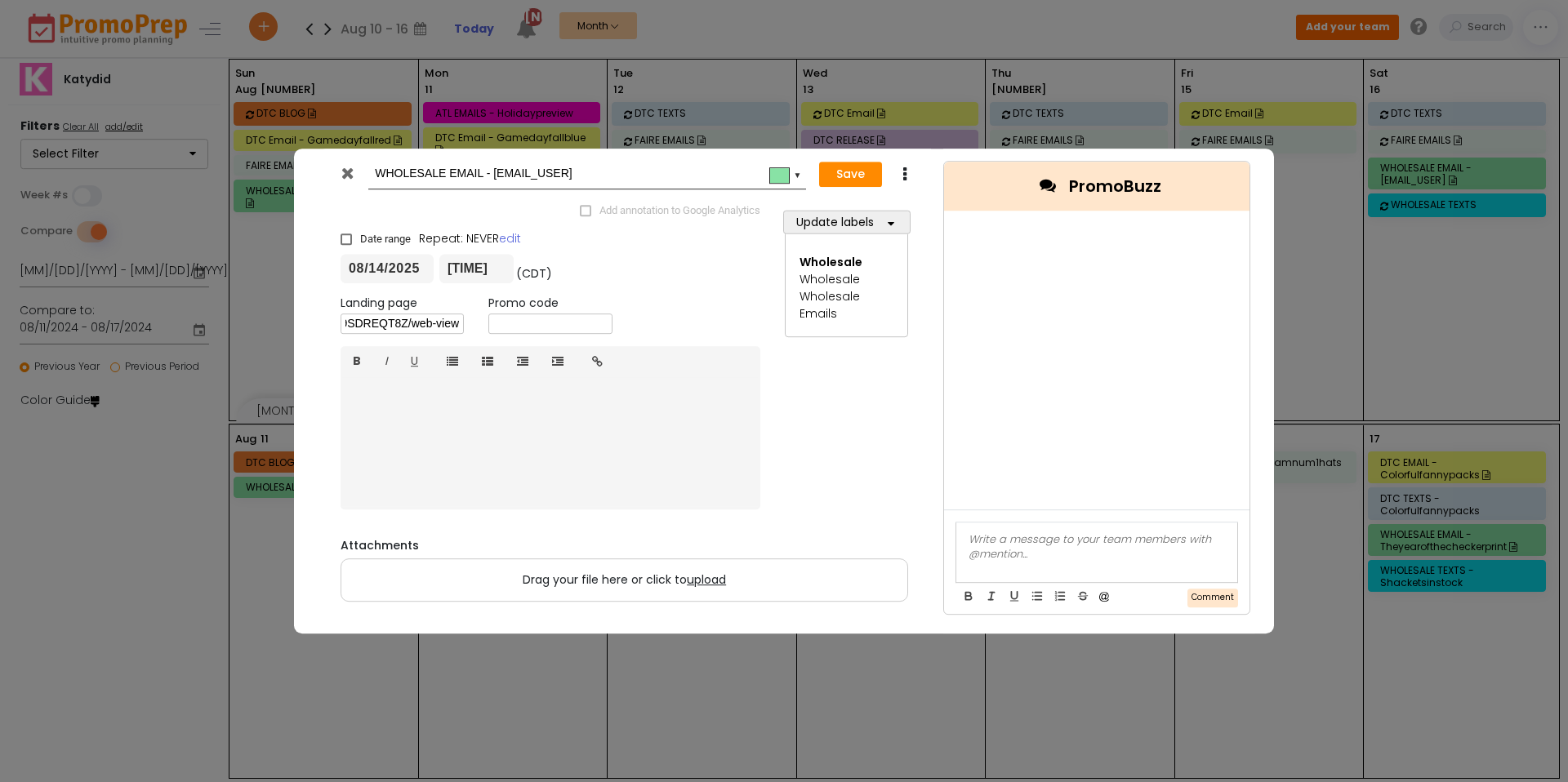 type on "https://www.klaviyo.com/campaign/01K25GGKQ9H2P8HFS9SDREQT8Z/web-view" 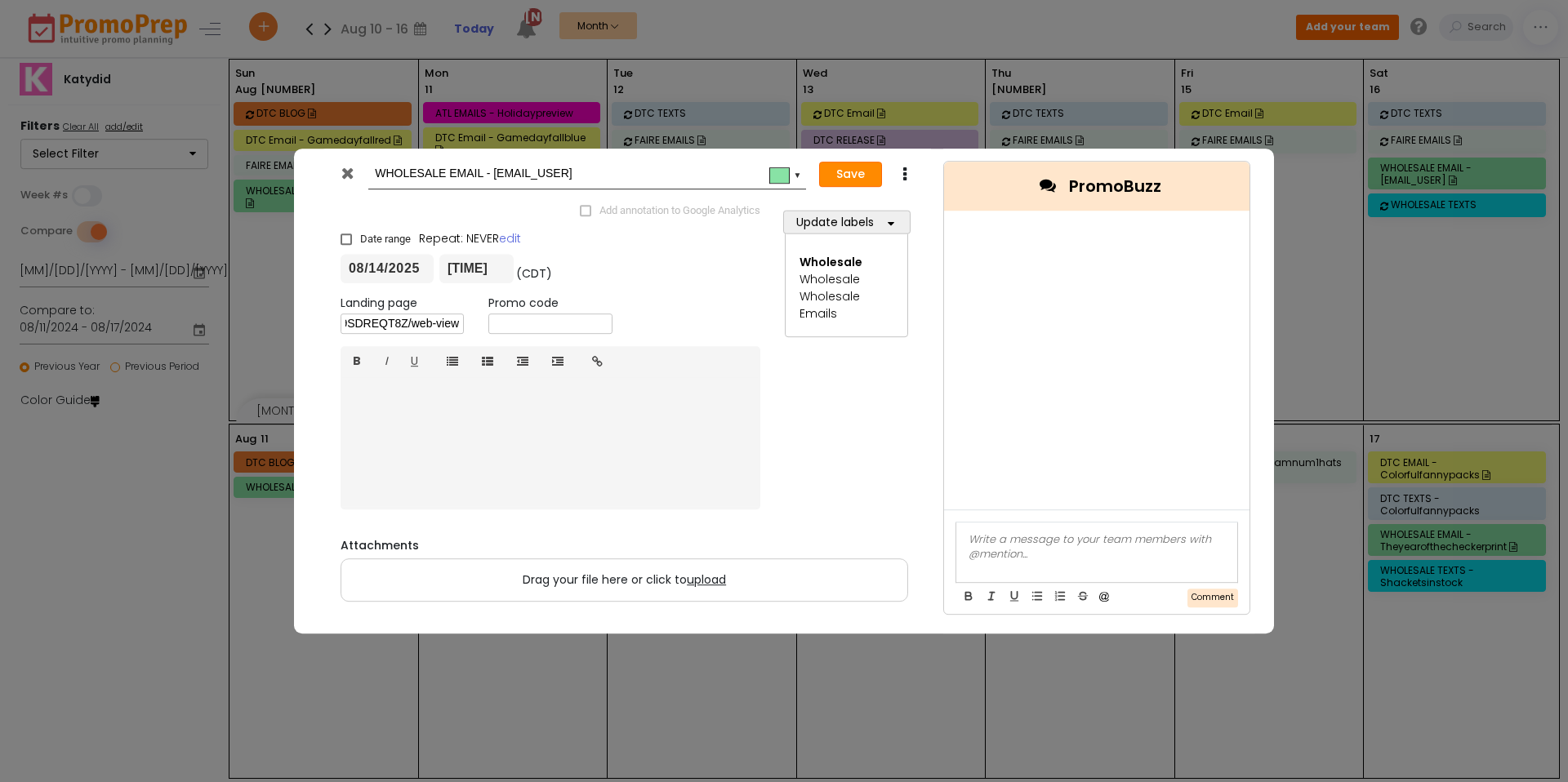 click on "Save" at bounding box center [850, 175] 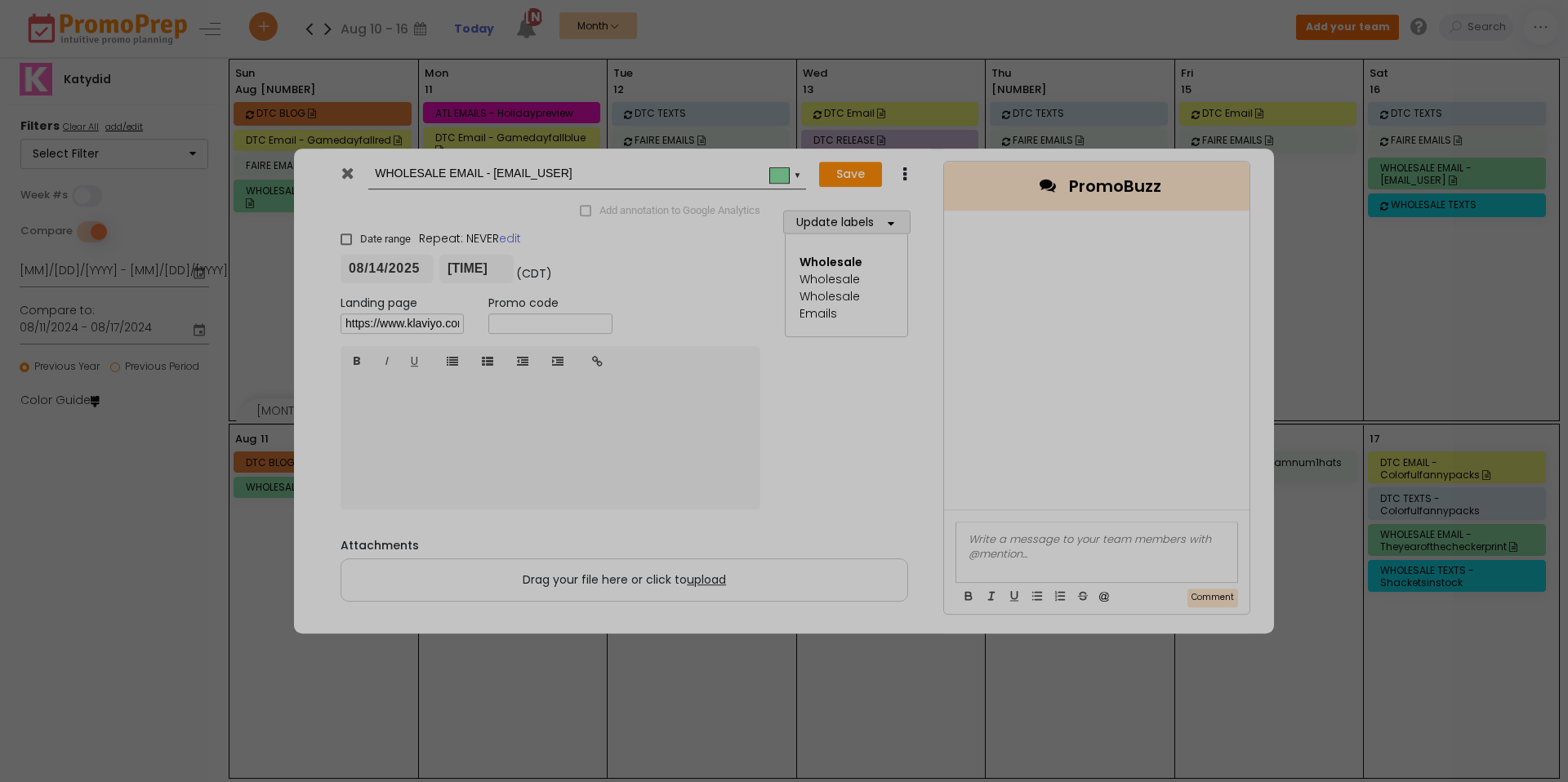 type on "2025-08-14" 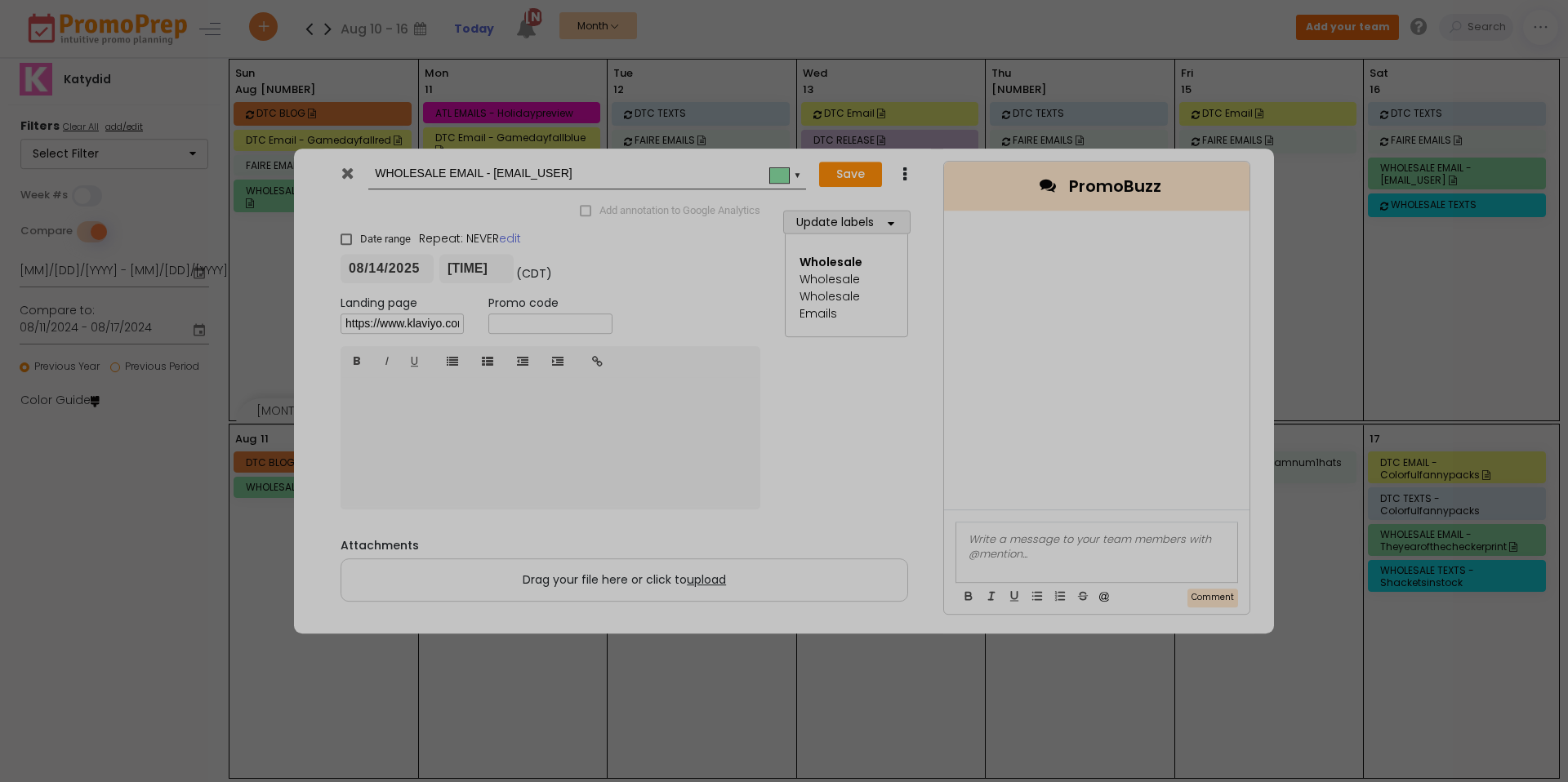 type on "[TIME]" 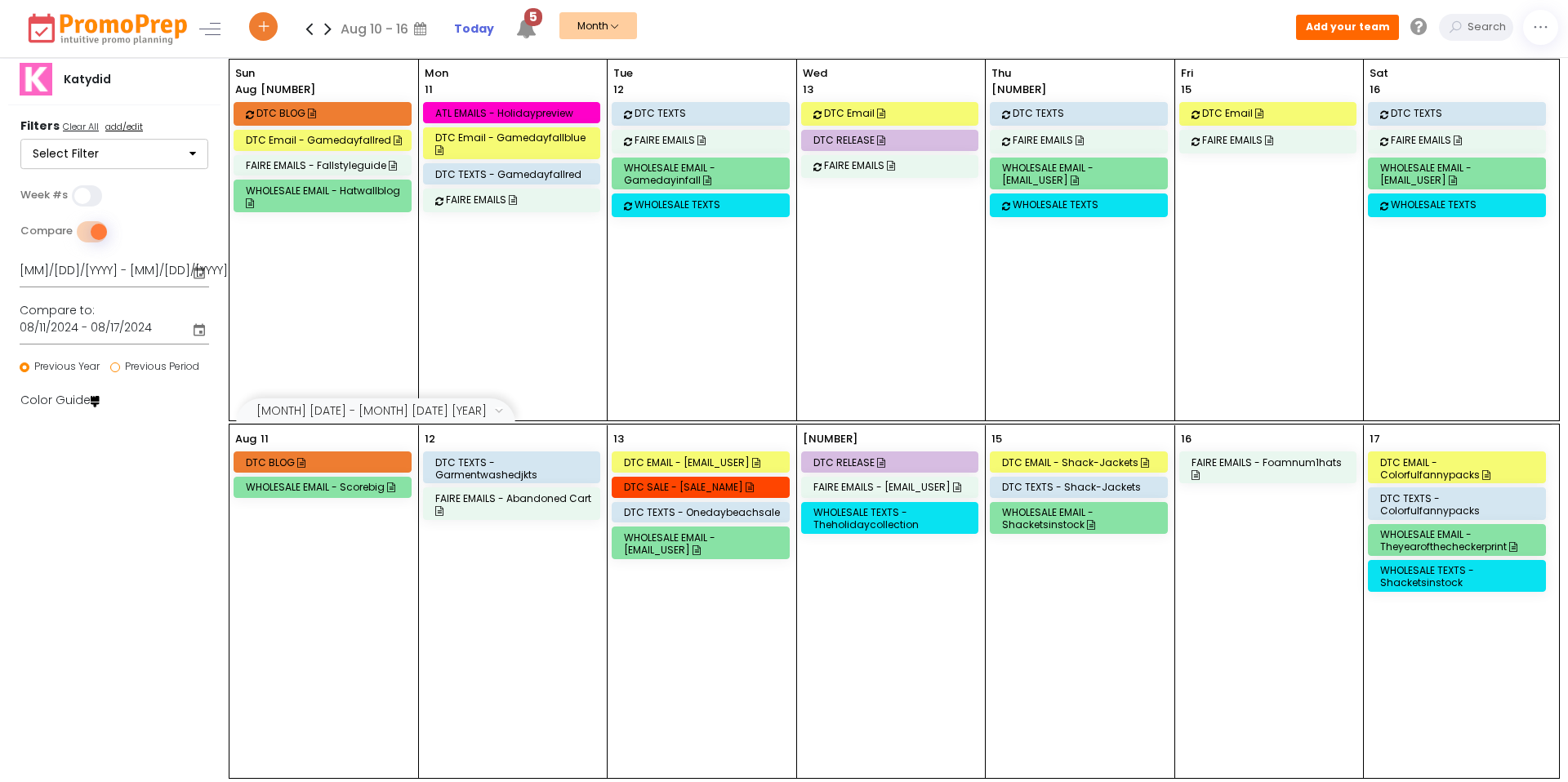 click on "WHOLESALE EMAIL - gamedayinfall" at bounding box center [703, 174] 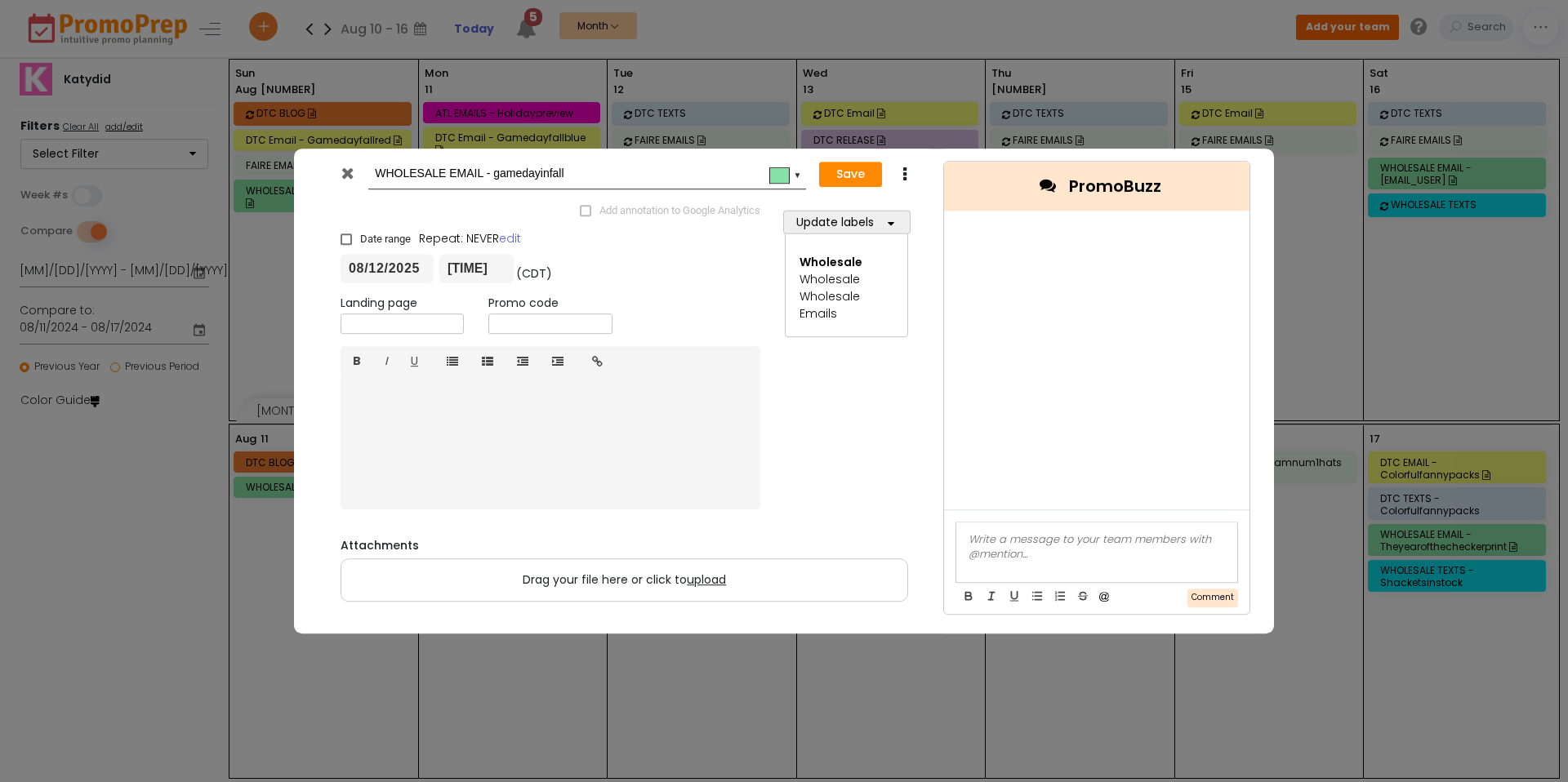 click at bounding box center (402, 323) 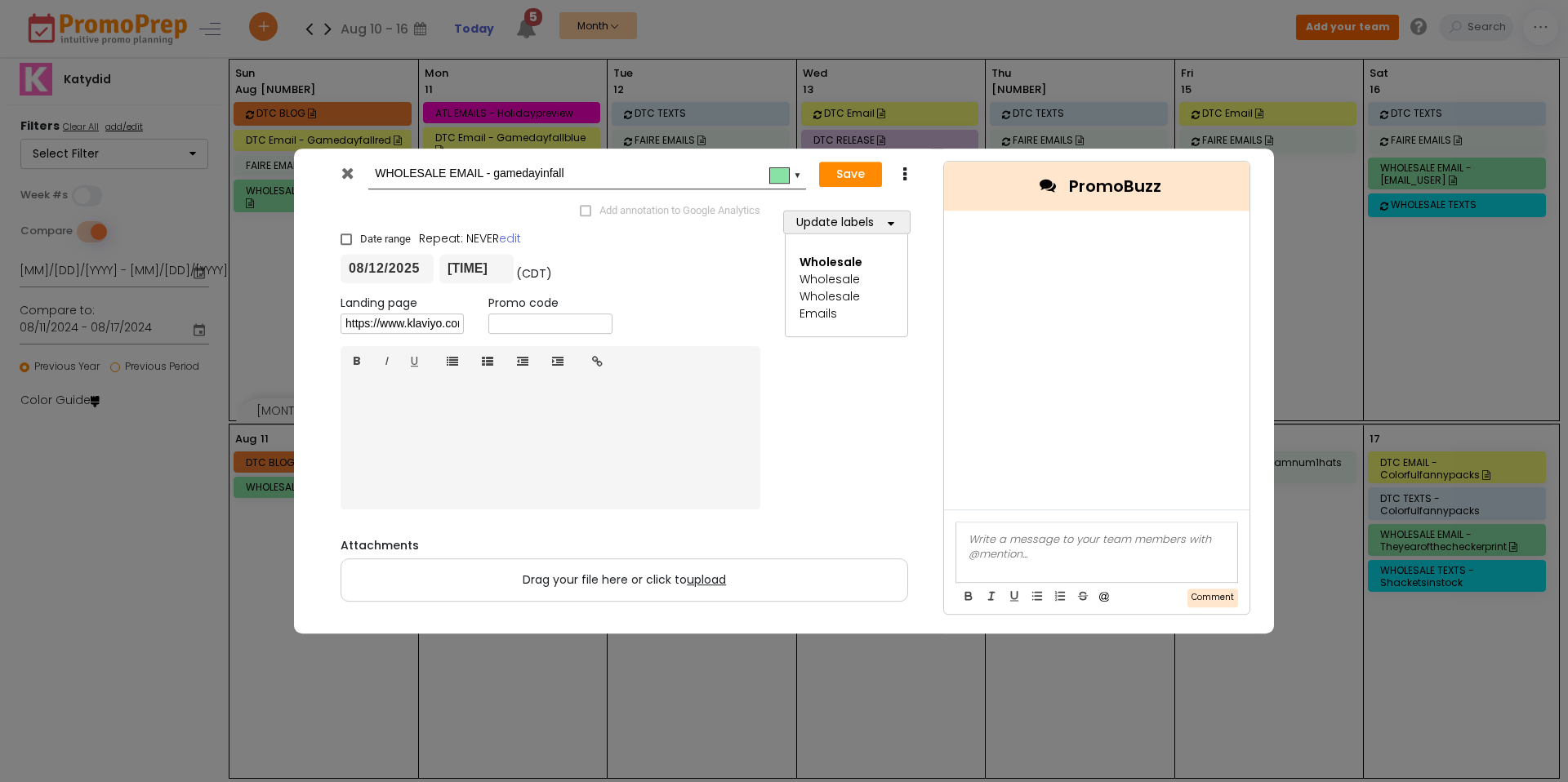 scroll, scrollTop: 0, scrollLeft: 301, axis: horizontal 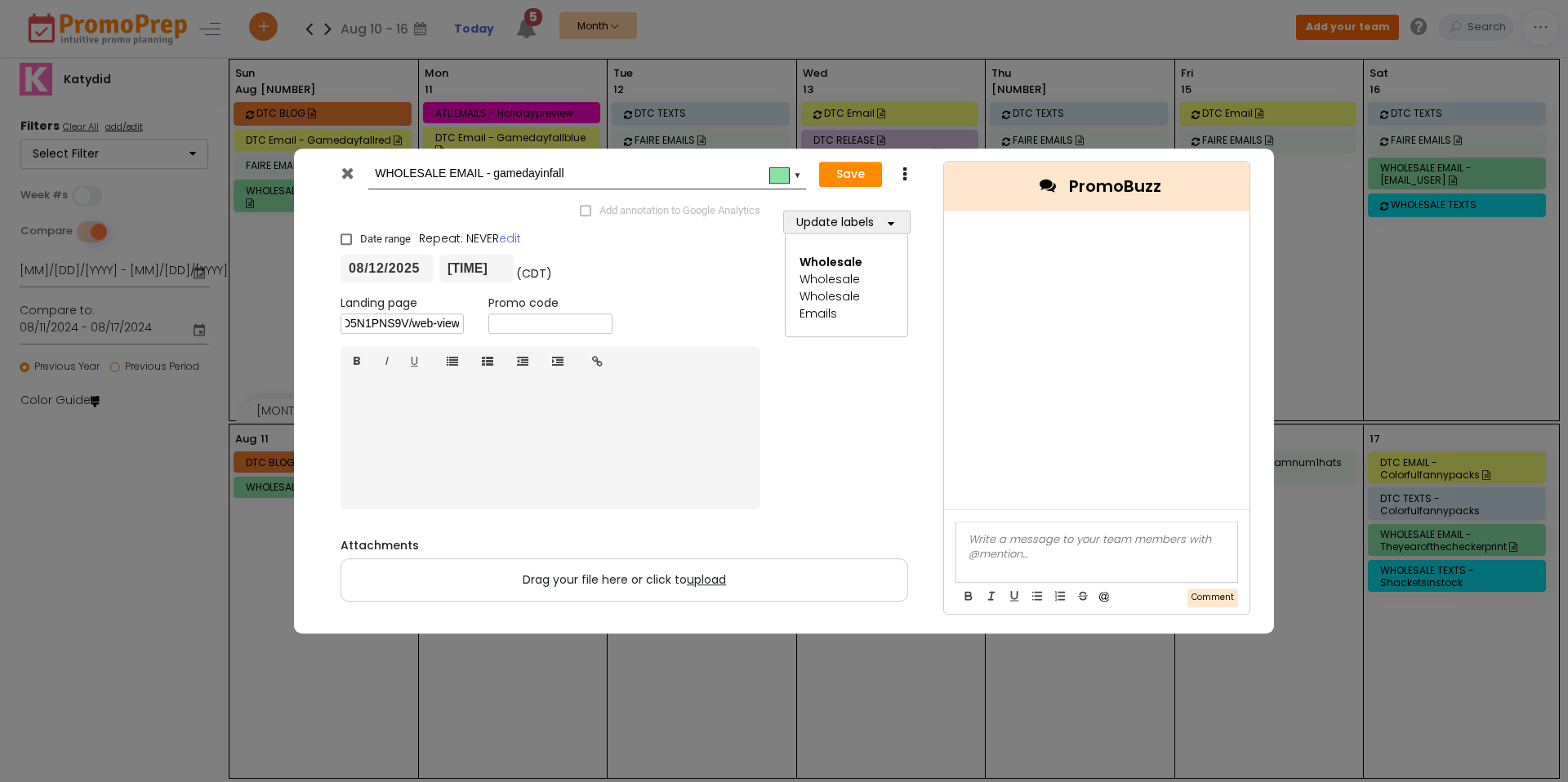 type on "https://www.klaviyo.com/campaign/01K25FVFA78M62EQKD5N1PNS9V/web-view" 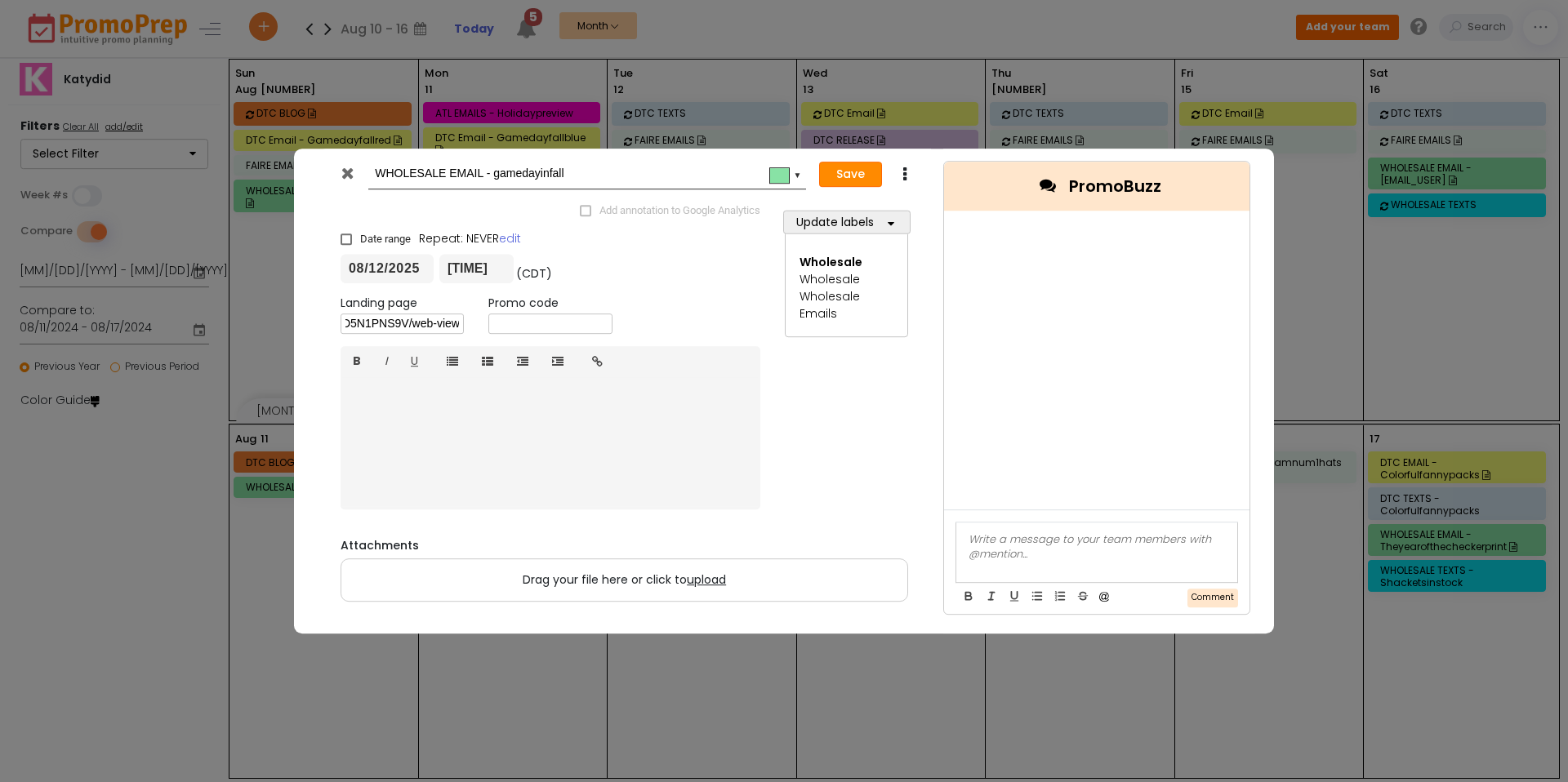 click on "Save" at bounding box center [850, 175] 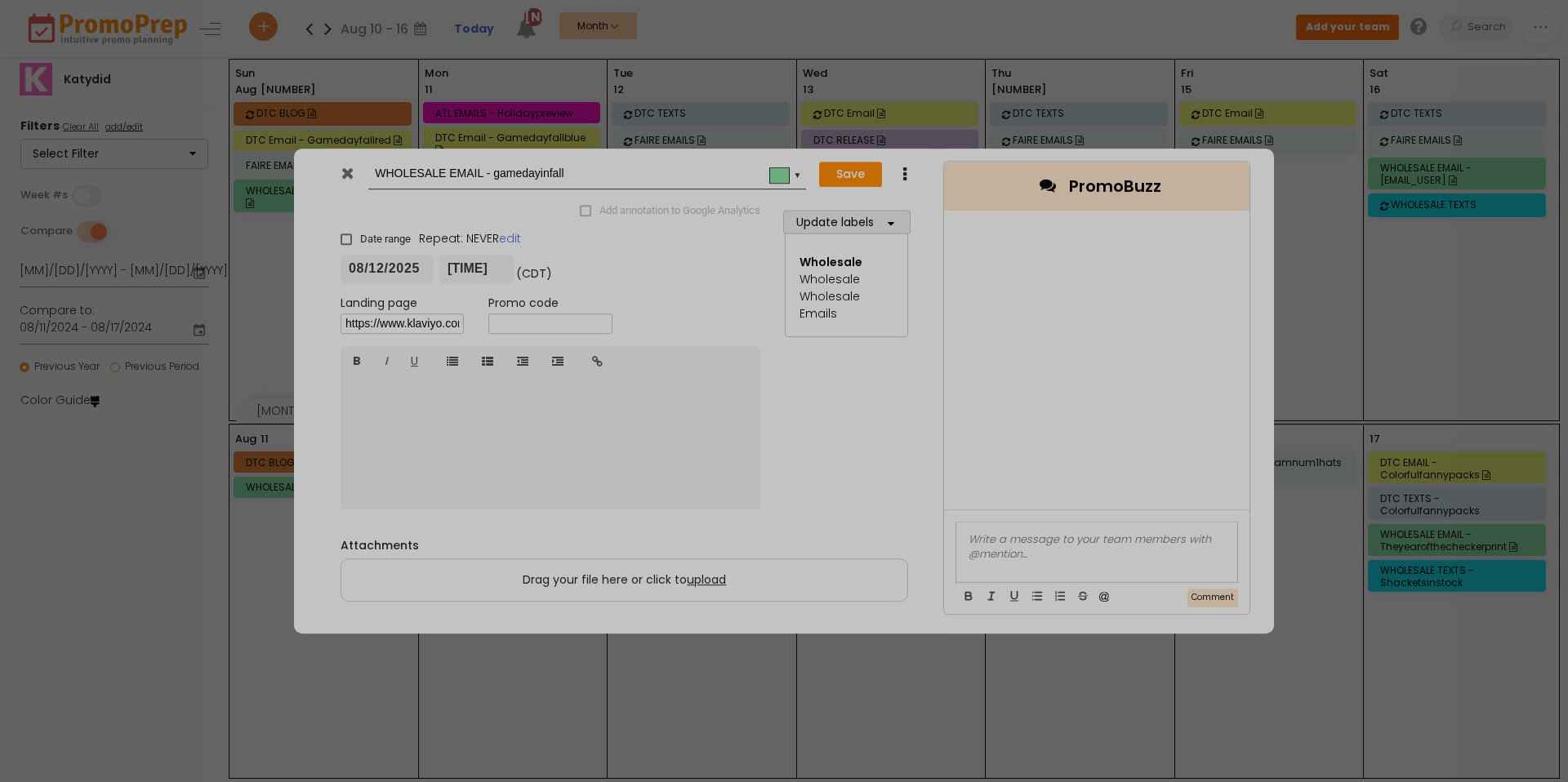 type on "2025-08-12" 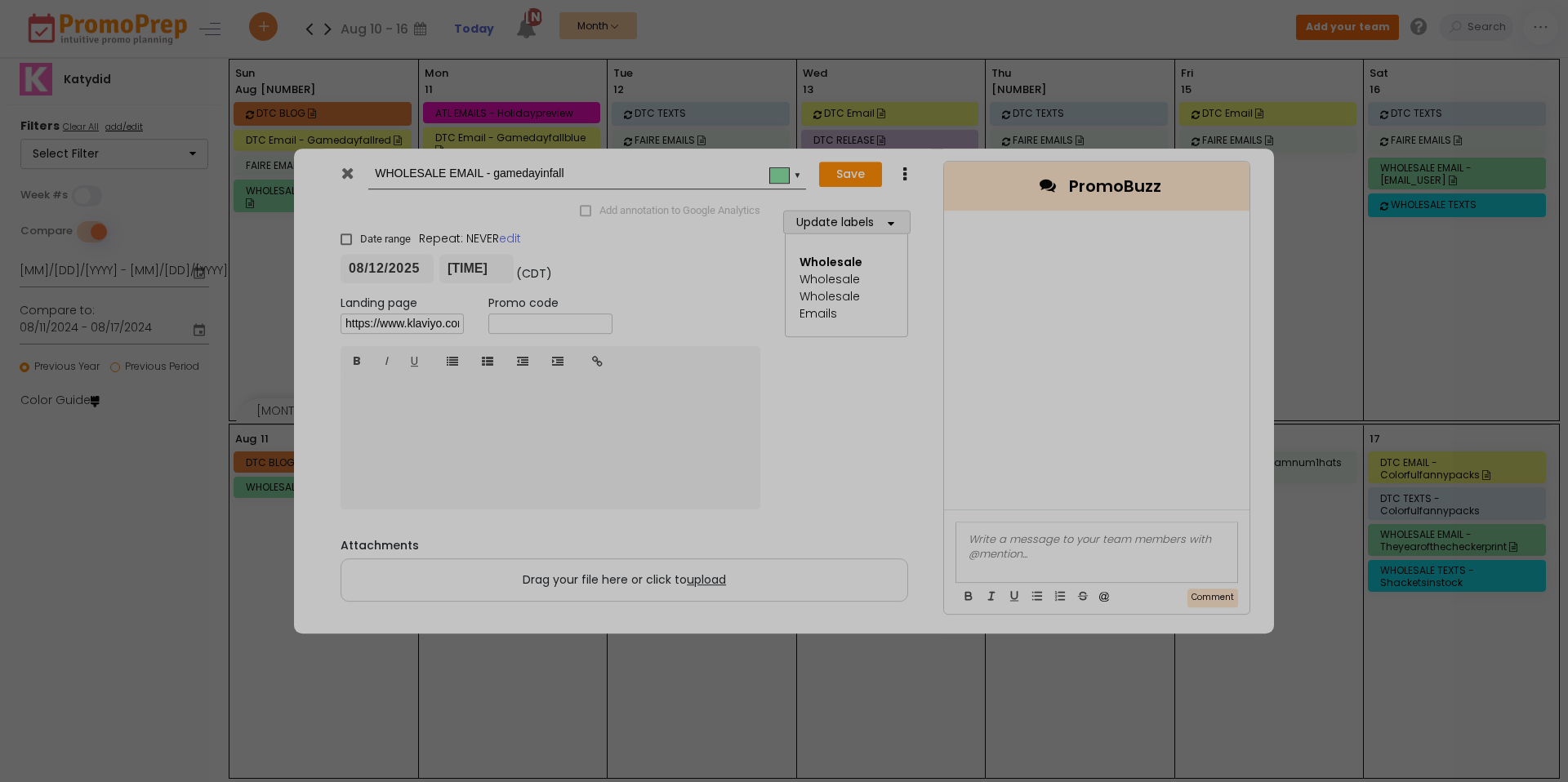 type on "[TIME]" 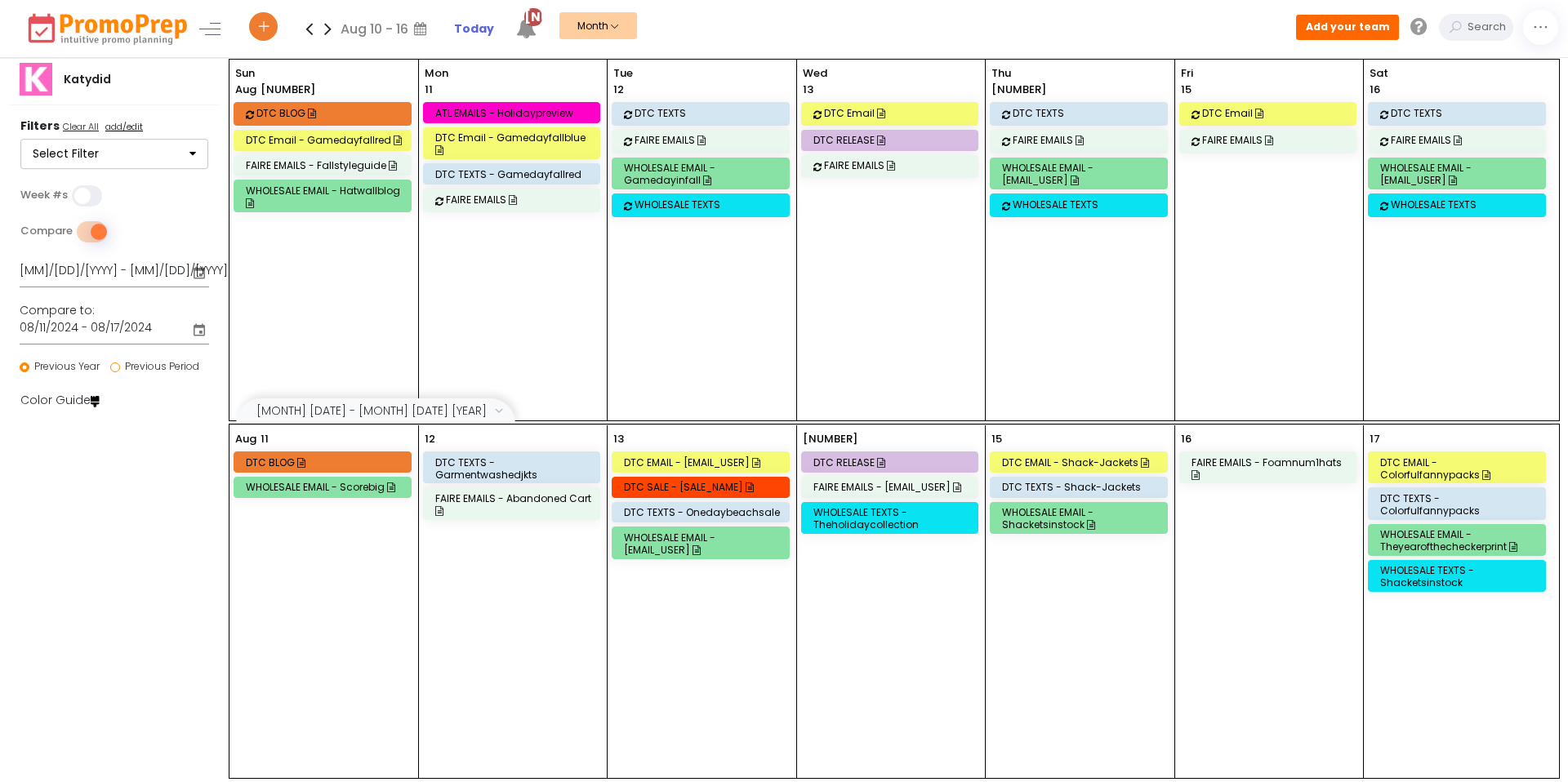 click on "WHOLESALE EMAIL - [EMAIL_USER]" at bounding box center [1459, 174] 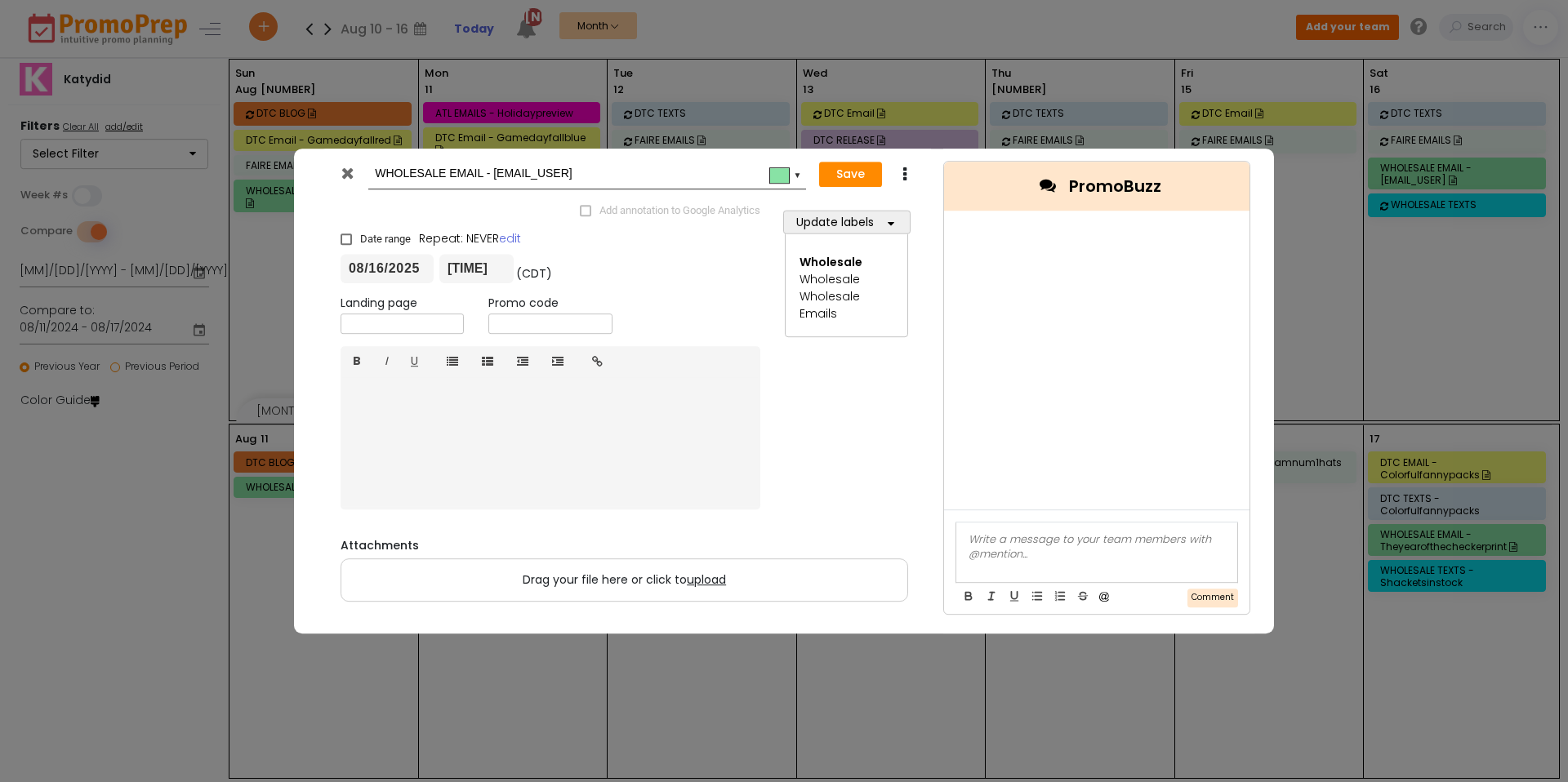click at bounding box center [402, 323] 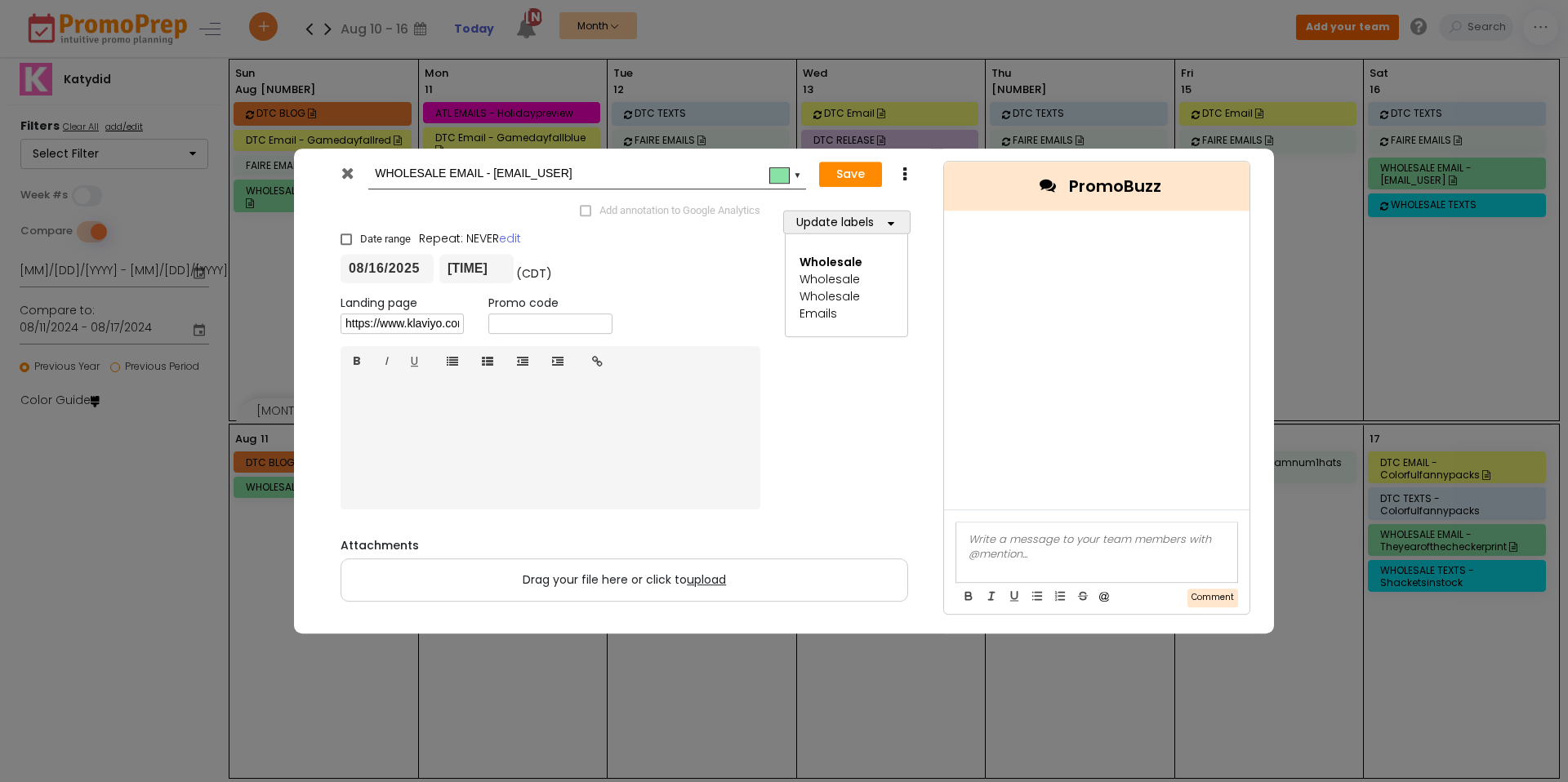 scroll, scrollTop: 0, scrollLeft: 305, axis: horizontal 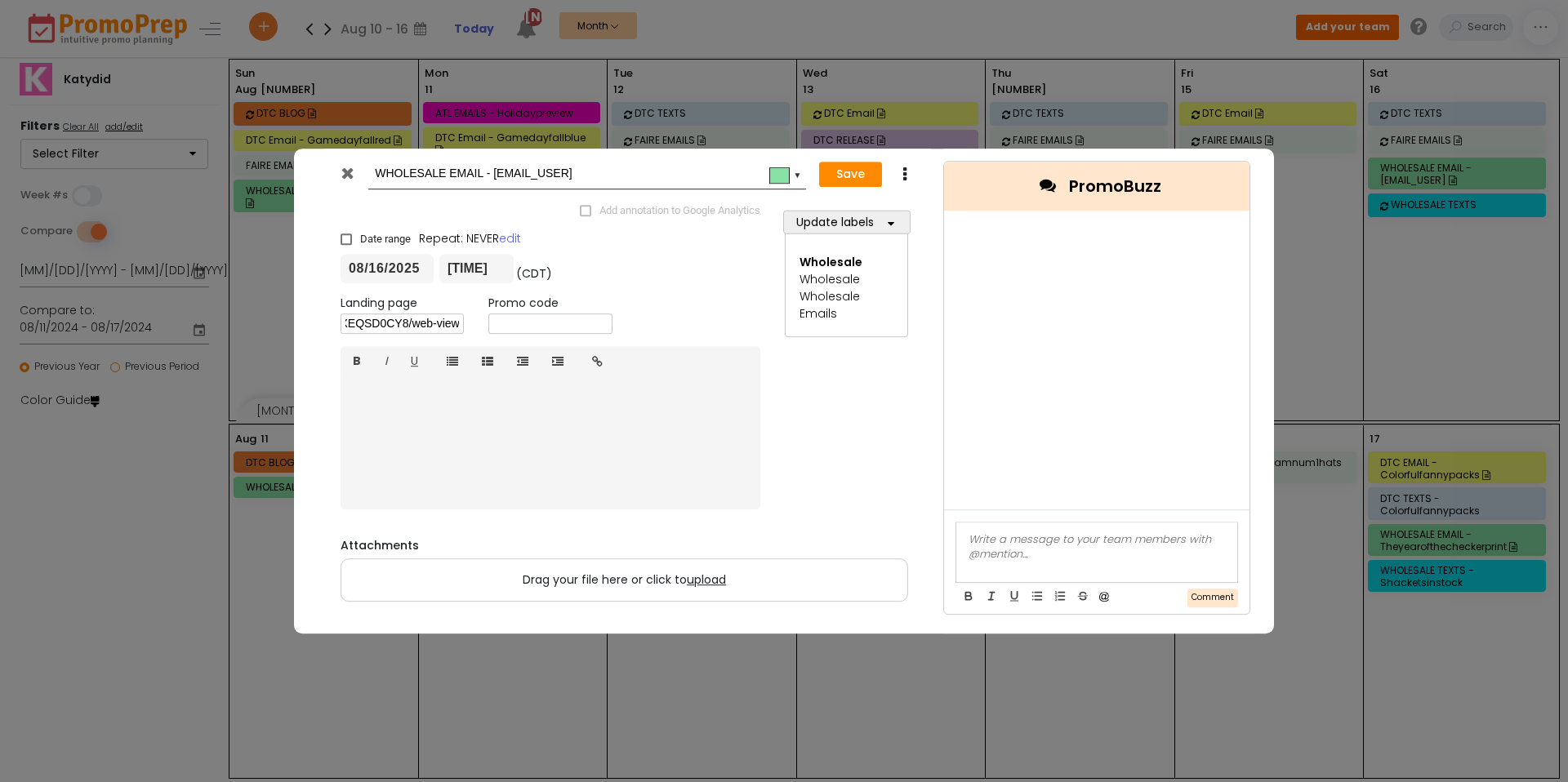 type on "https://www.klaviyo.com/campaign/01K25J4QJDJCGFJWSXEQSD0CY8/web-view" 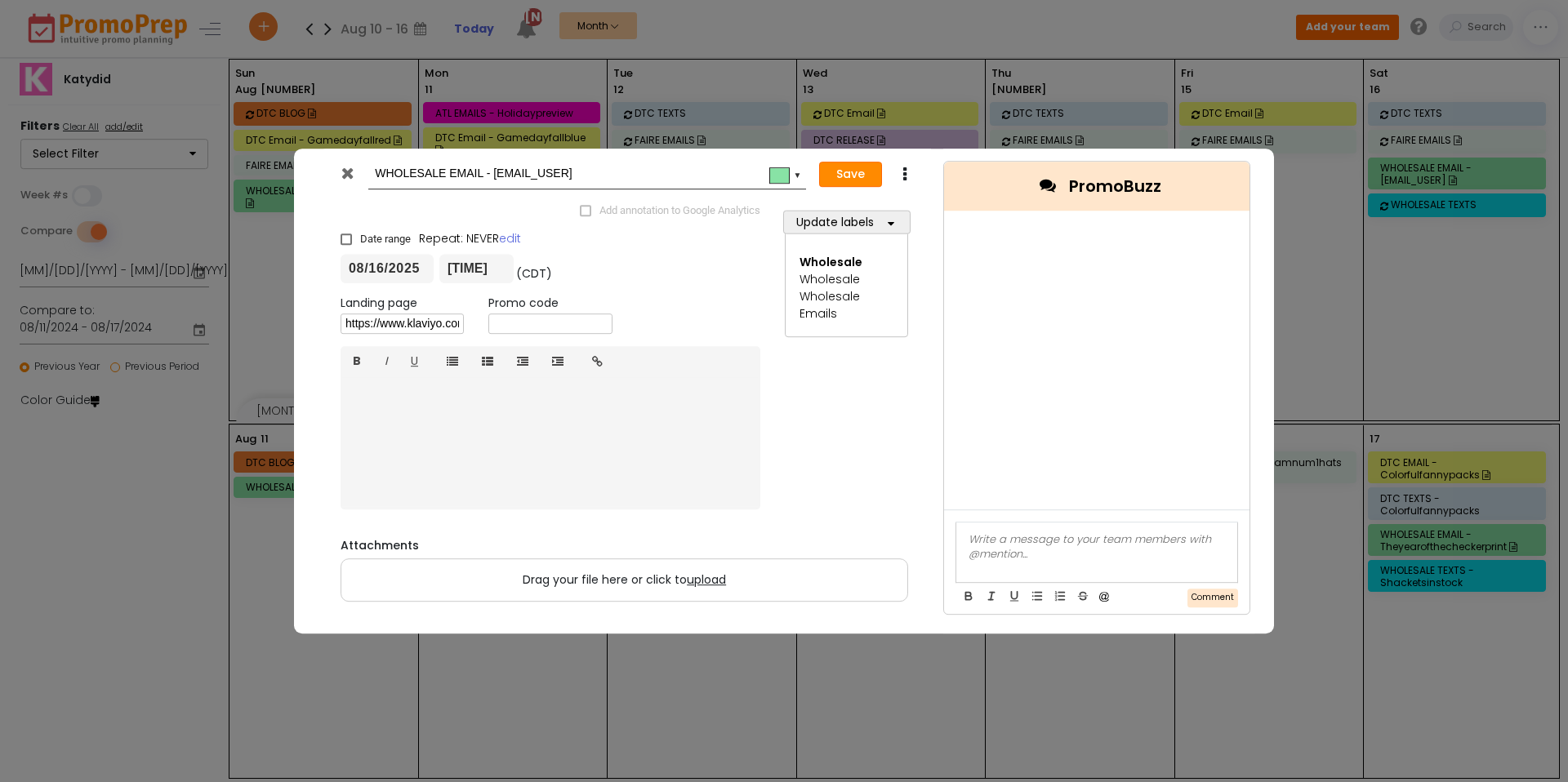 click on "Save" at bounding box center (850, 175) 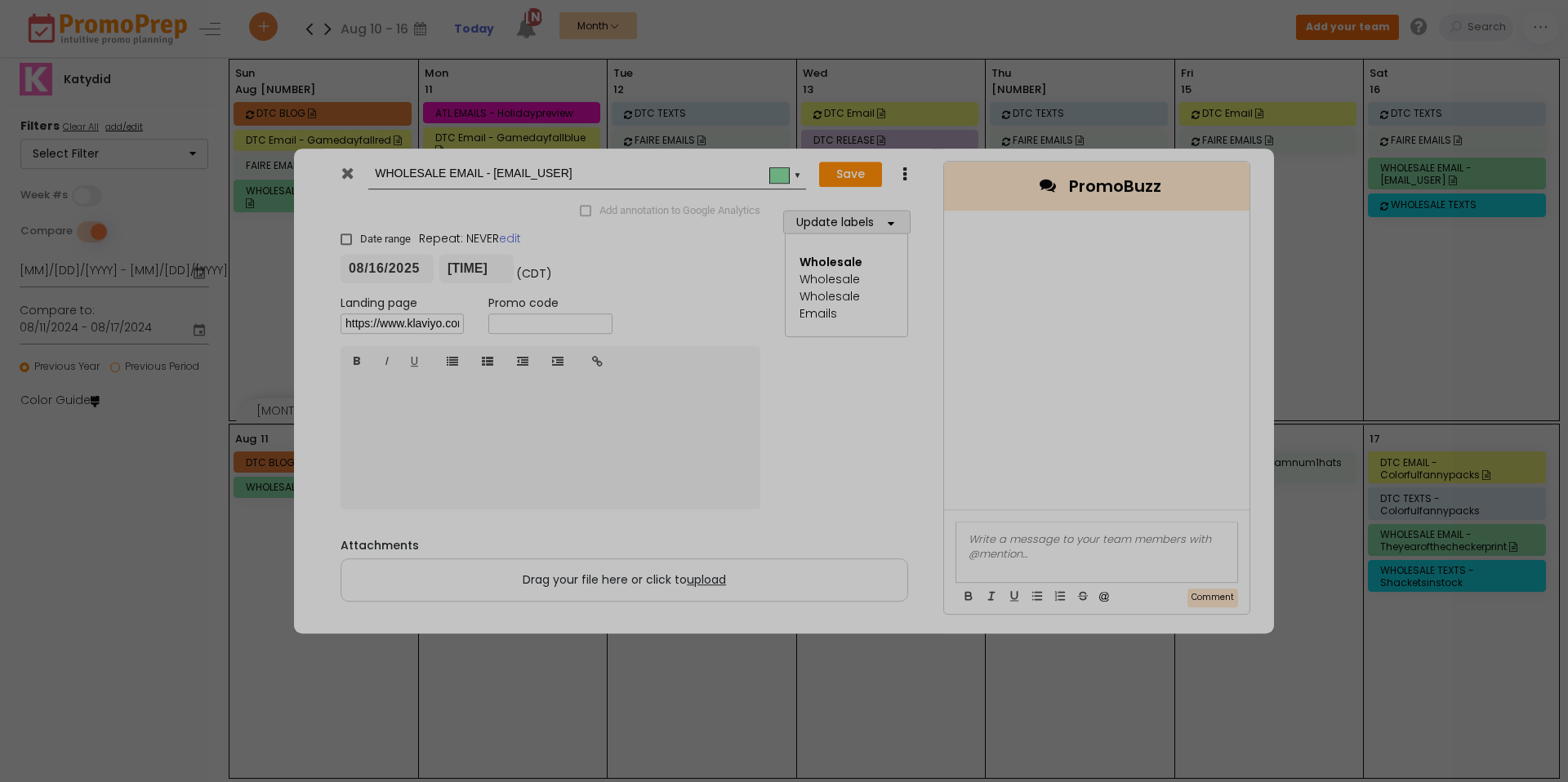 type on "[DATE]" 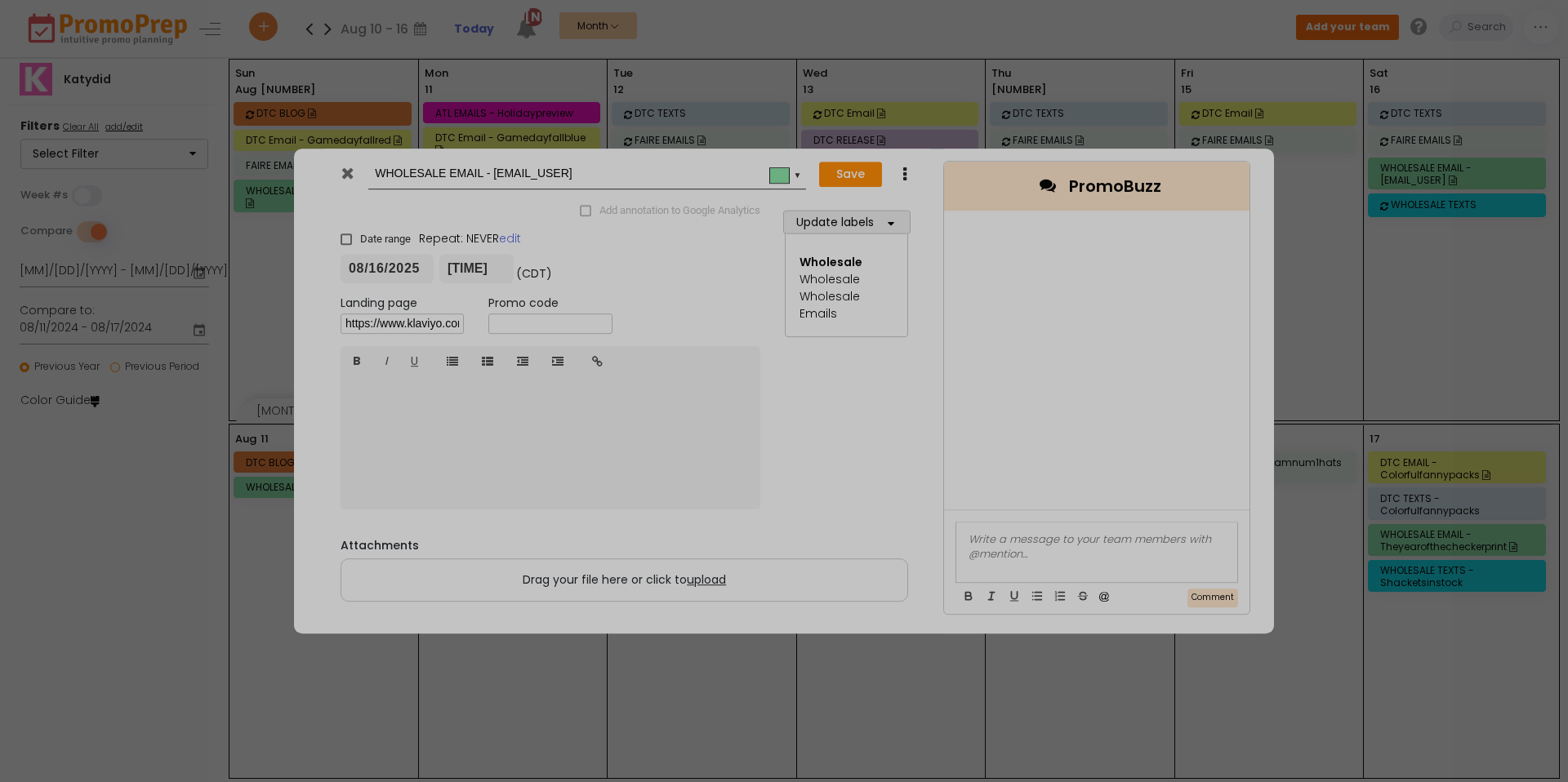 type on "[TIME]" 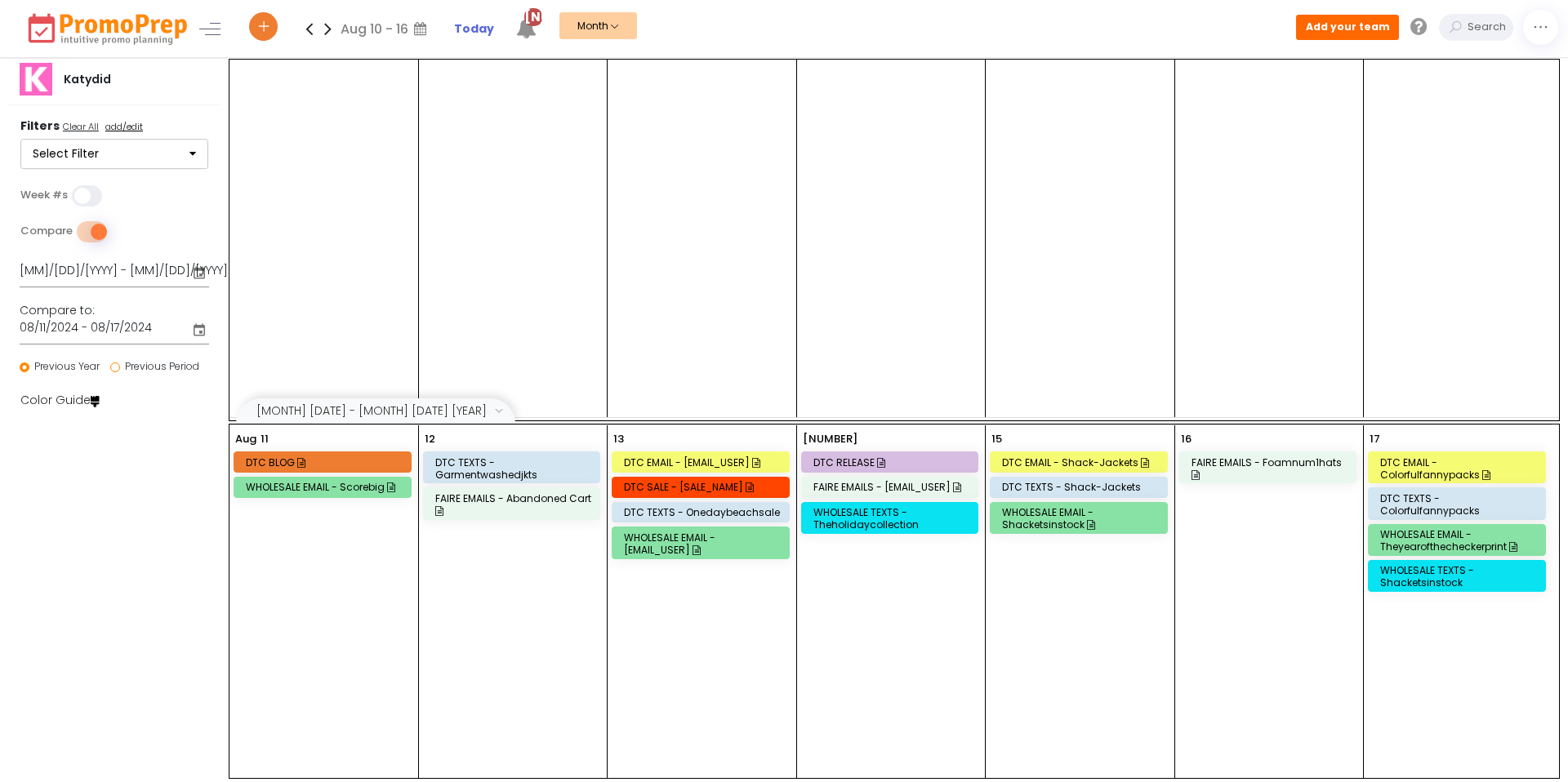 scroll, scrollTop: 0, scrollLeft: 0, axis: both 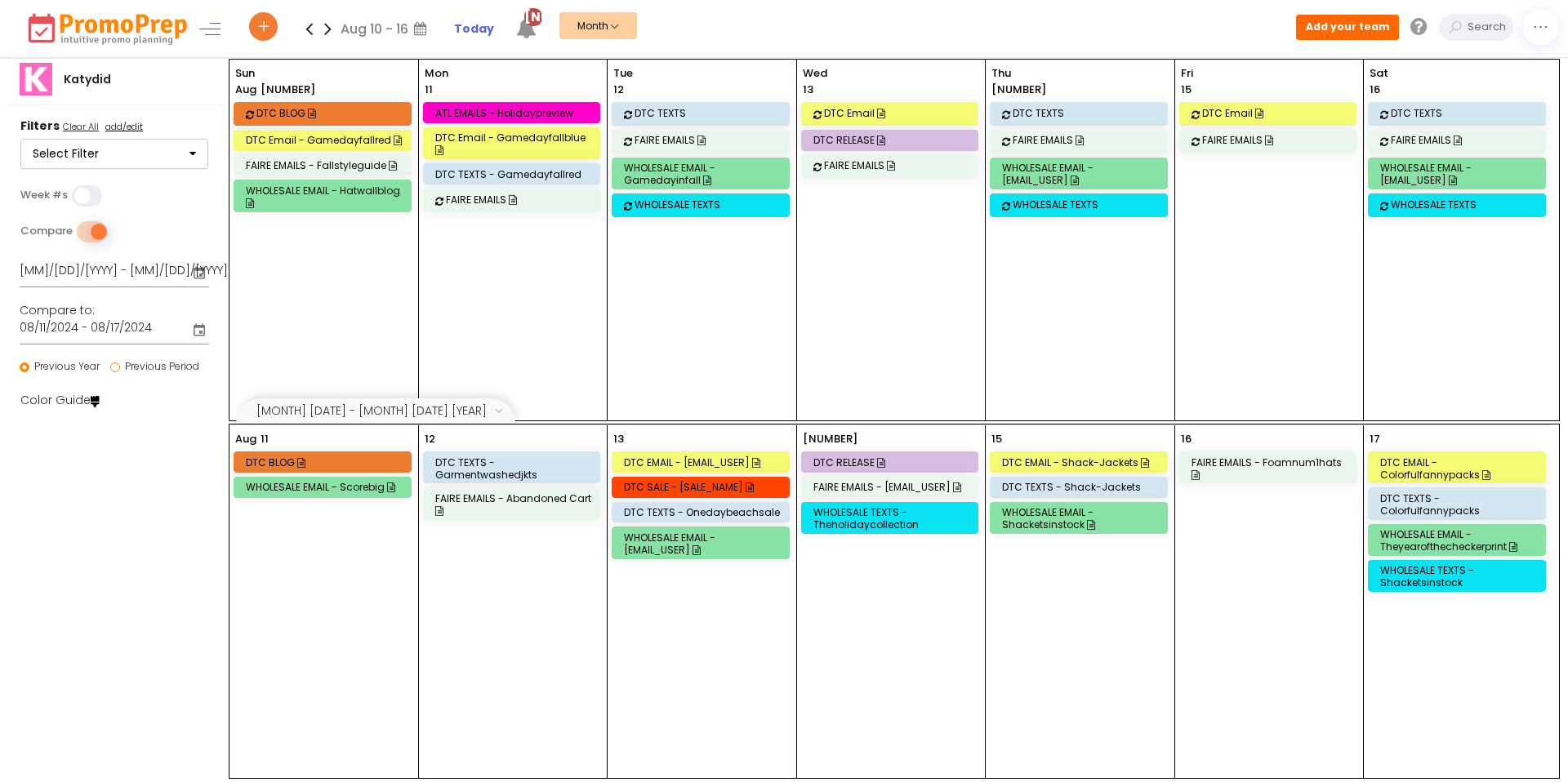 click at bounding box center (327, 29) 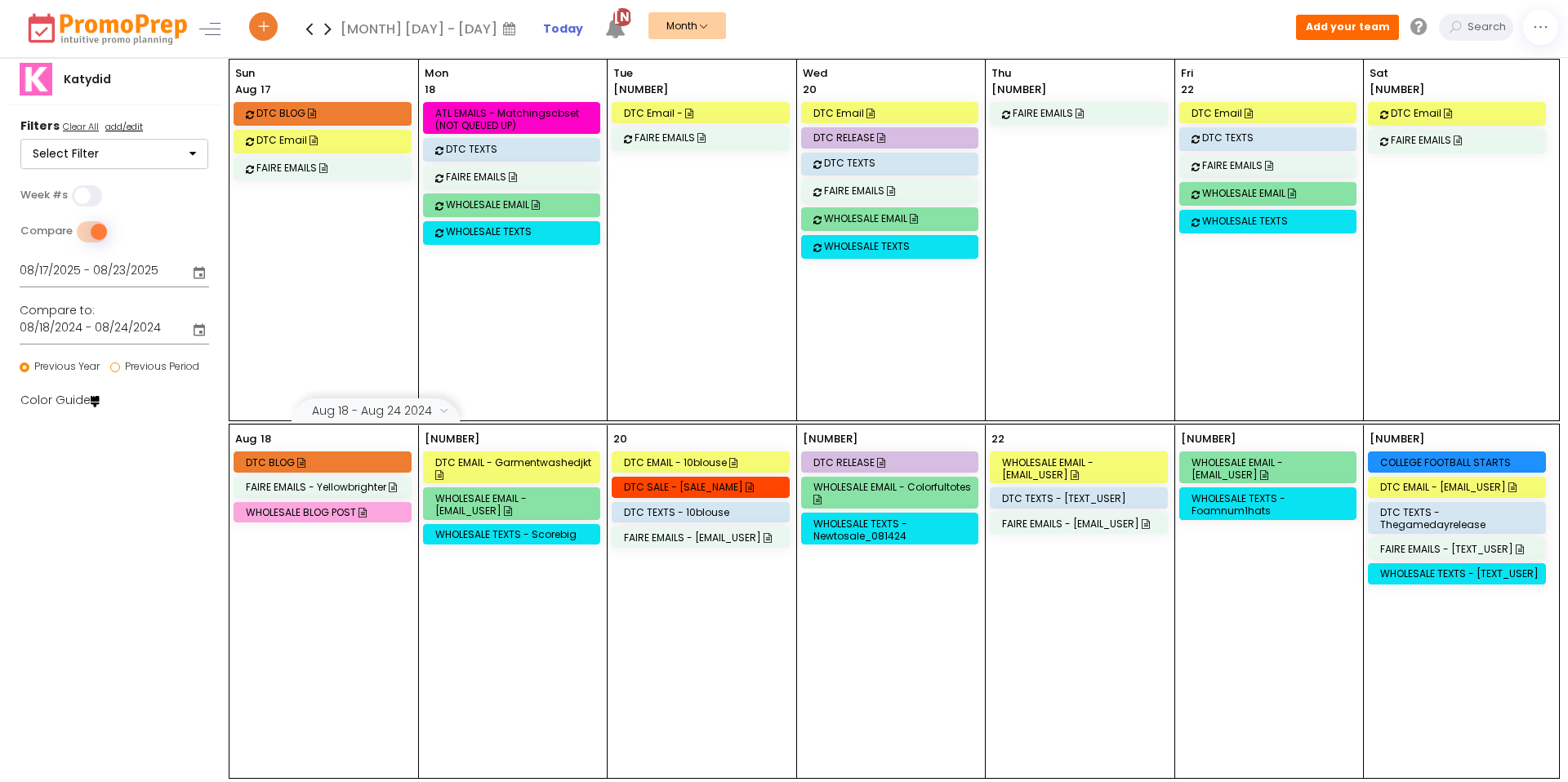 click on "WHOLESALE EMAIL" at bounding box center [525, 204] 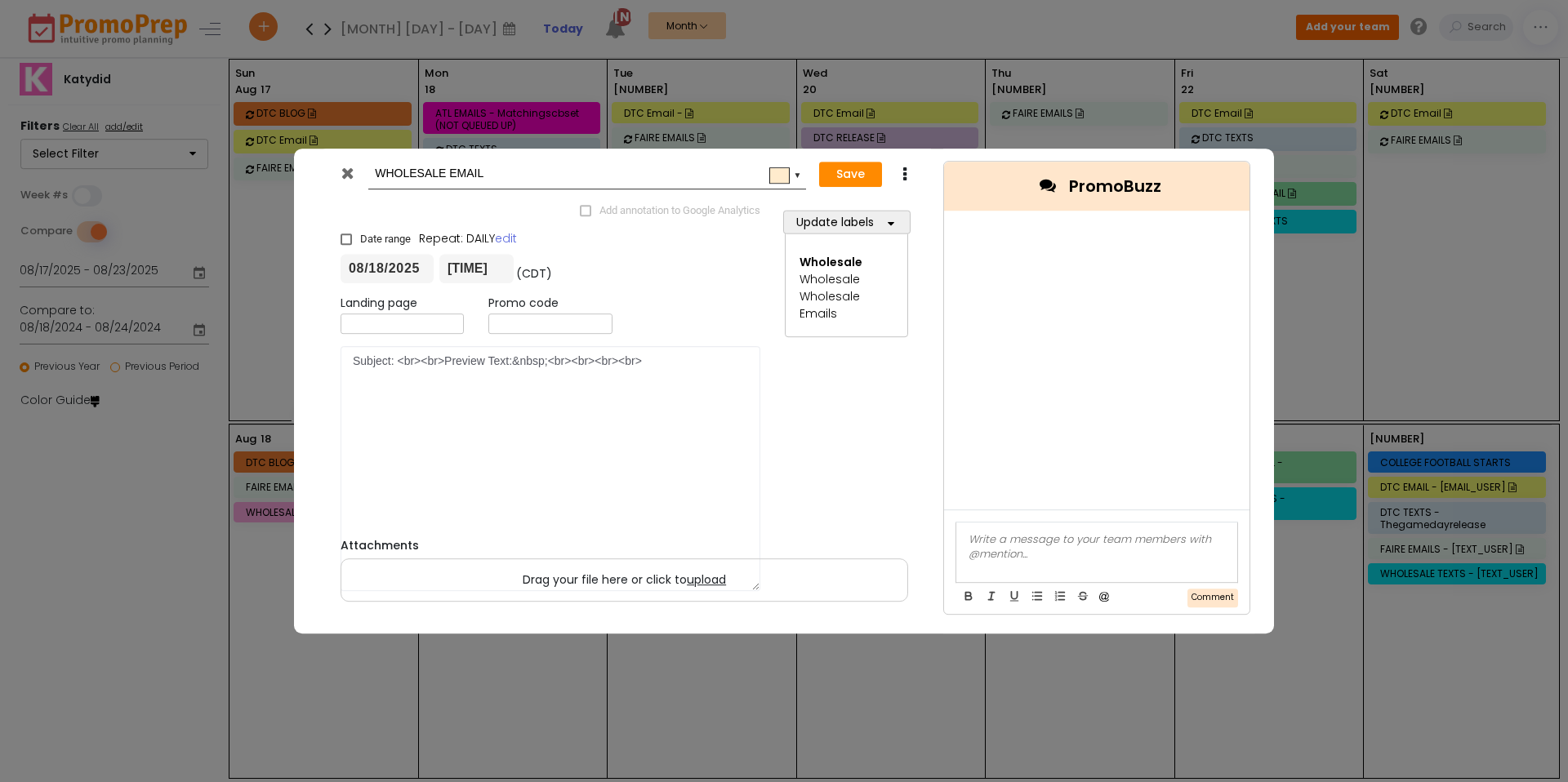 click on "Add annotation to Google Analytics" at bounding box center (550, 209) 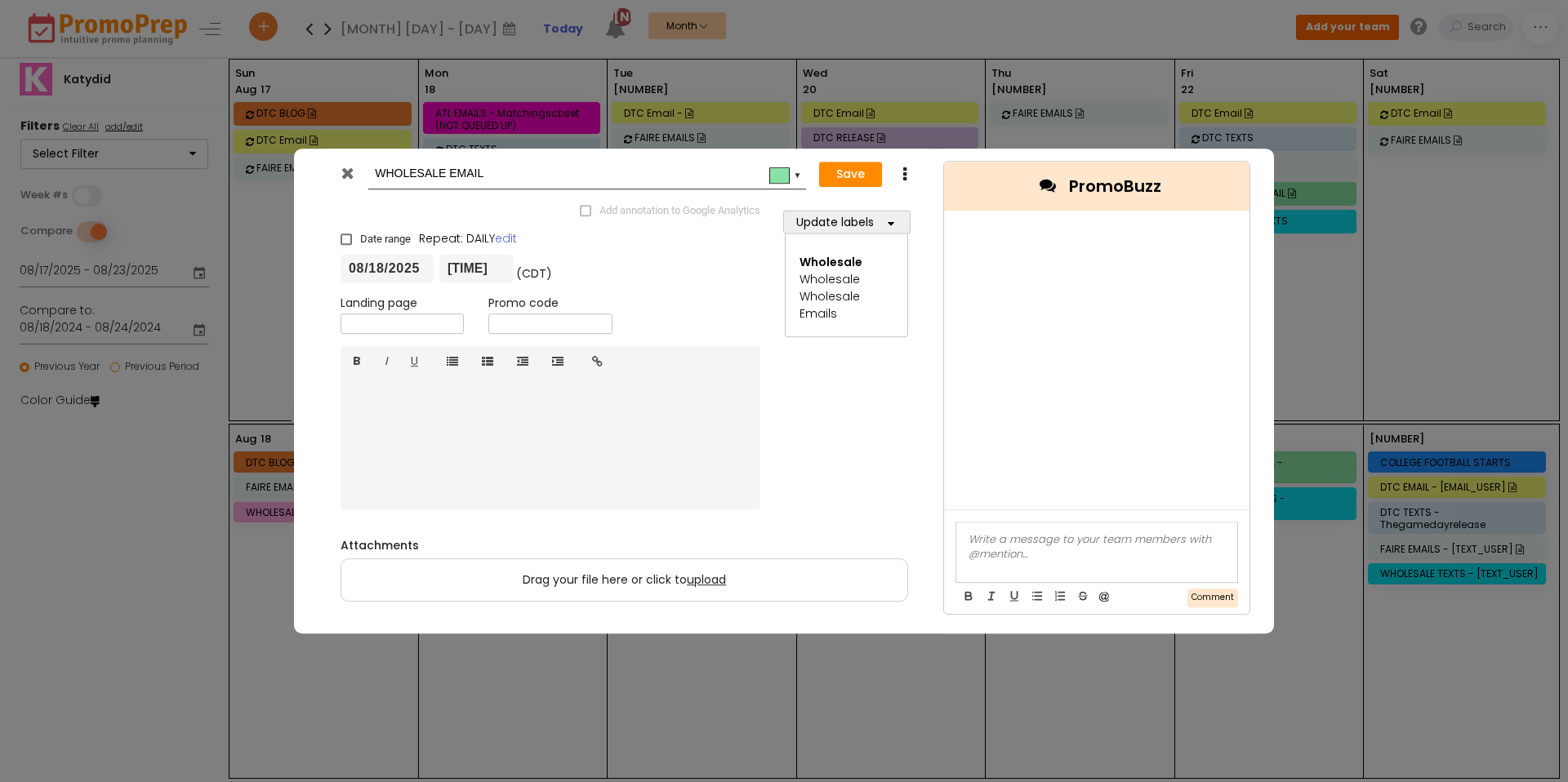 click on "WHOLESALE EMAIL" at bounding box center [584, 174] 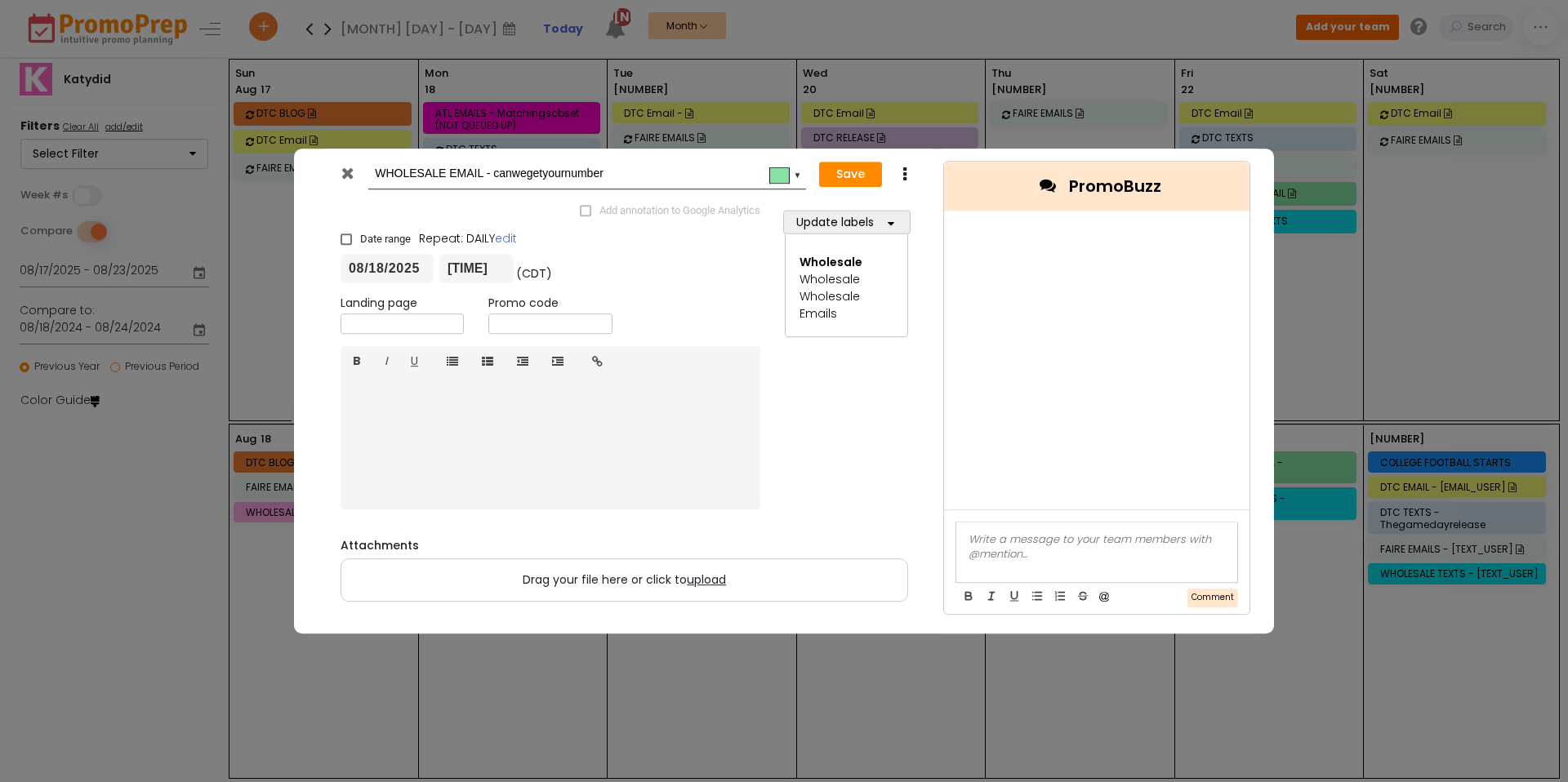 type on "WHOLESALE EMAIL - canwegetyournumber" 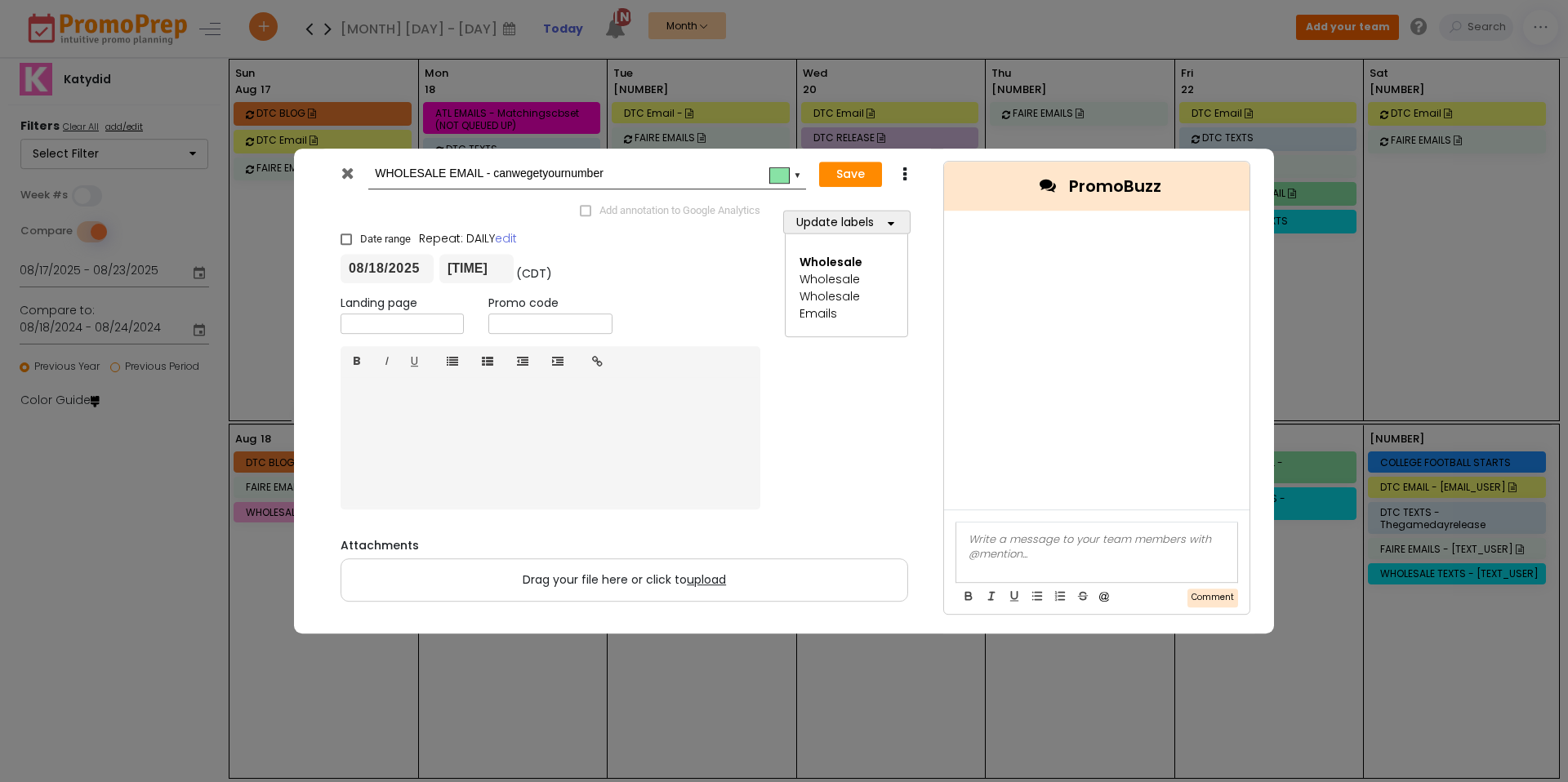 click at bounding box center (402, 323) 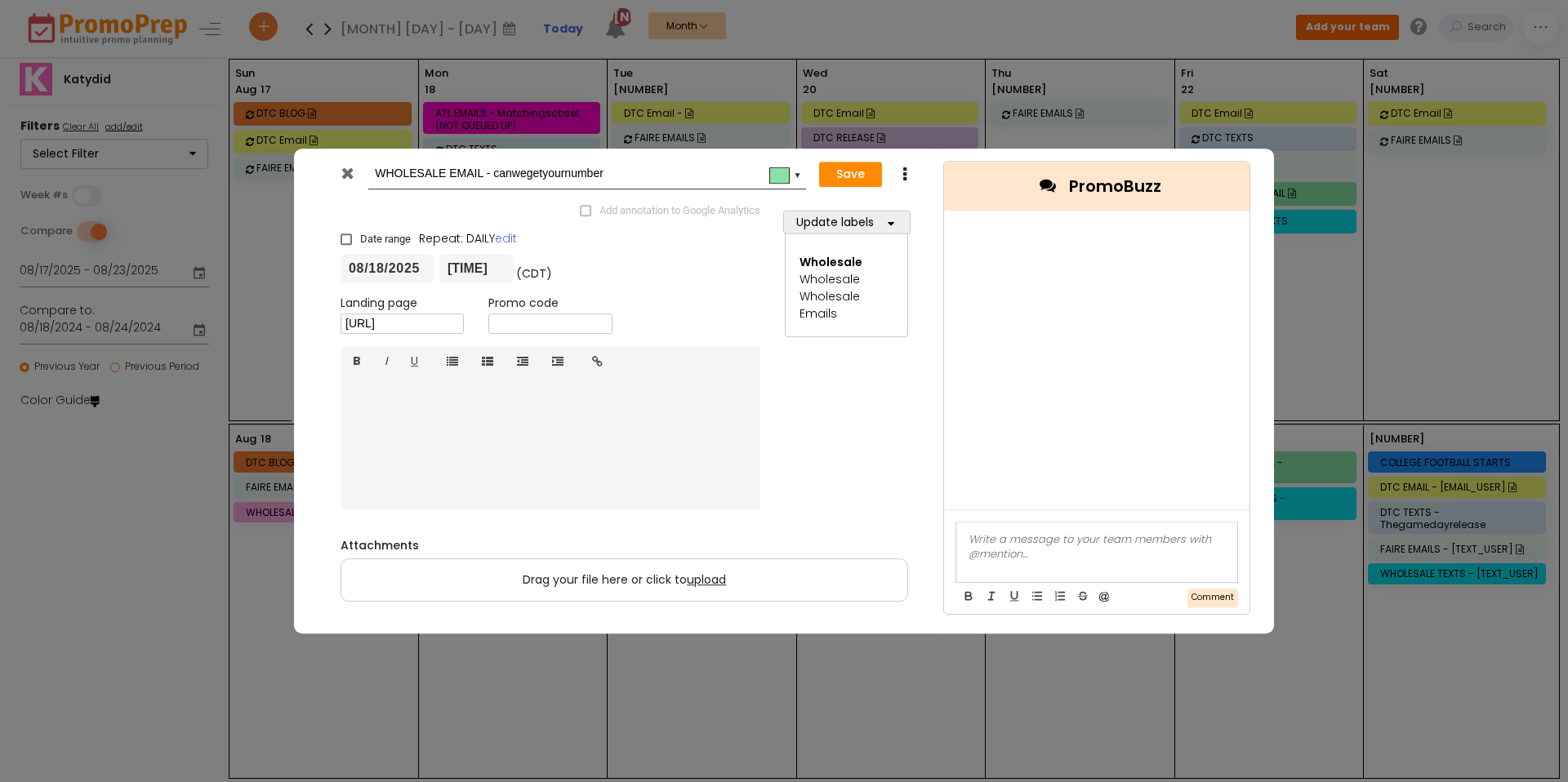 scroll, scrollTop: 0, scrollLeft: 301, axis: horizontal 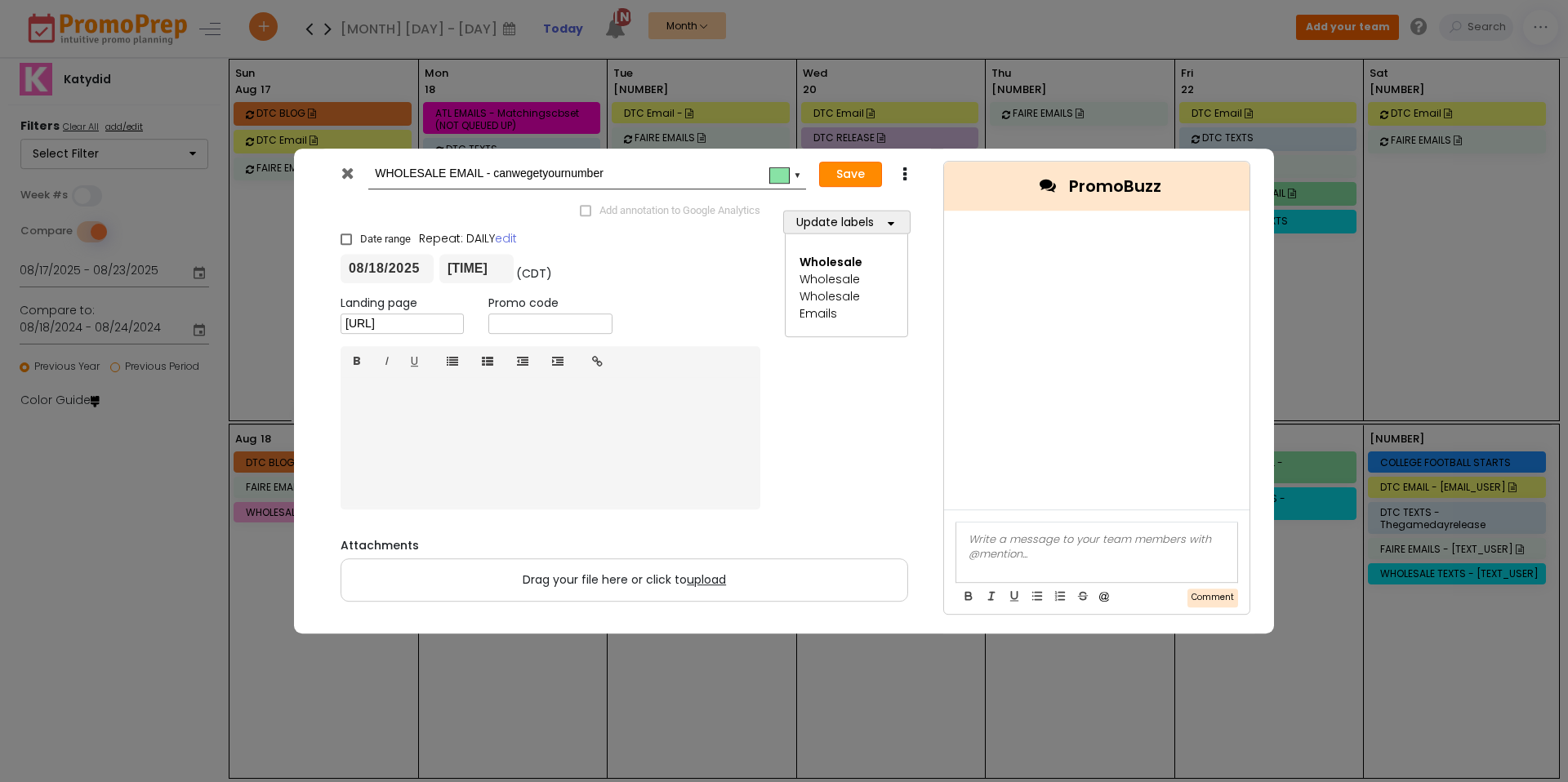 click on "Save" at bounding box center [850, 175] 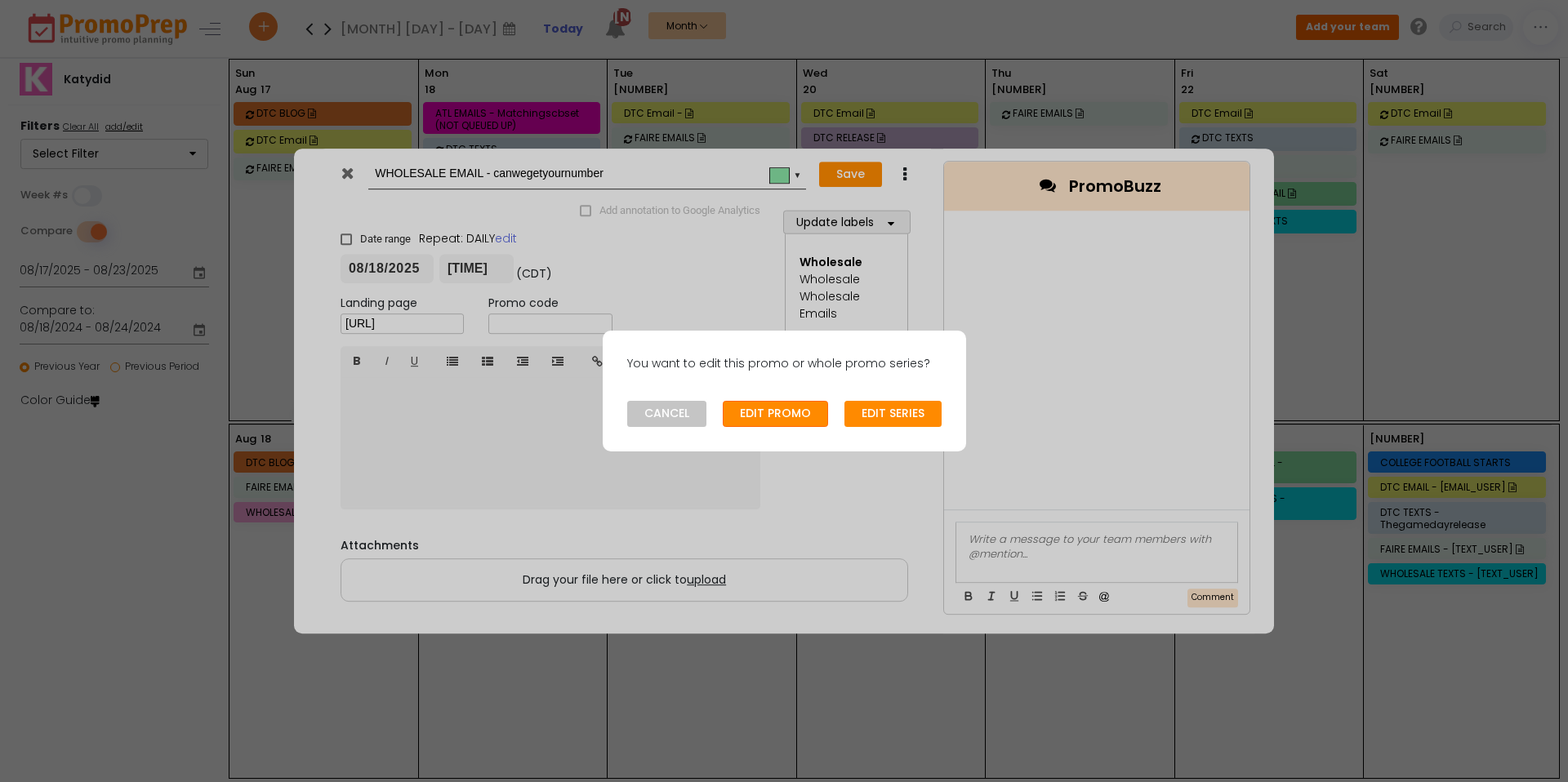 click on "EDIT PROMO" 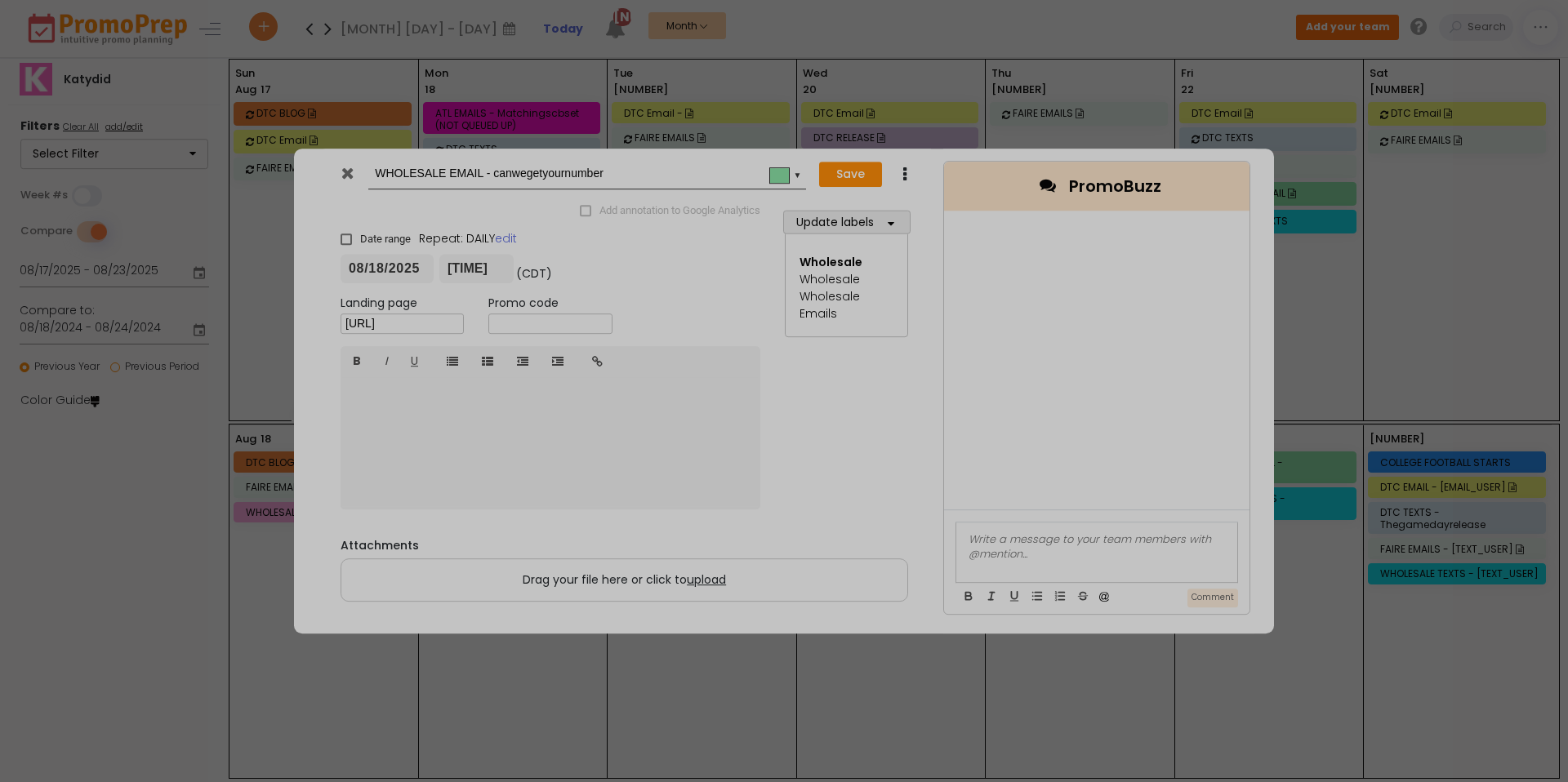 type on "[YYYY]-[MM]-[DD]" 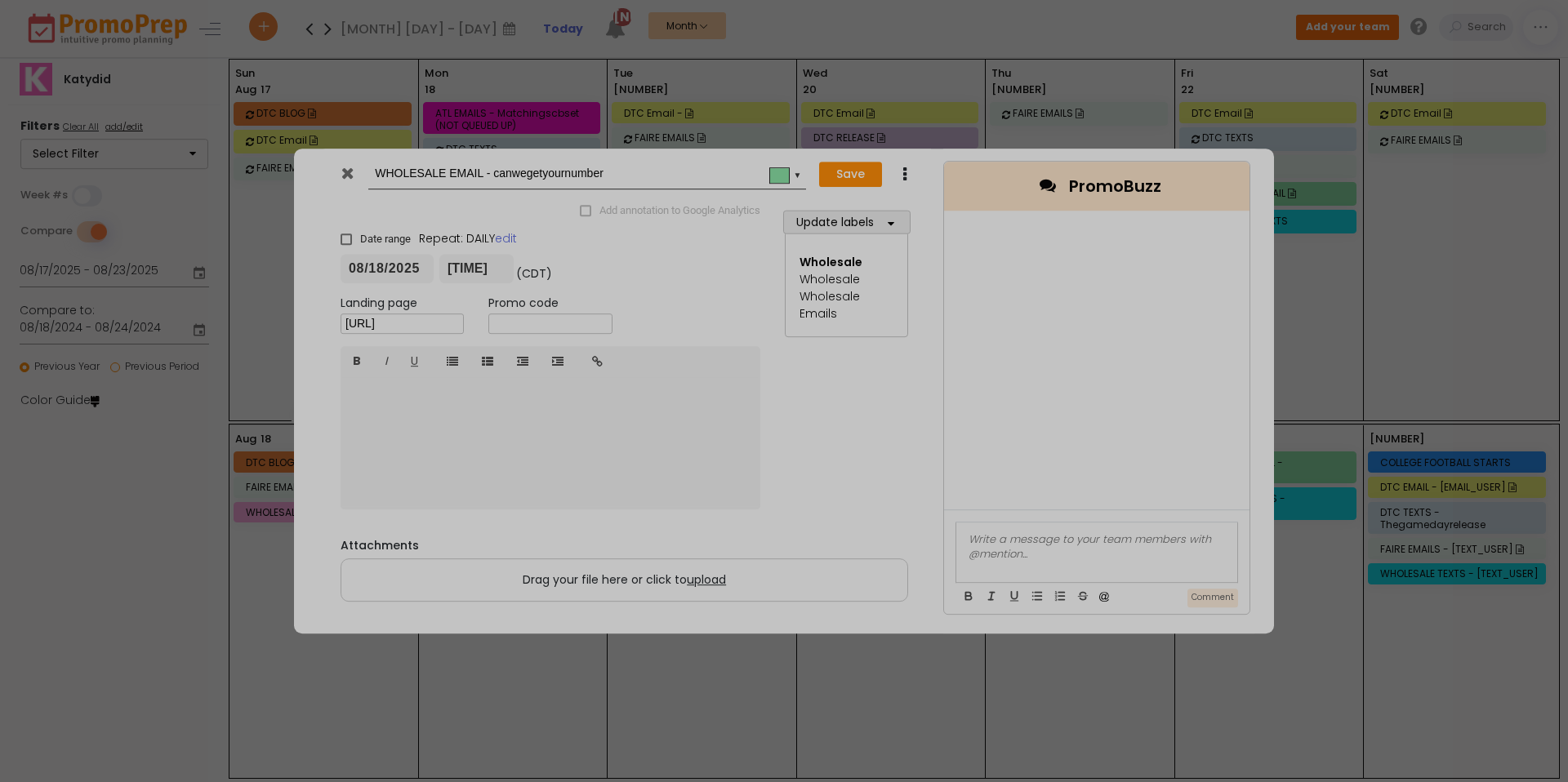 type on "[TIME]" 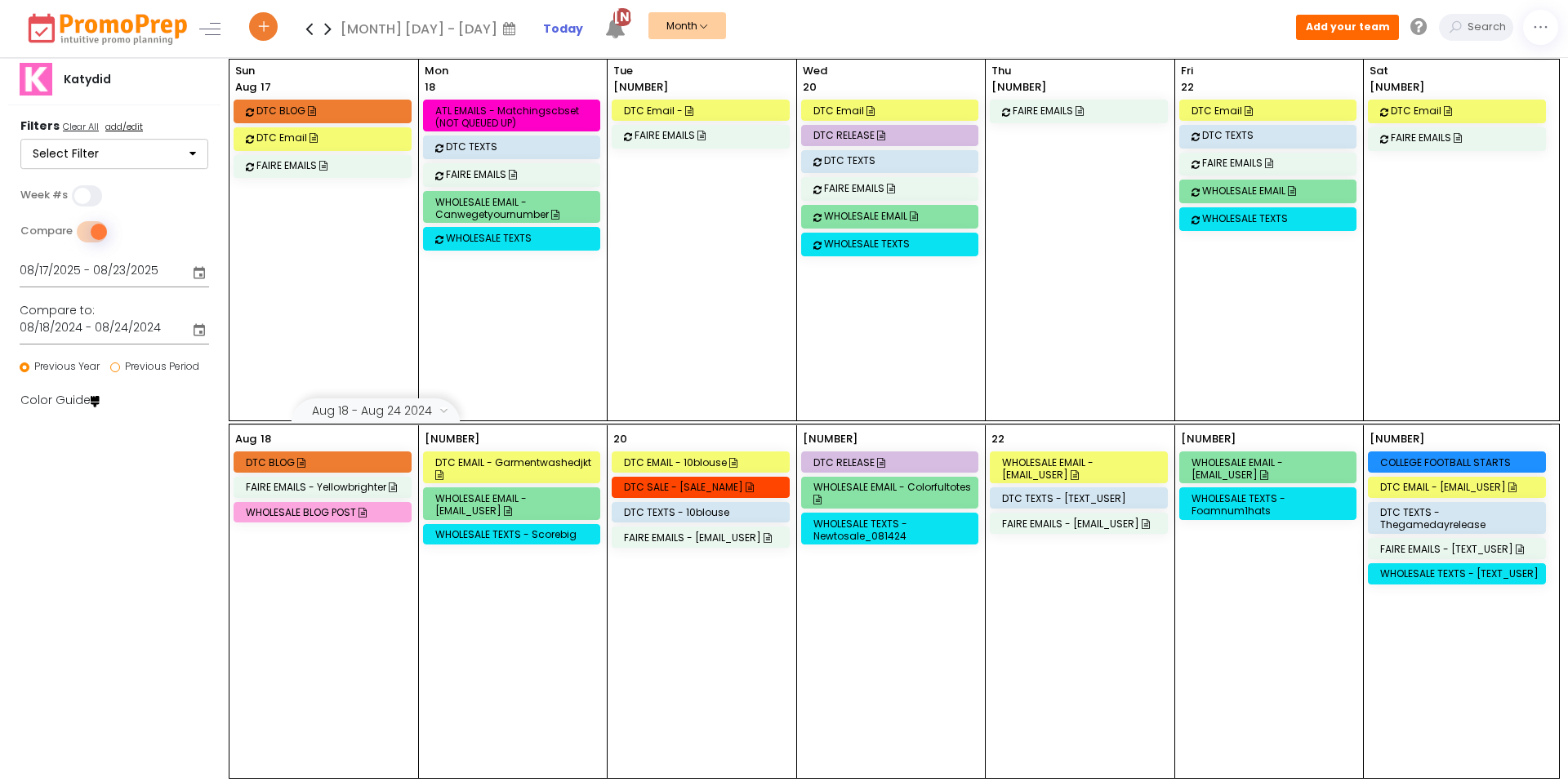 scroll, scrollTop: 0, scrollLeft: 0, axis: both 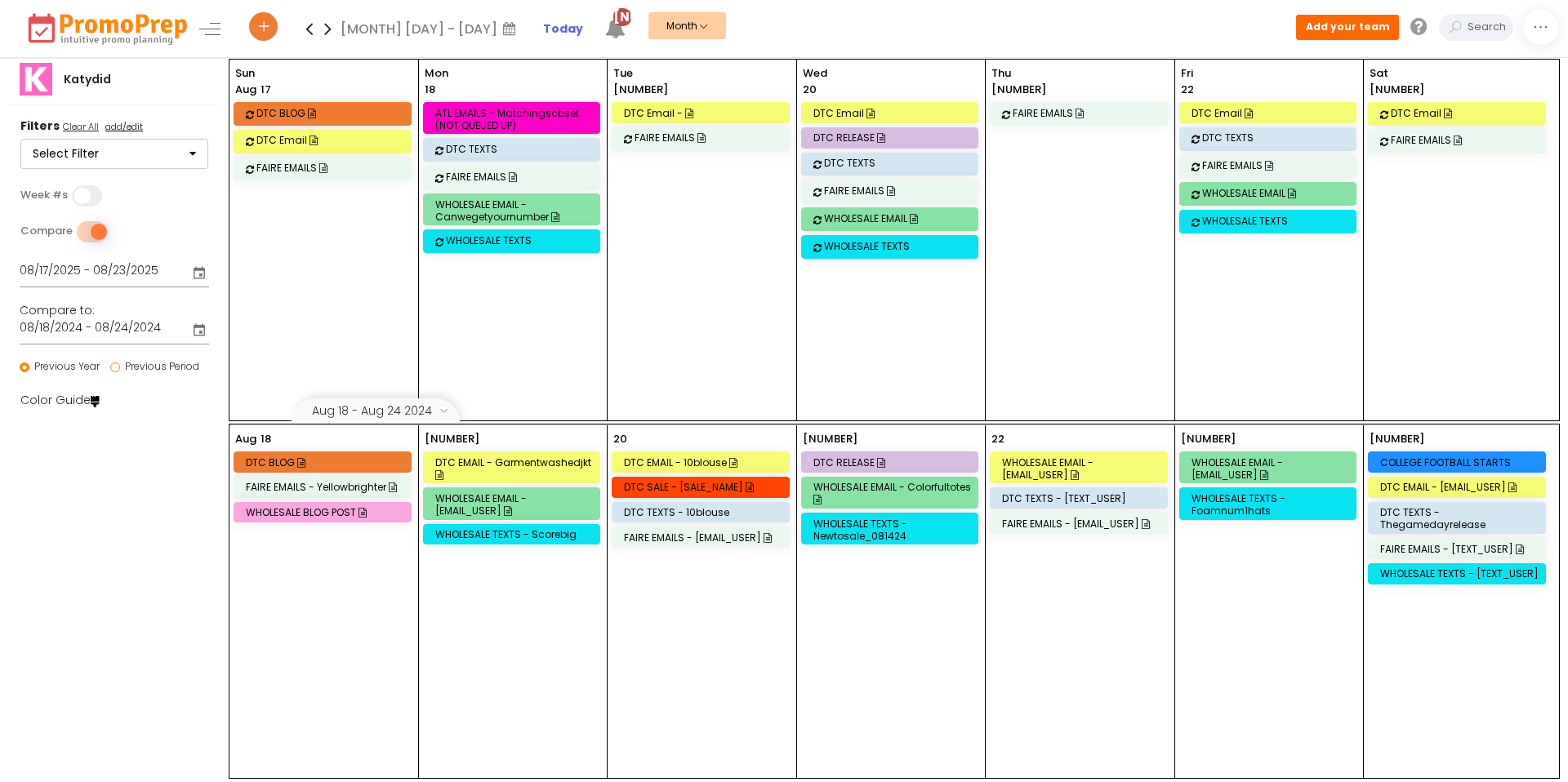 click at bounding box center [309, 29] 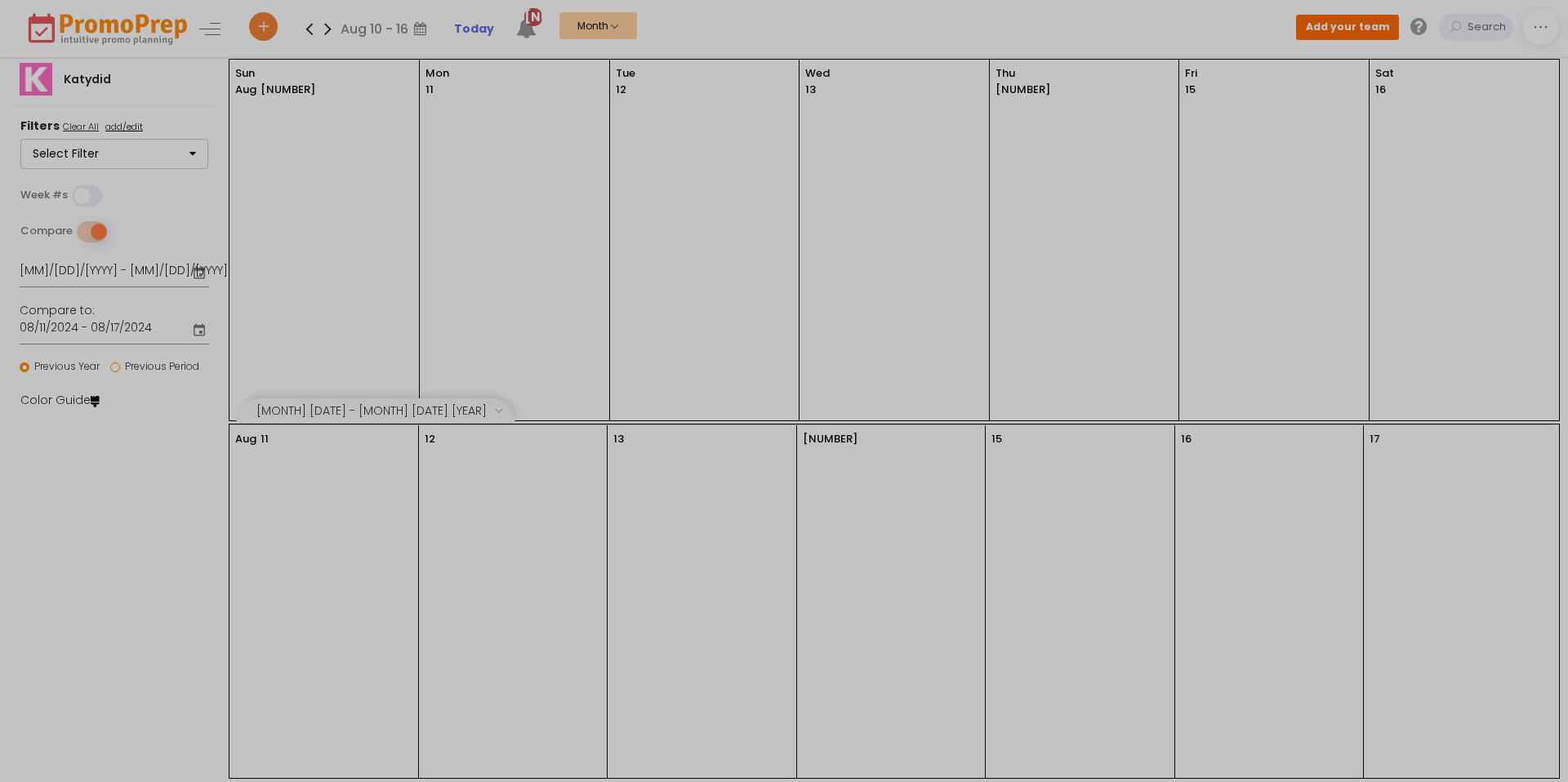 type on "08/10/2025" 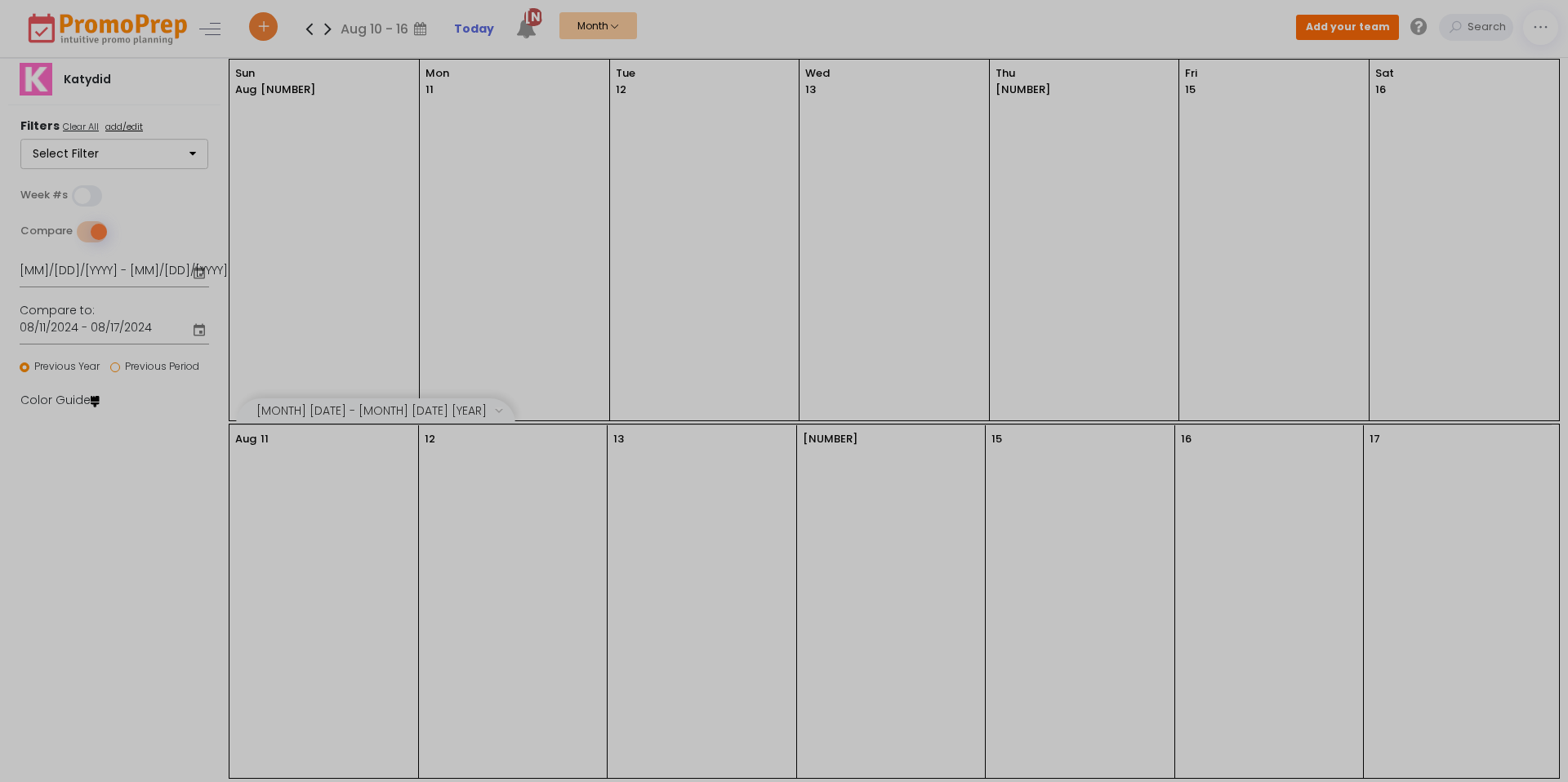 type on "[MM]/[DD]/[YYYY]" 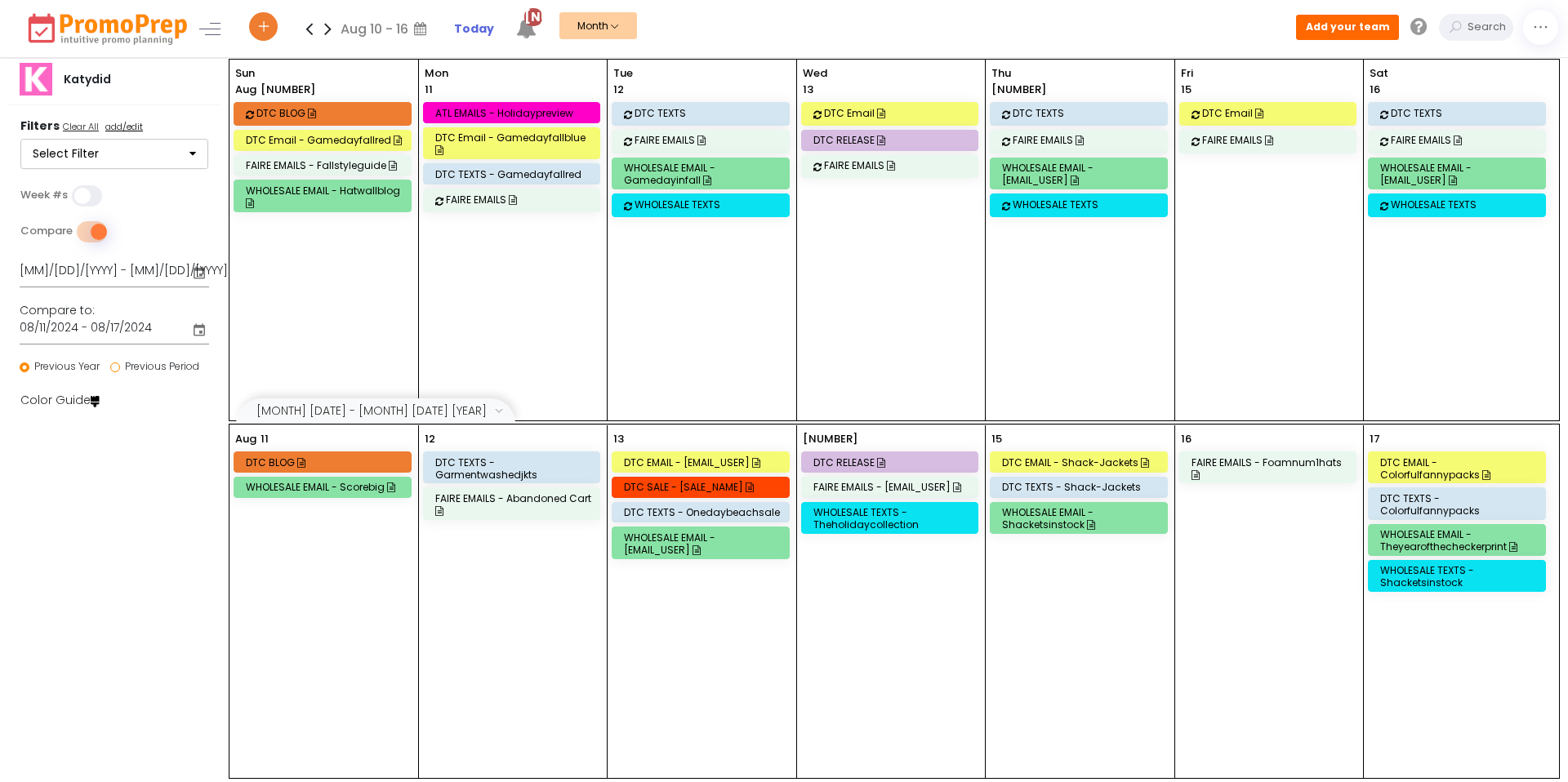 click on "WHOLESALE TEXTS" at bounding box center (714, 204) 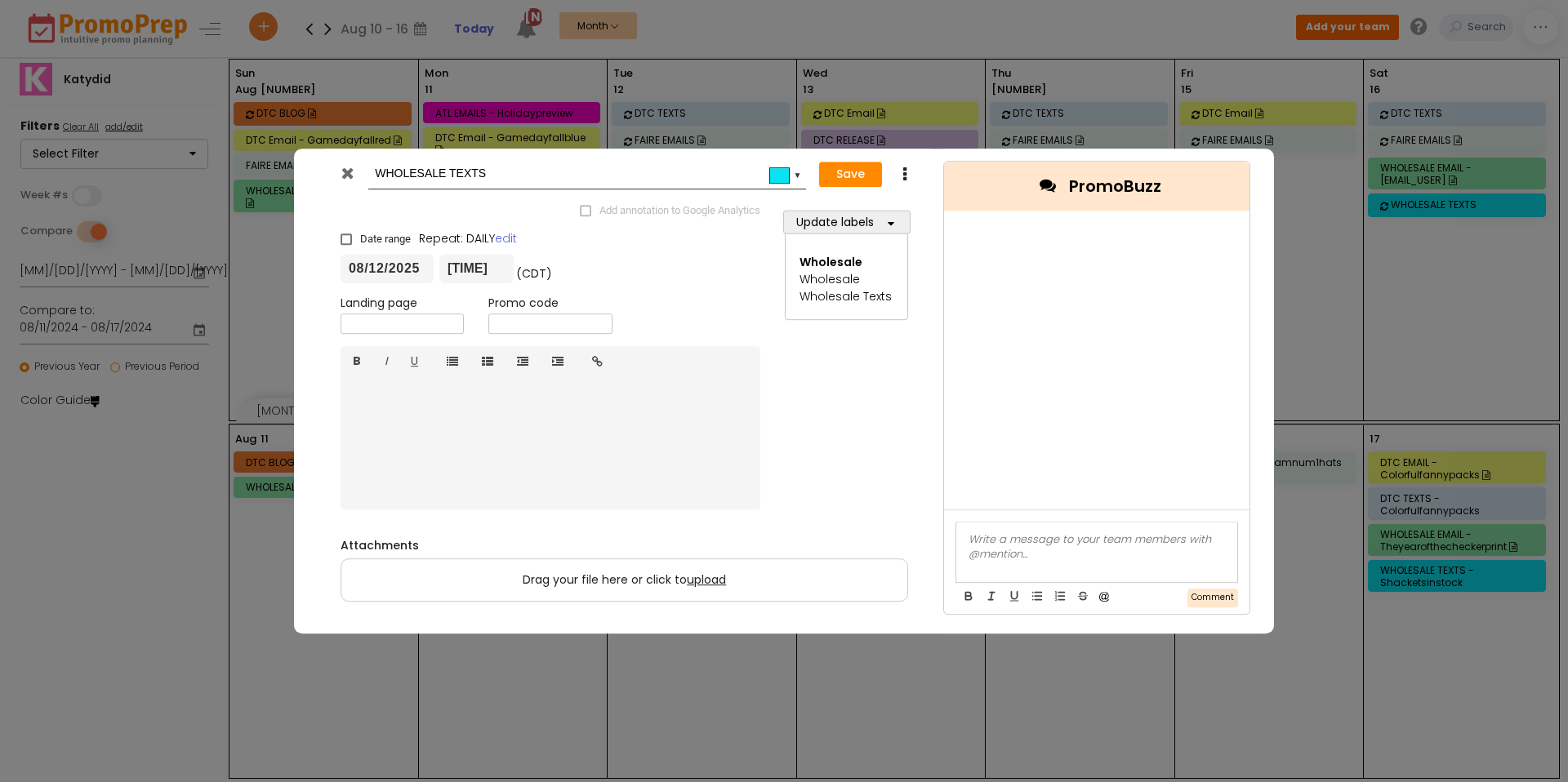 click on "08/12/2025" at bounding box center [387, 269] 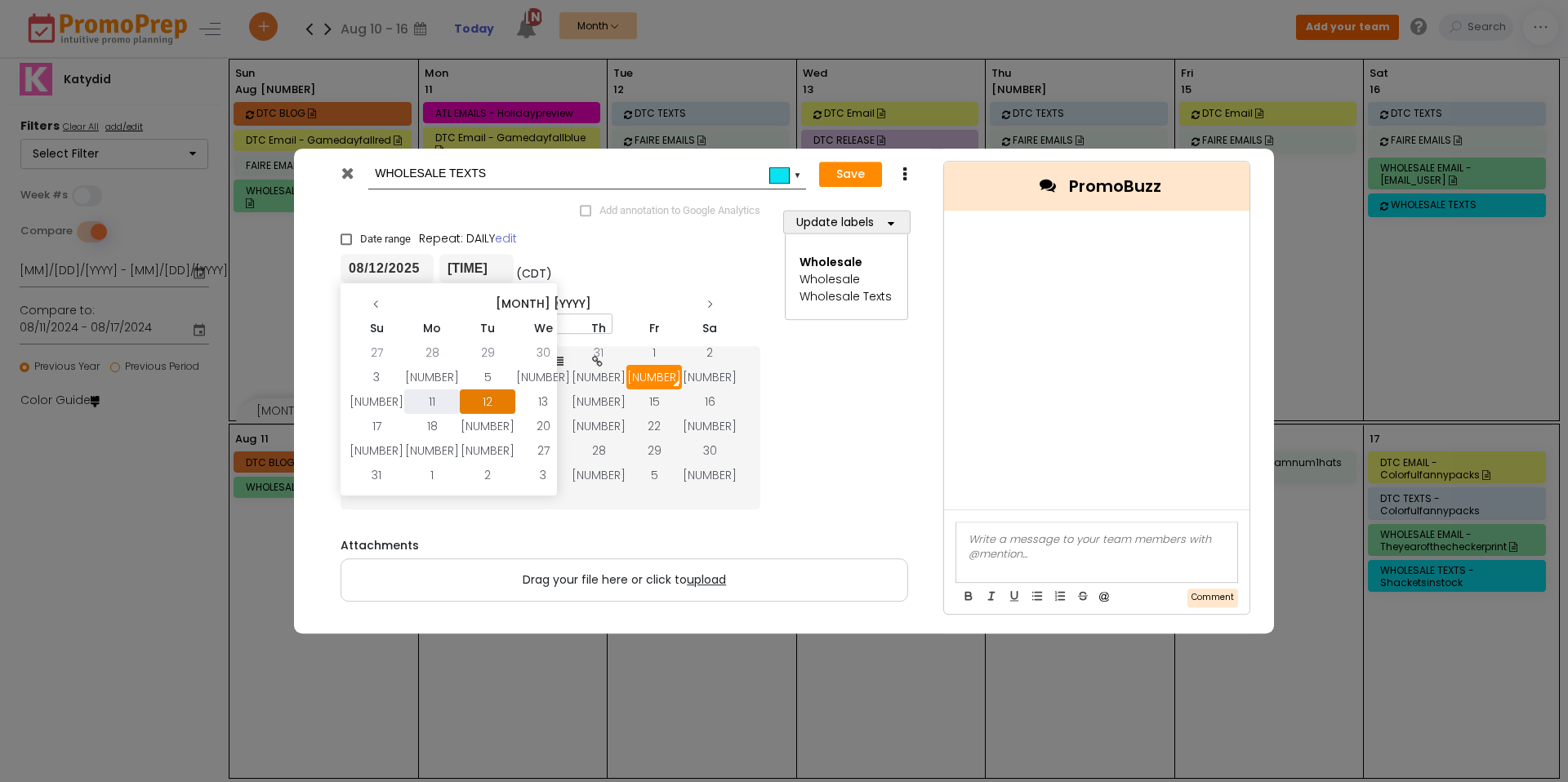 click on "11" at bounding box center [432, 402] 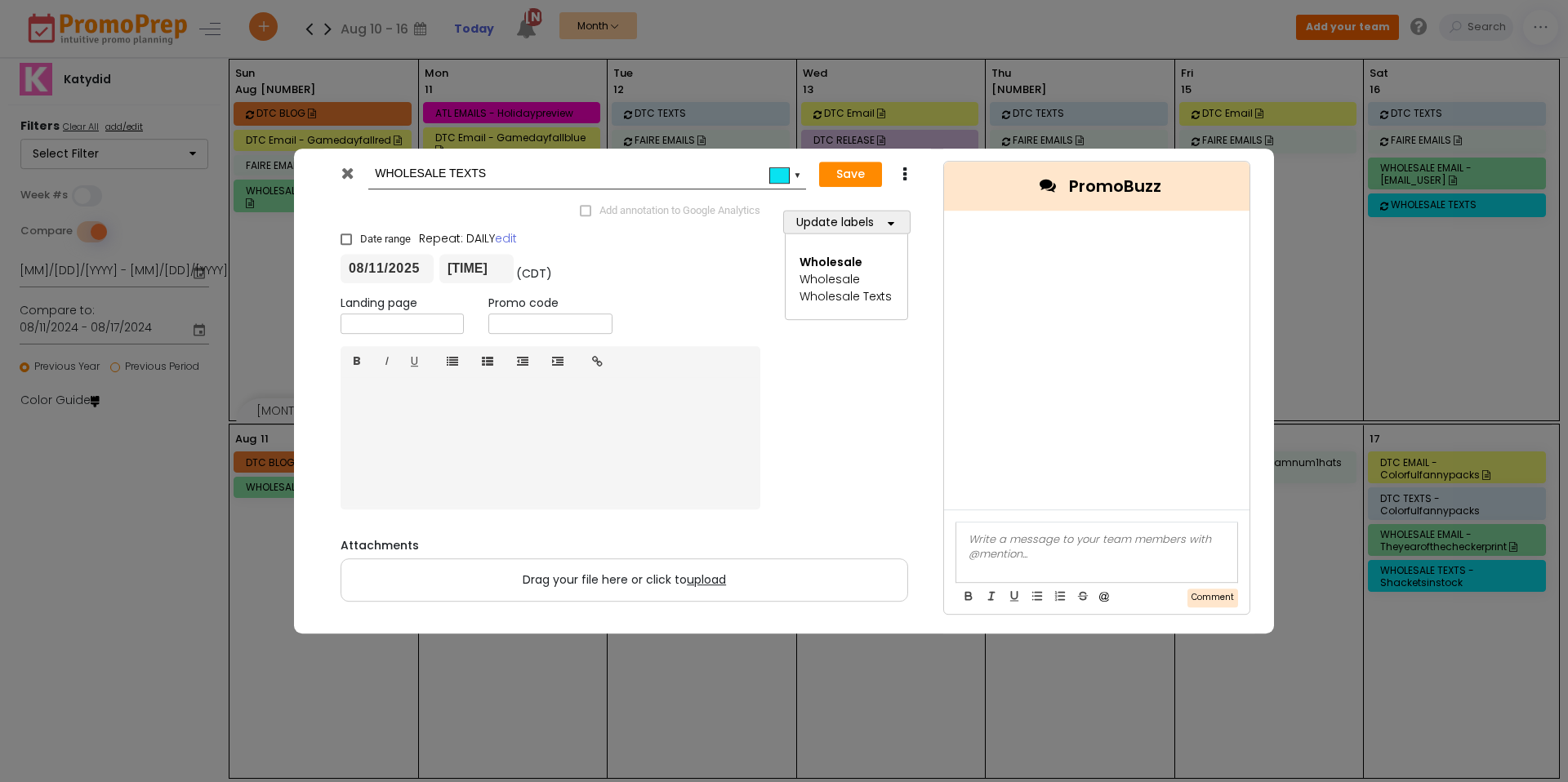 drag, startPoint x: 667, startPoint y: 272, endPoint x: 601, endPoint y: 260, distance: 67.08204 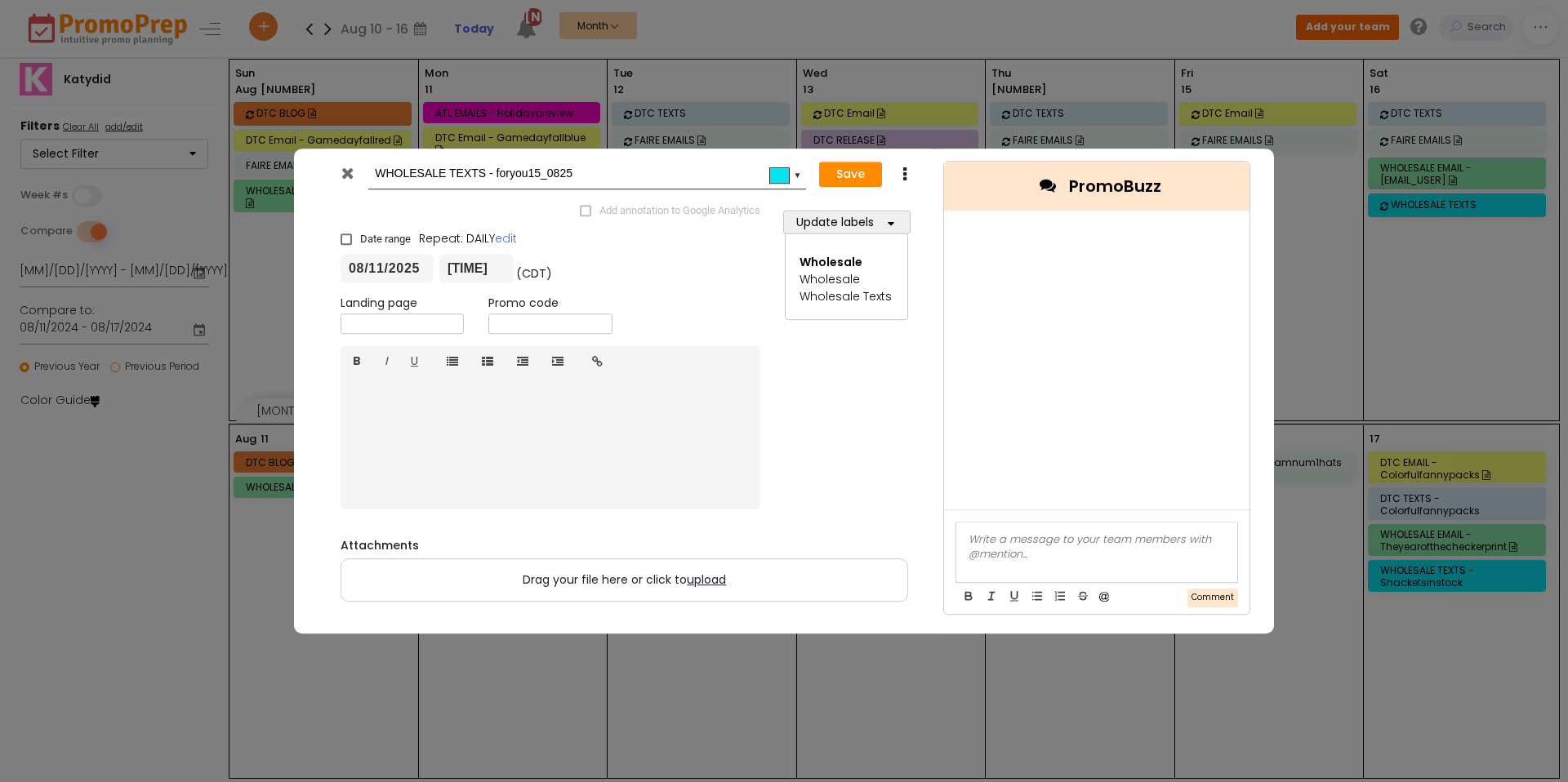 type on "WHOLESALE TEXTS - foryou15_0825" 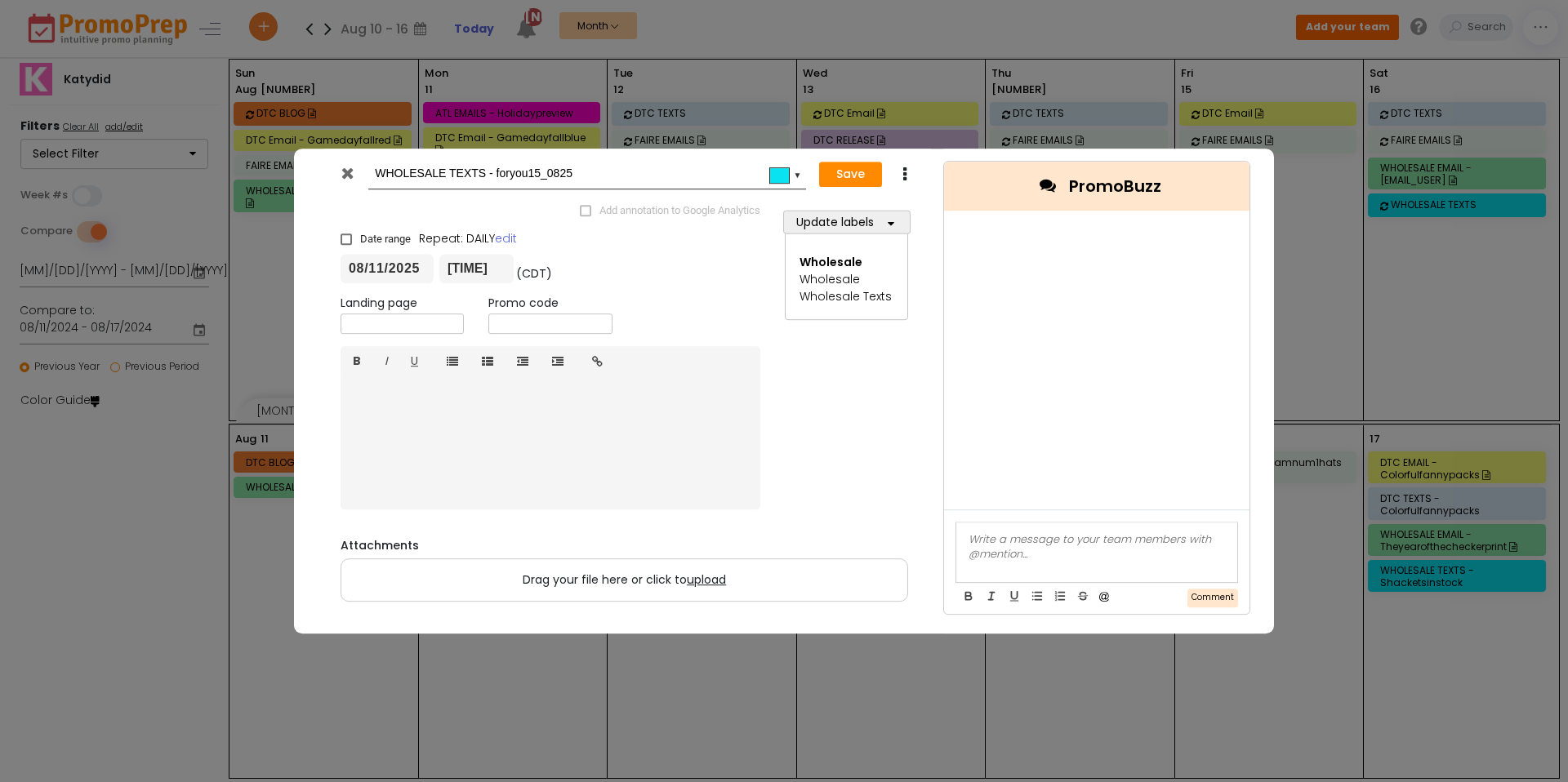 click at bounding box center [402, 323] 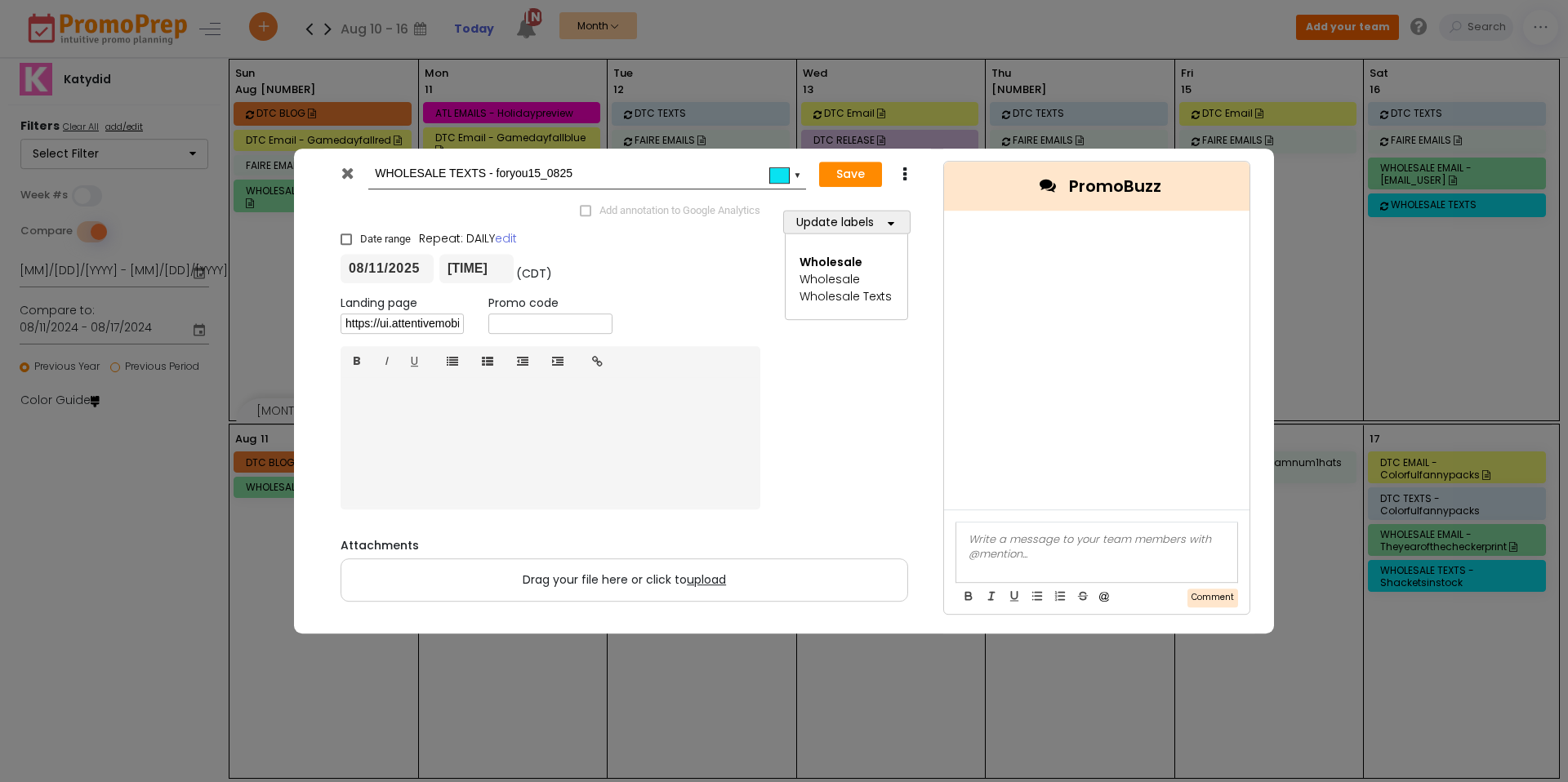 scroll, scrollTop: 0, scrollLeft: 1431, axis: horizontal 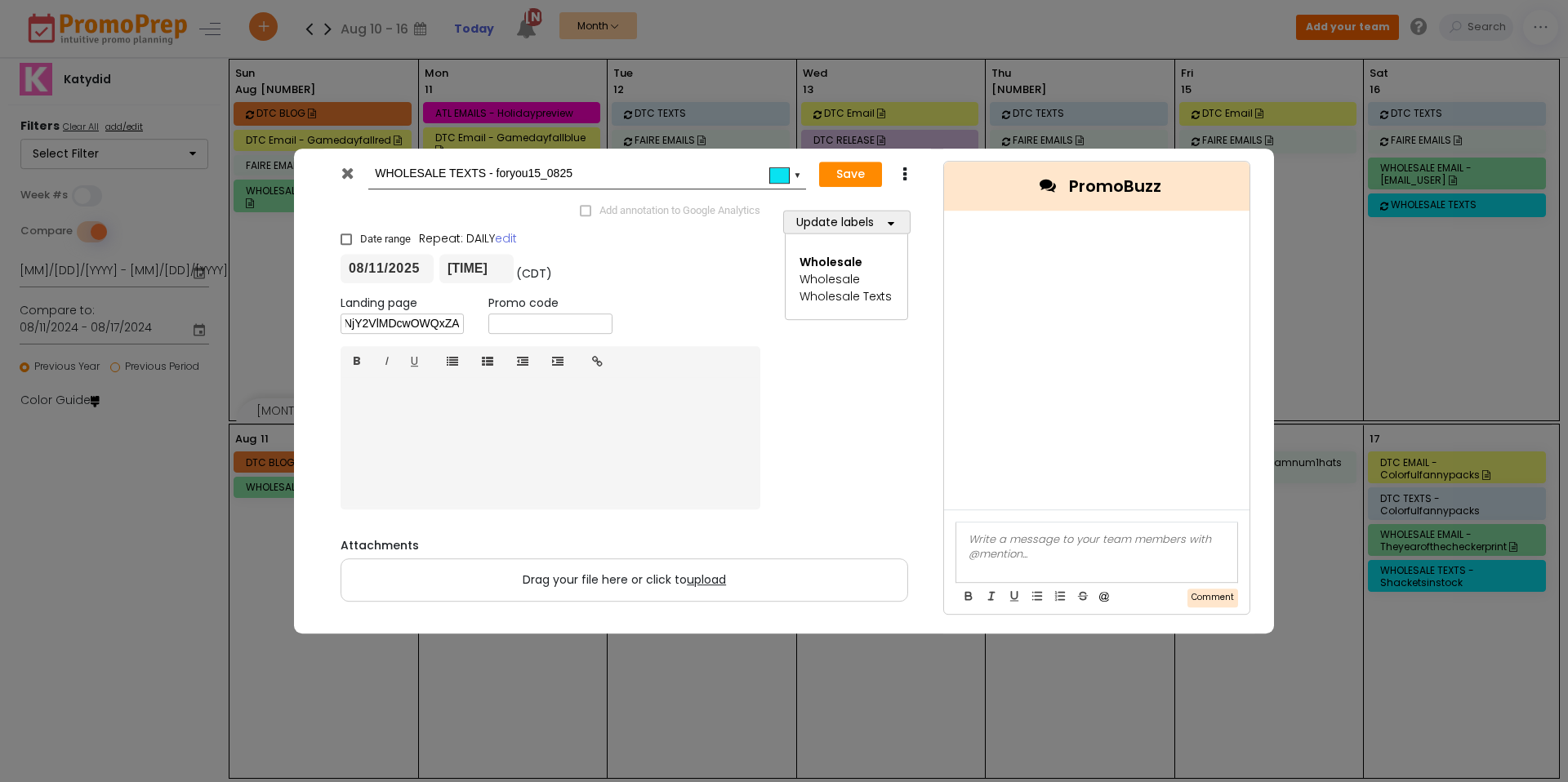 type on "https://ui.attentivemobile.com/campaigns/compose/preview?campaignId=MTU6Q29tcG9zZUNhbXBhaWduNzYyZDRiOGItMzNhYi00NDMyLTk2MzEtYThjZTQwZDlhMzhm&messageGroupId=MjA6Q2FtcGFpZ25NZXNzYWdlR3JvdXAKJGQzYWU4MWFhLWFlYjgtNDcxNy1hNWE5LWNjY2VlMDcwOWQxZA" 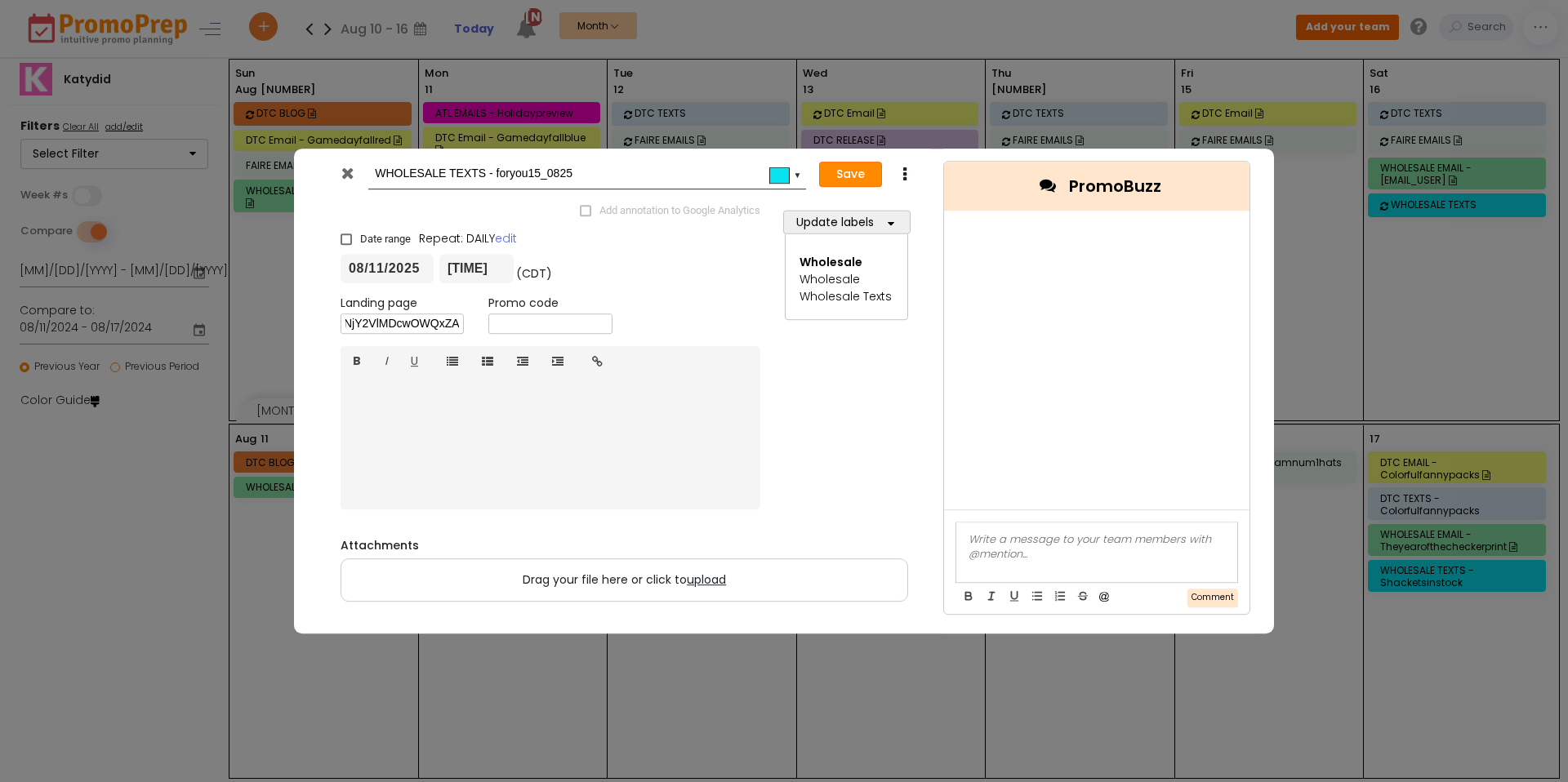 click on "Save" at bounding box center (850, 175) 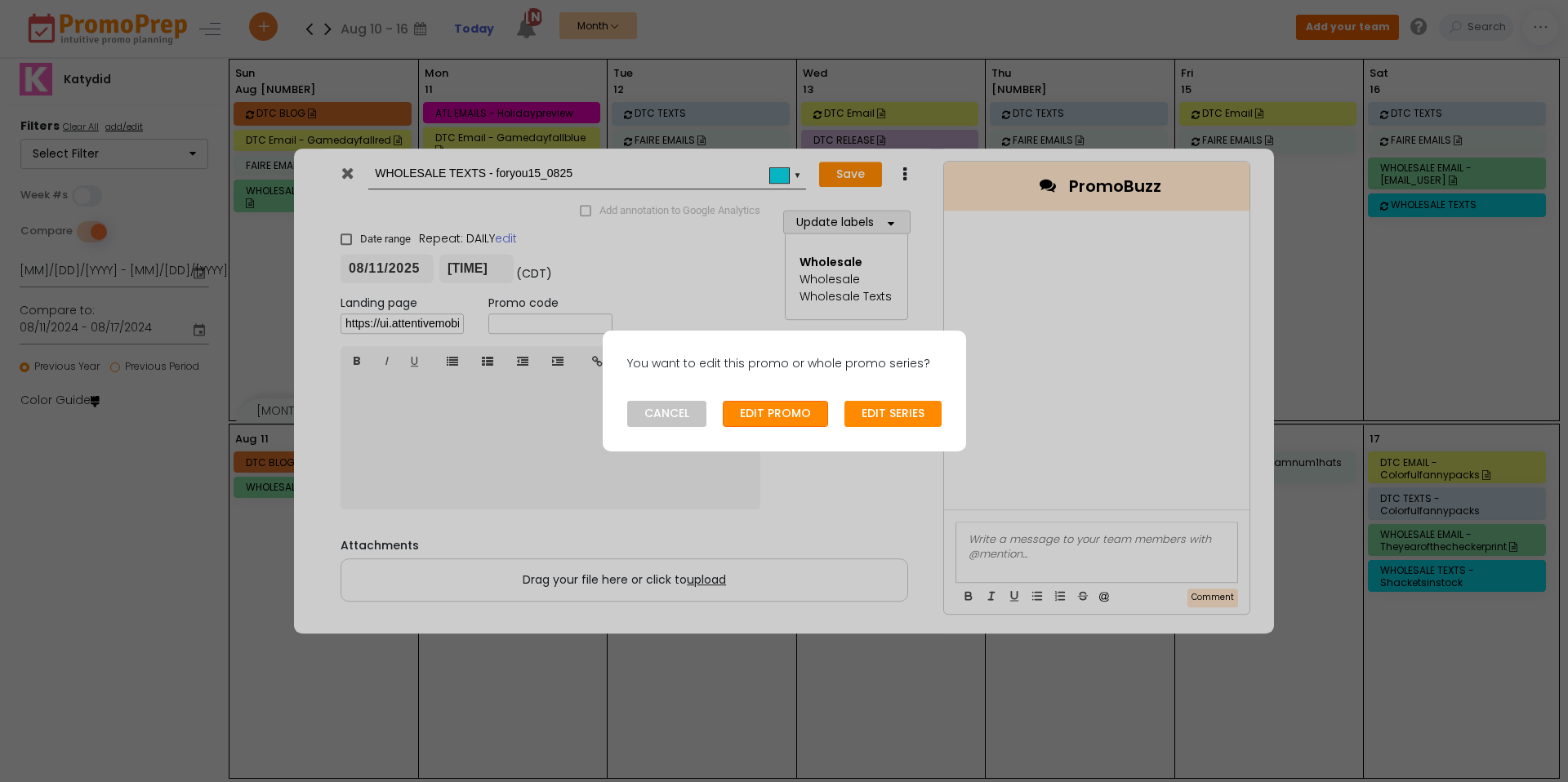 drag, startPoint x: 758, startPoint y: 407, endPoint x: 747, endPoint y: 408, distance: 11.045361 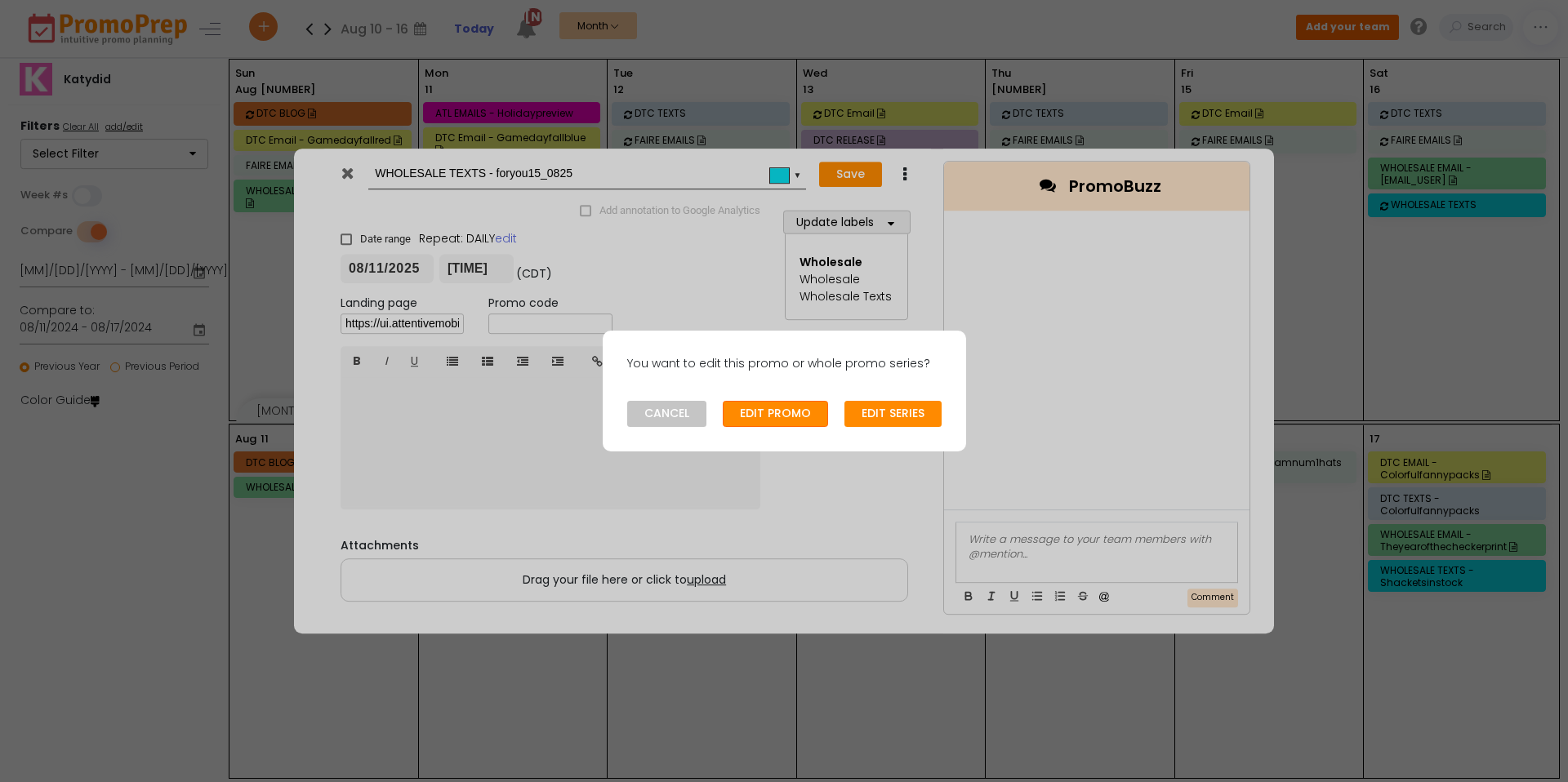 click on "EDIT PROMO" 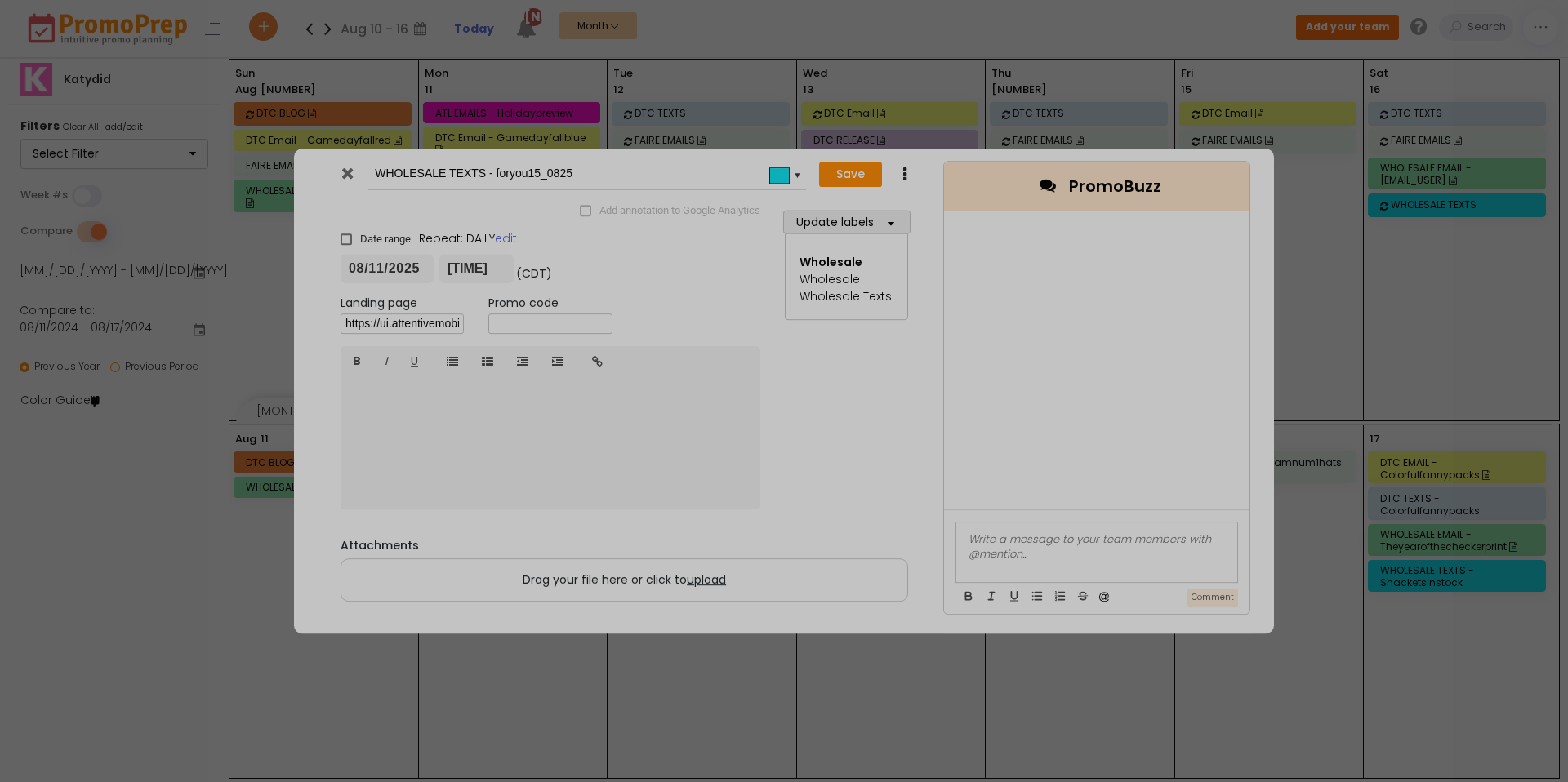 type on "[DATE]" 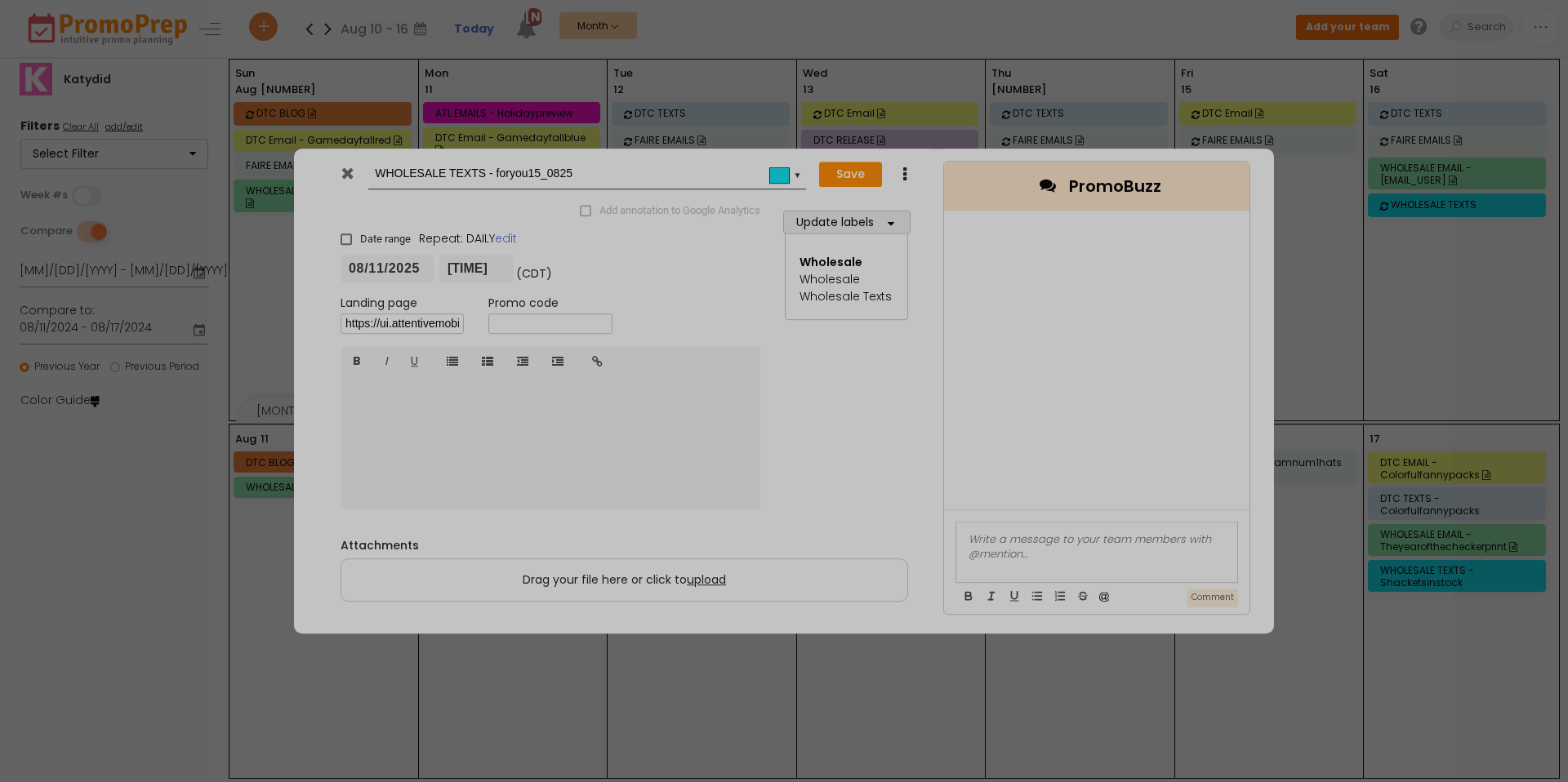 type on "[TIME]" 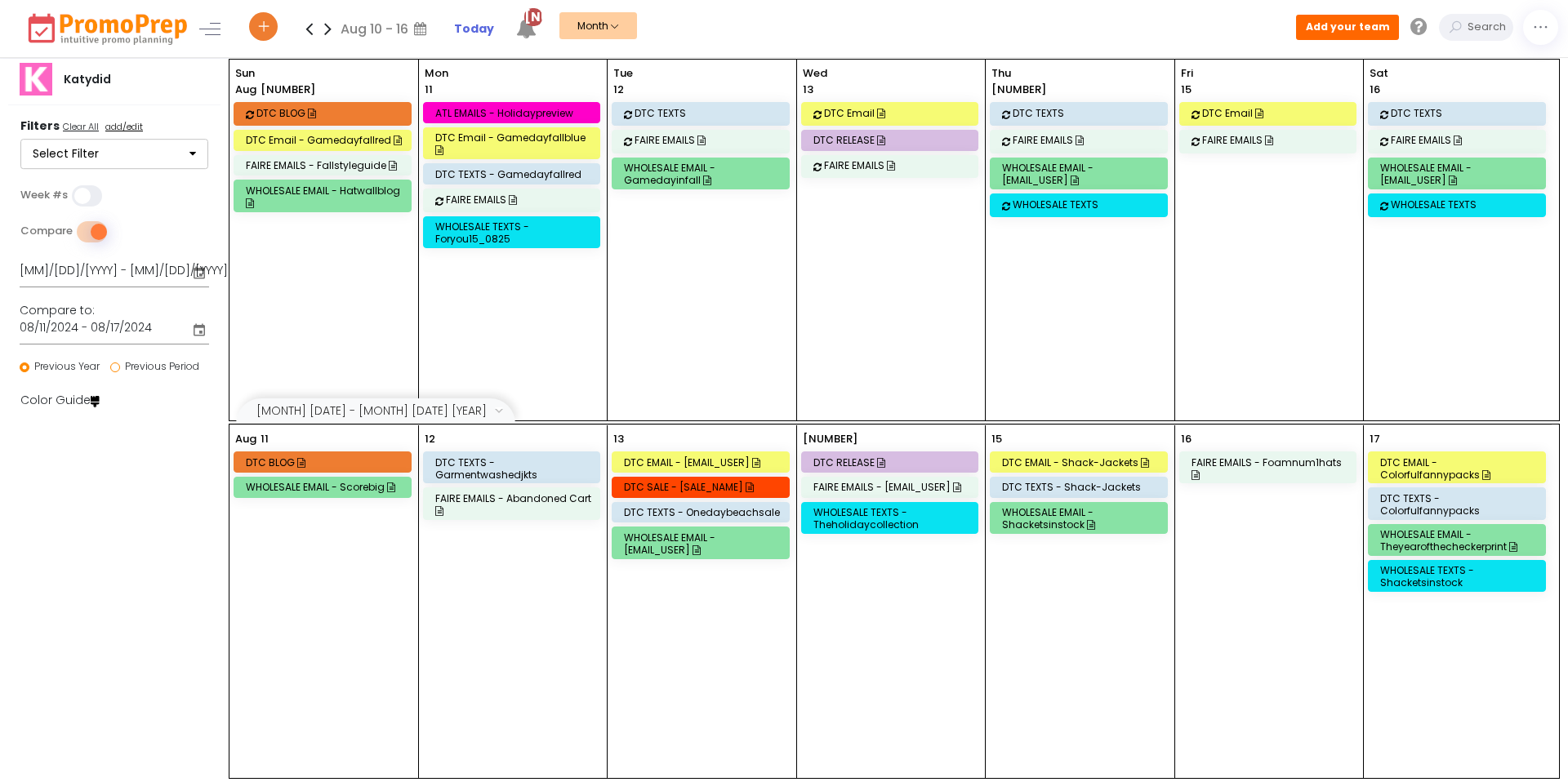 click on "WHOLESALE TEXTS" at bounding box center (1078, 205) 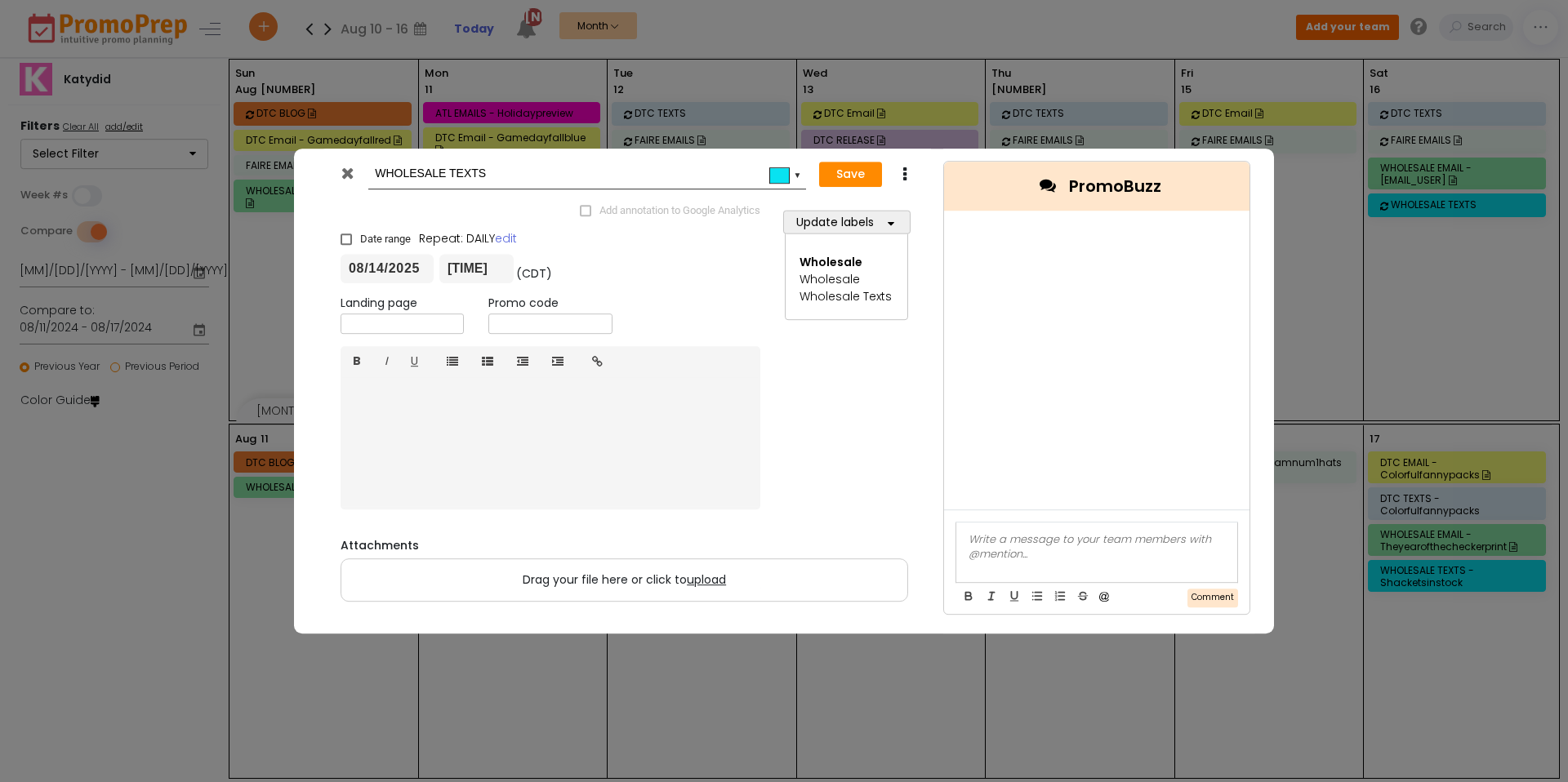click at bounding box center (402, 323) 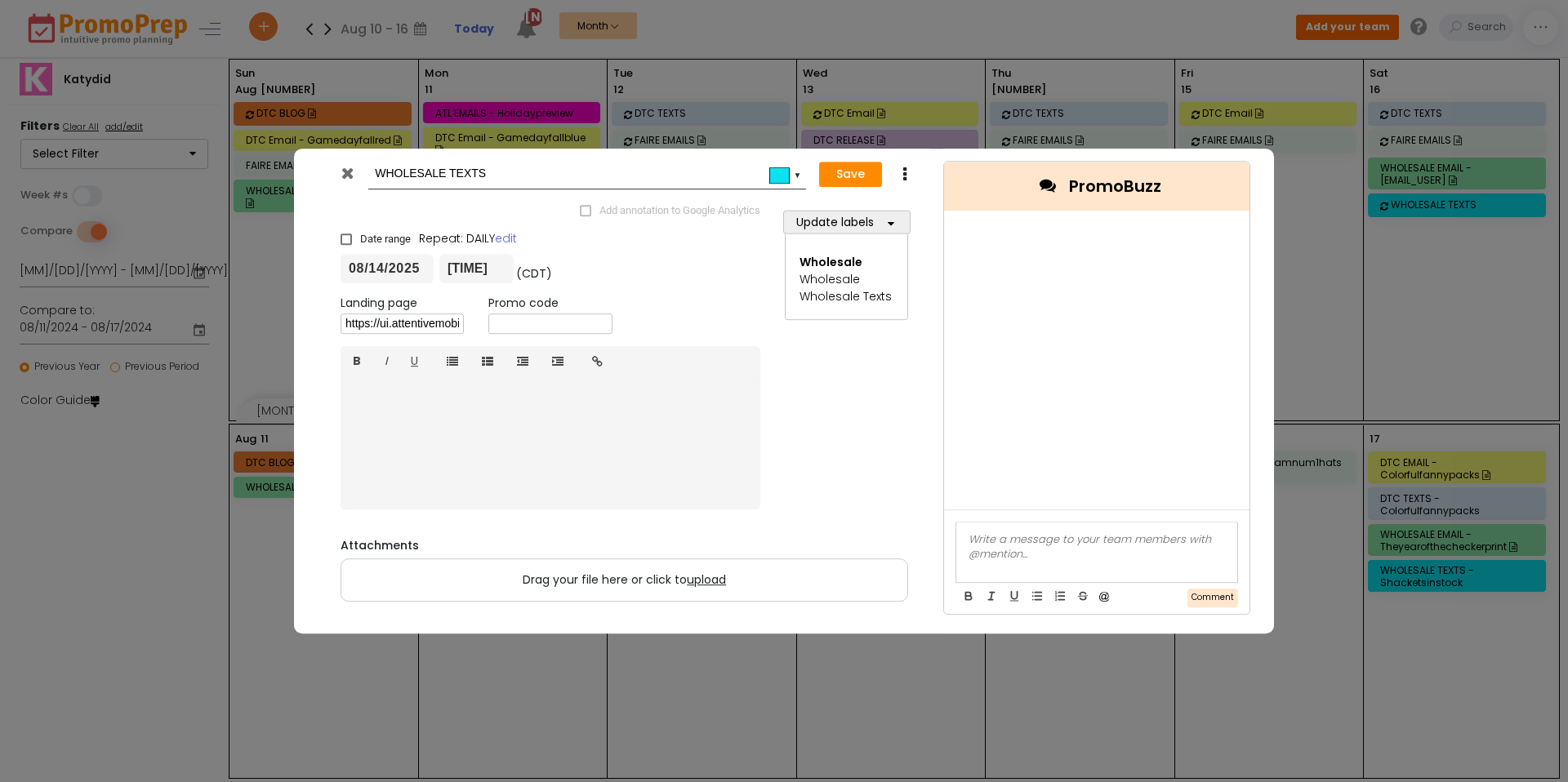 scroll, scrollTop: 0, scrollLeft: 1403, axis: horizontal 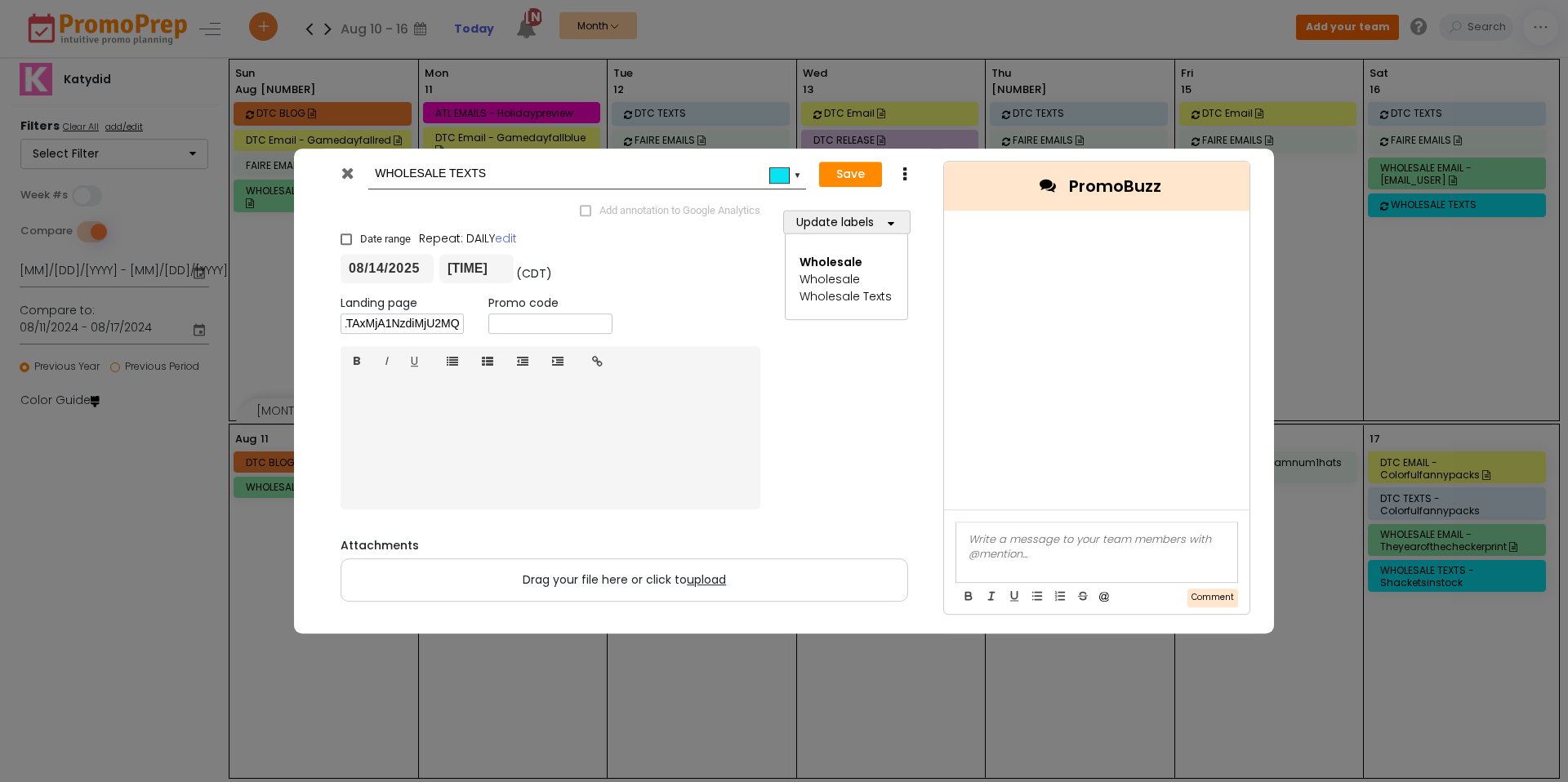 type on "https://ui.attentivemobile.com/campaigns/compose/preview?campaignId=MTU6Q29tcG9zZUNhbXBhaWduYWI4MDBhZjktNzY1Ni00YzY5LWJmMGItYTlmYzM3NGE3NjE5&messageGroupId=MjA6Q2FtcGFpZ25NZXNzYWdlR3JvdXAKJDBlZDgzNDk2LTcxMDItNGUwYS1iNTkxLTAxMjA1NzdiMjU2MQ" 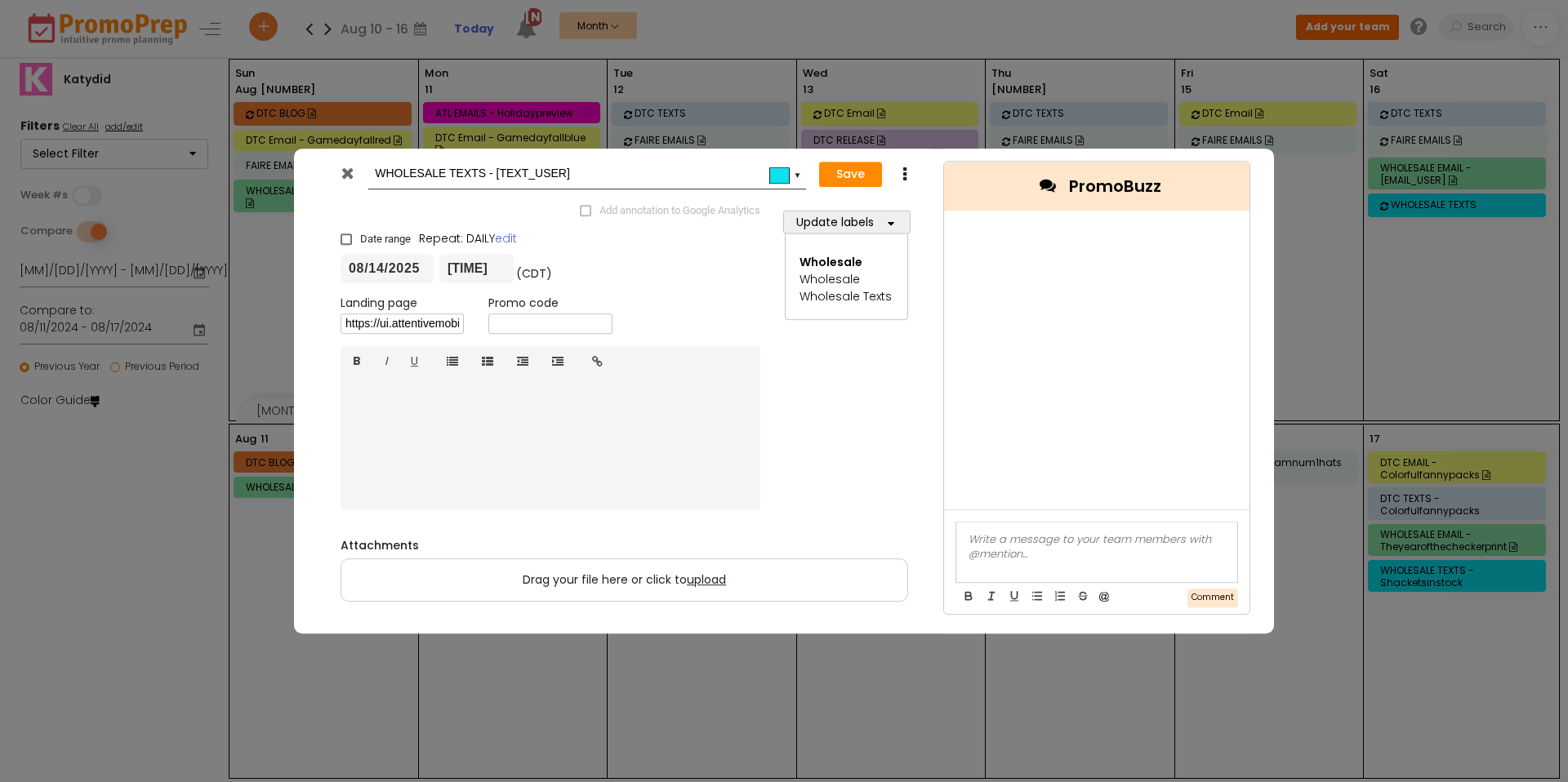 type on "WHOLESALE TEXTS - [TEXT_USER]" 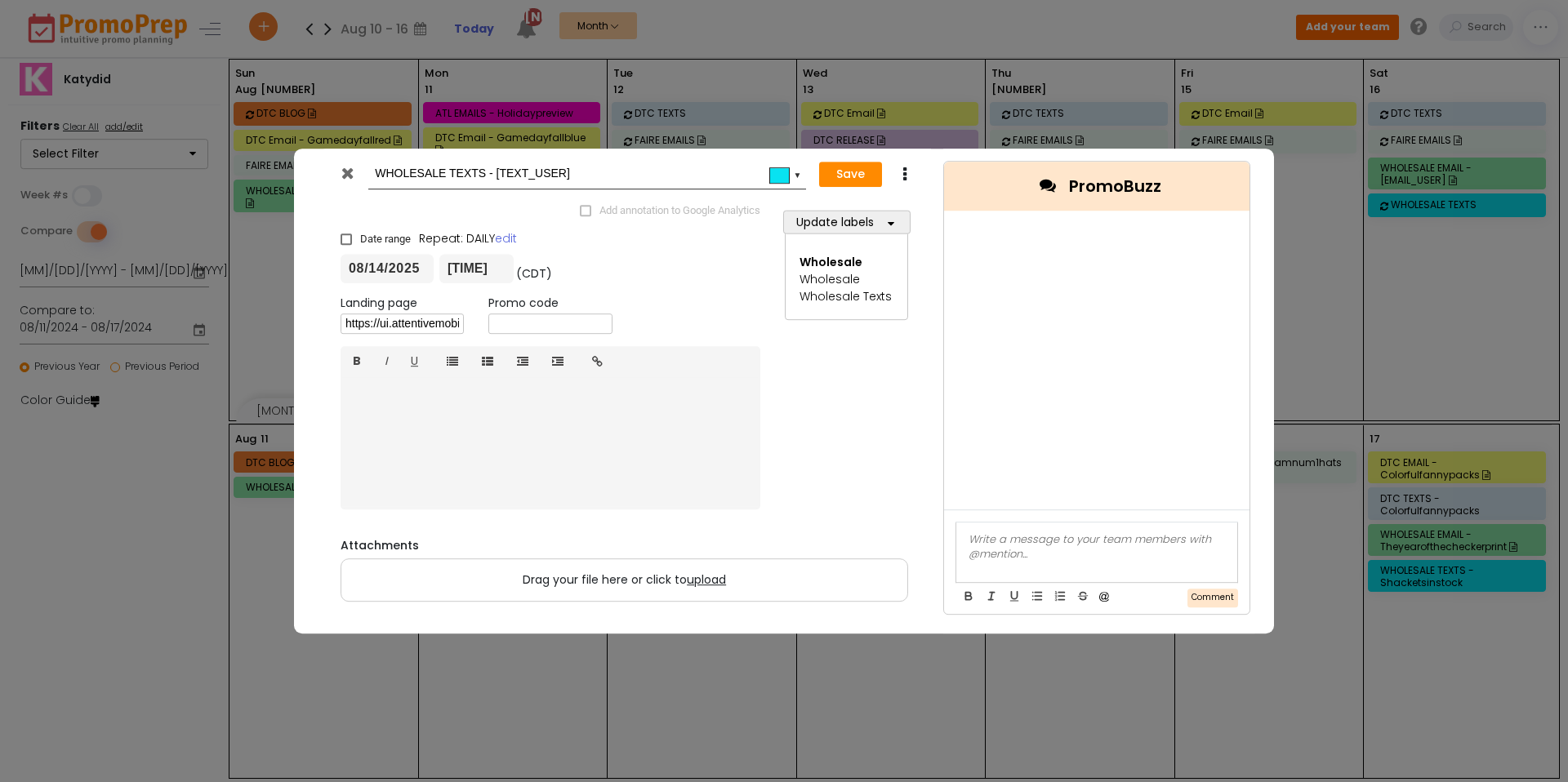 click on "08/14/2025" at bounding box center (387, 269) 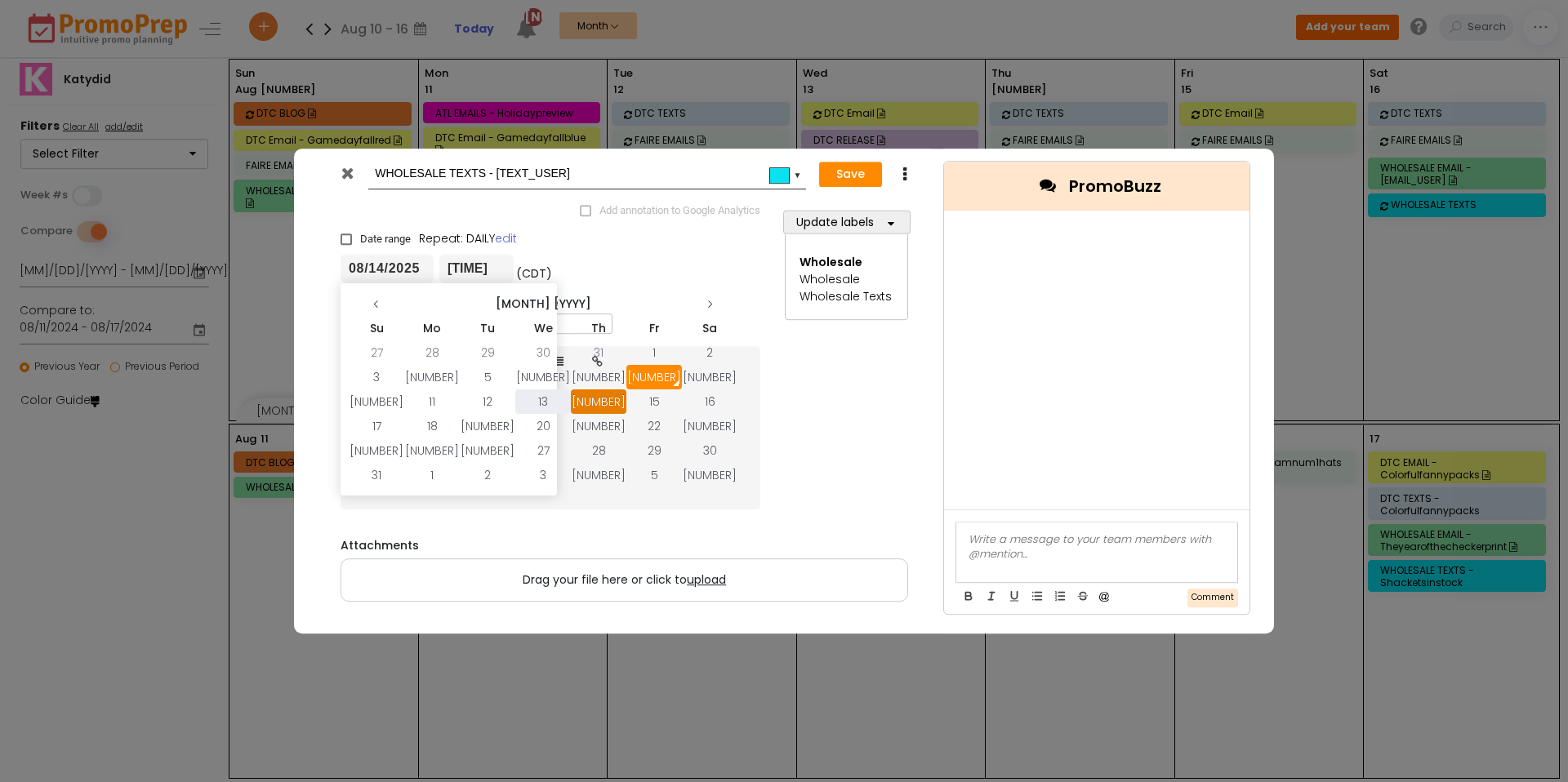 click on "13" at bounding box center (543, 402) 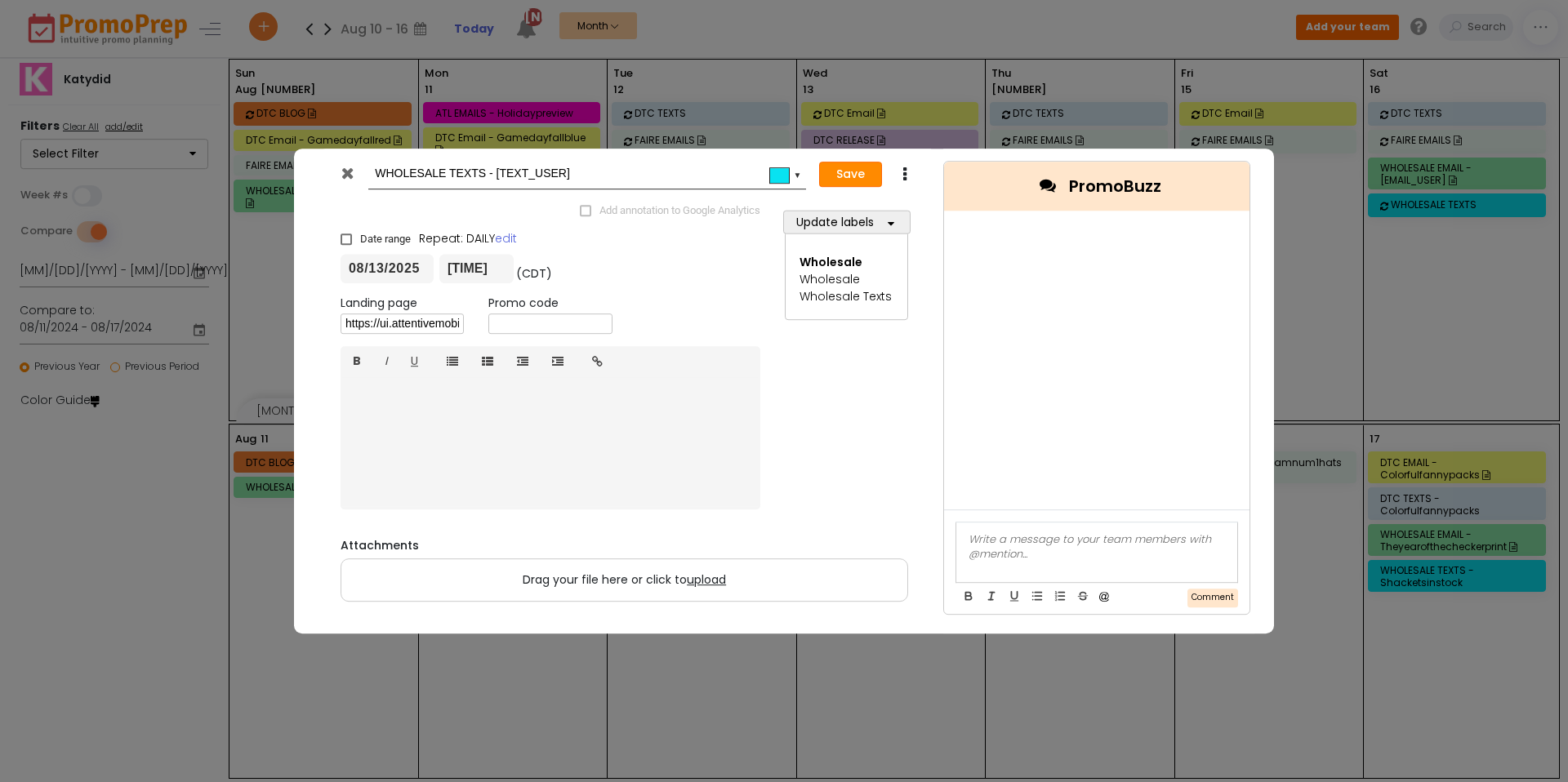 click on "Save" at bounding box center (850, 175) 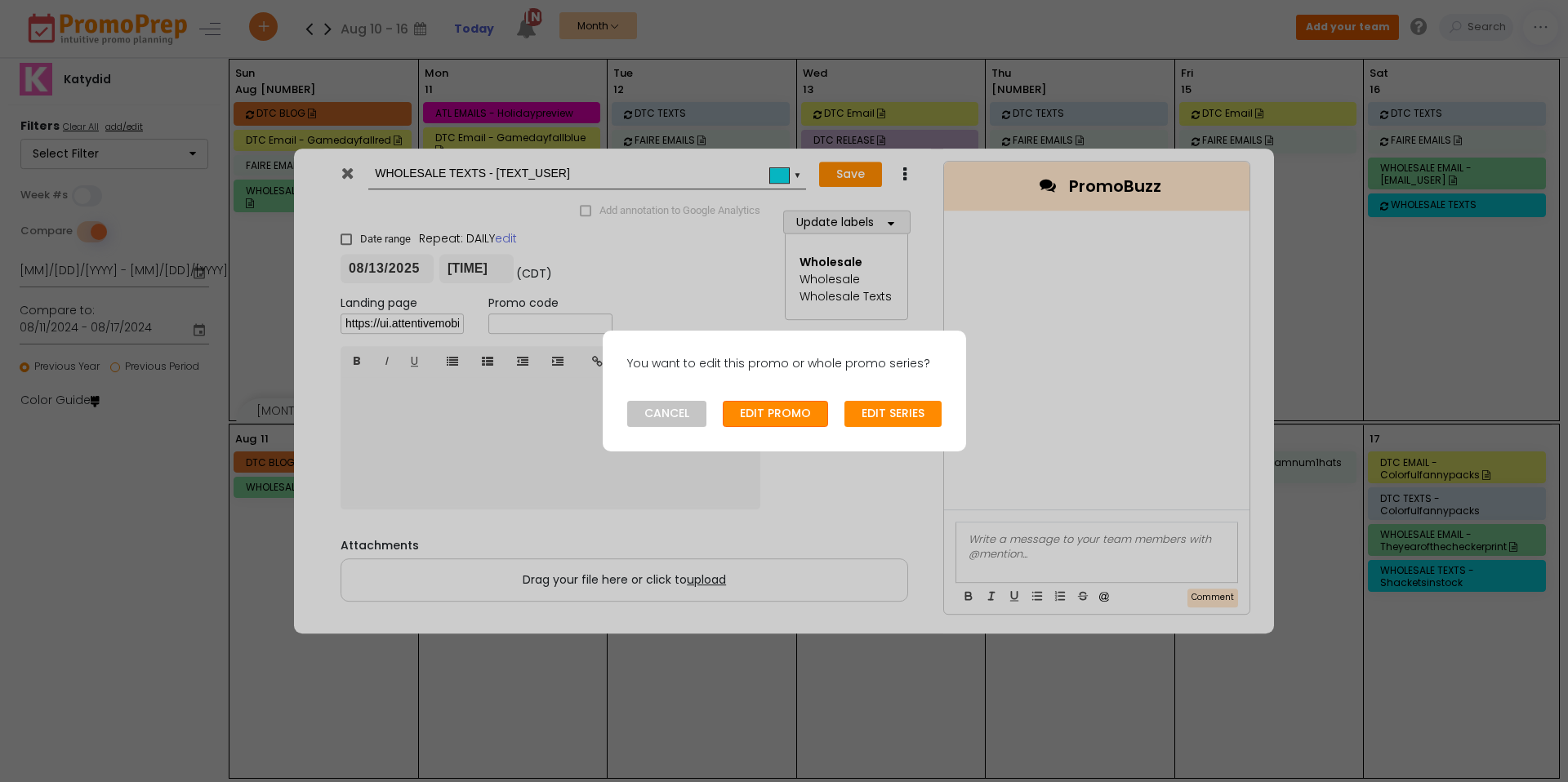 click on "EDIT PROMO" 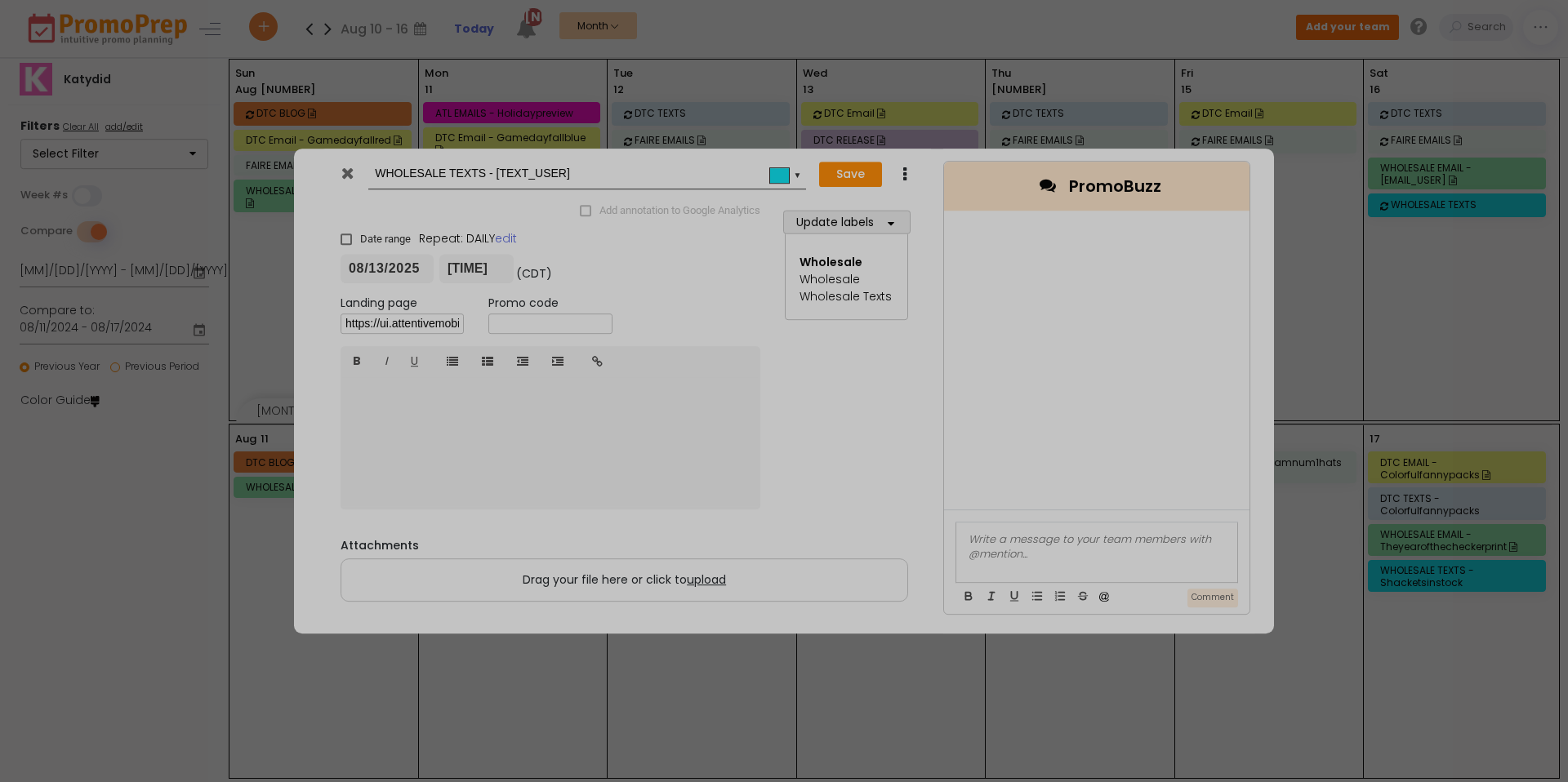 type on "[YYYY]-[MM]-[DD]" 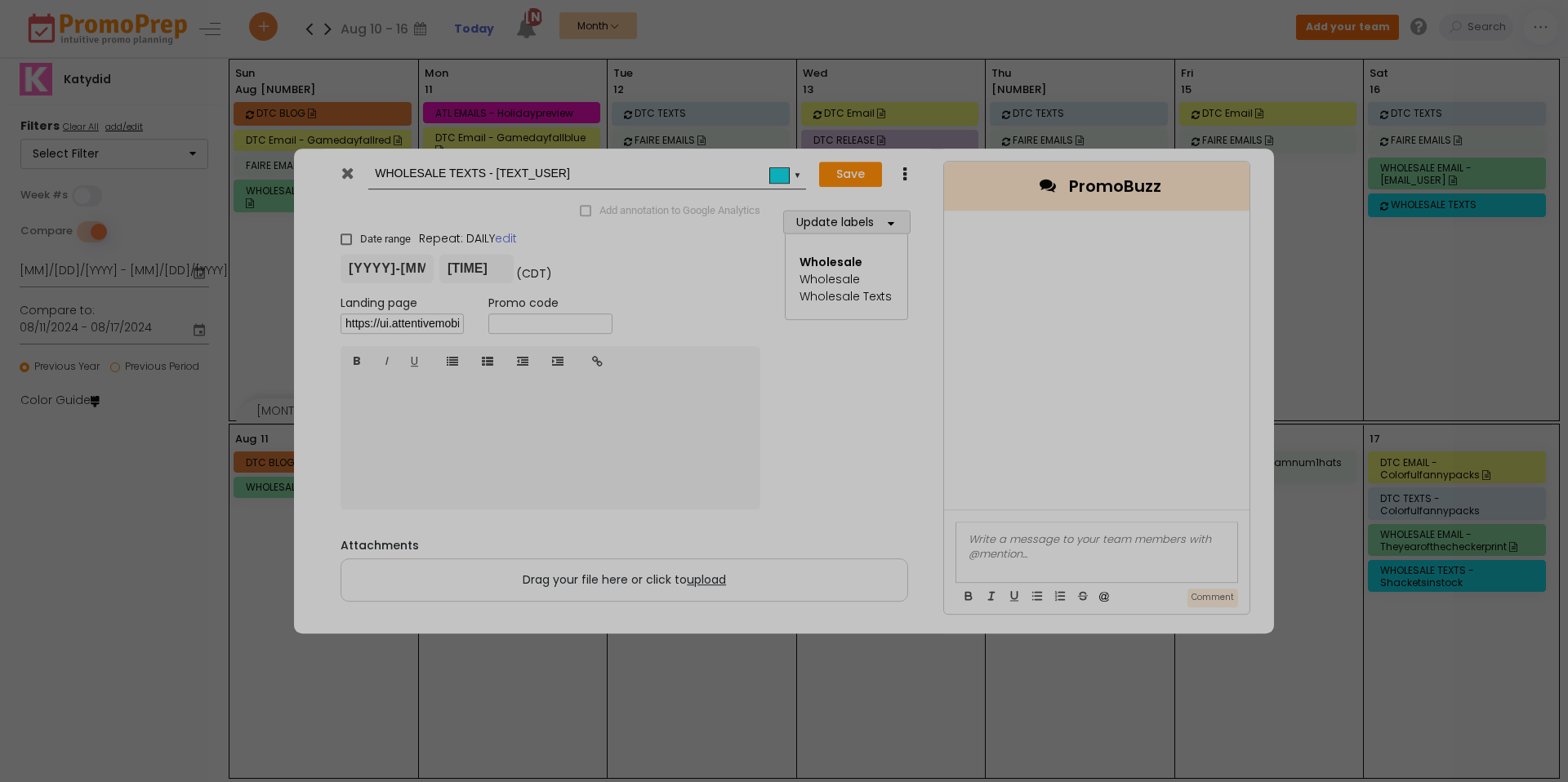 type on "[TIME]" 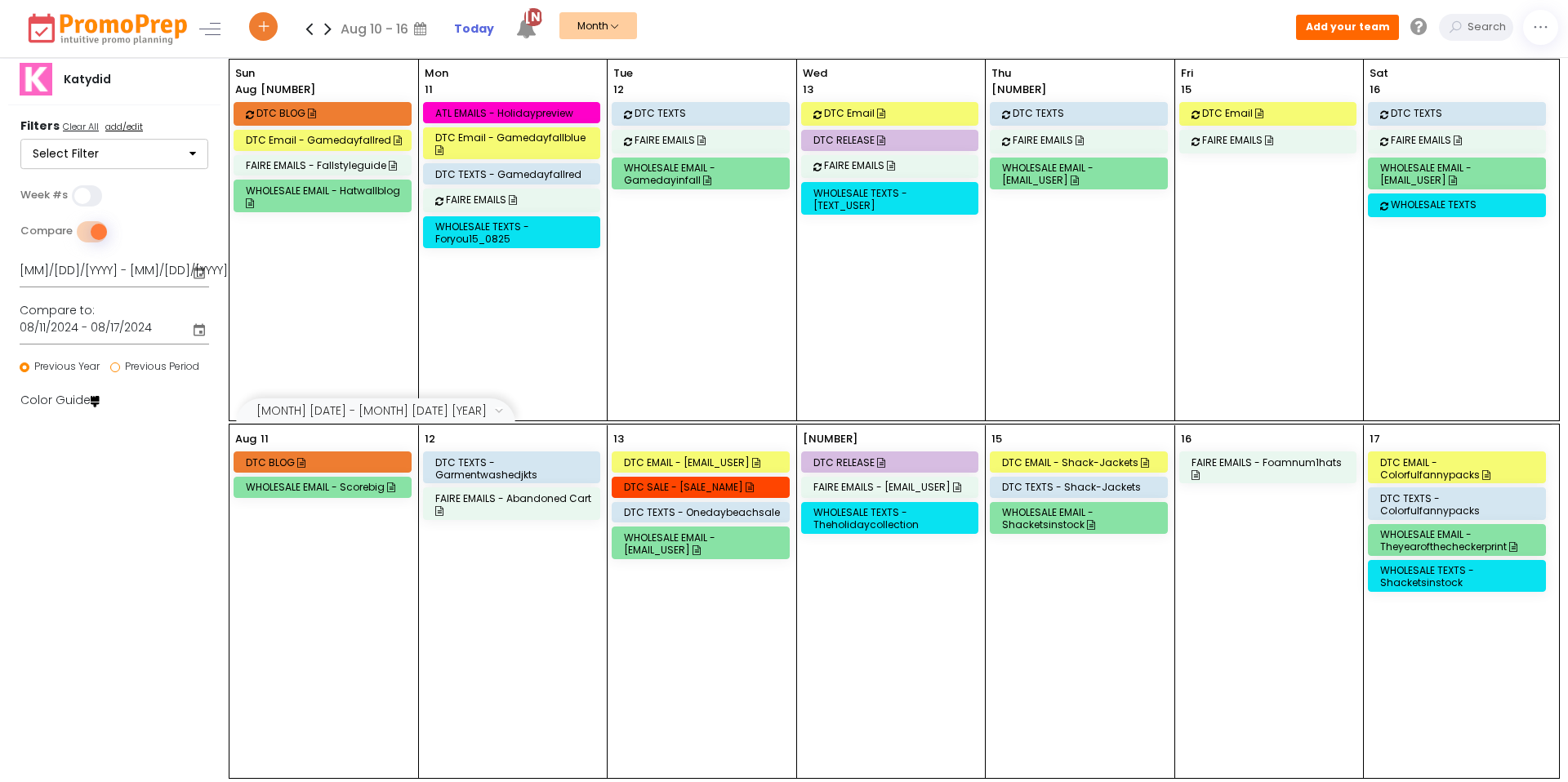 click on "WHOLESALE EMAIL - [EMAIL_USER]" at bounding box center (1459, 174) 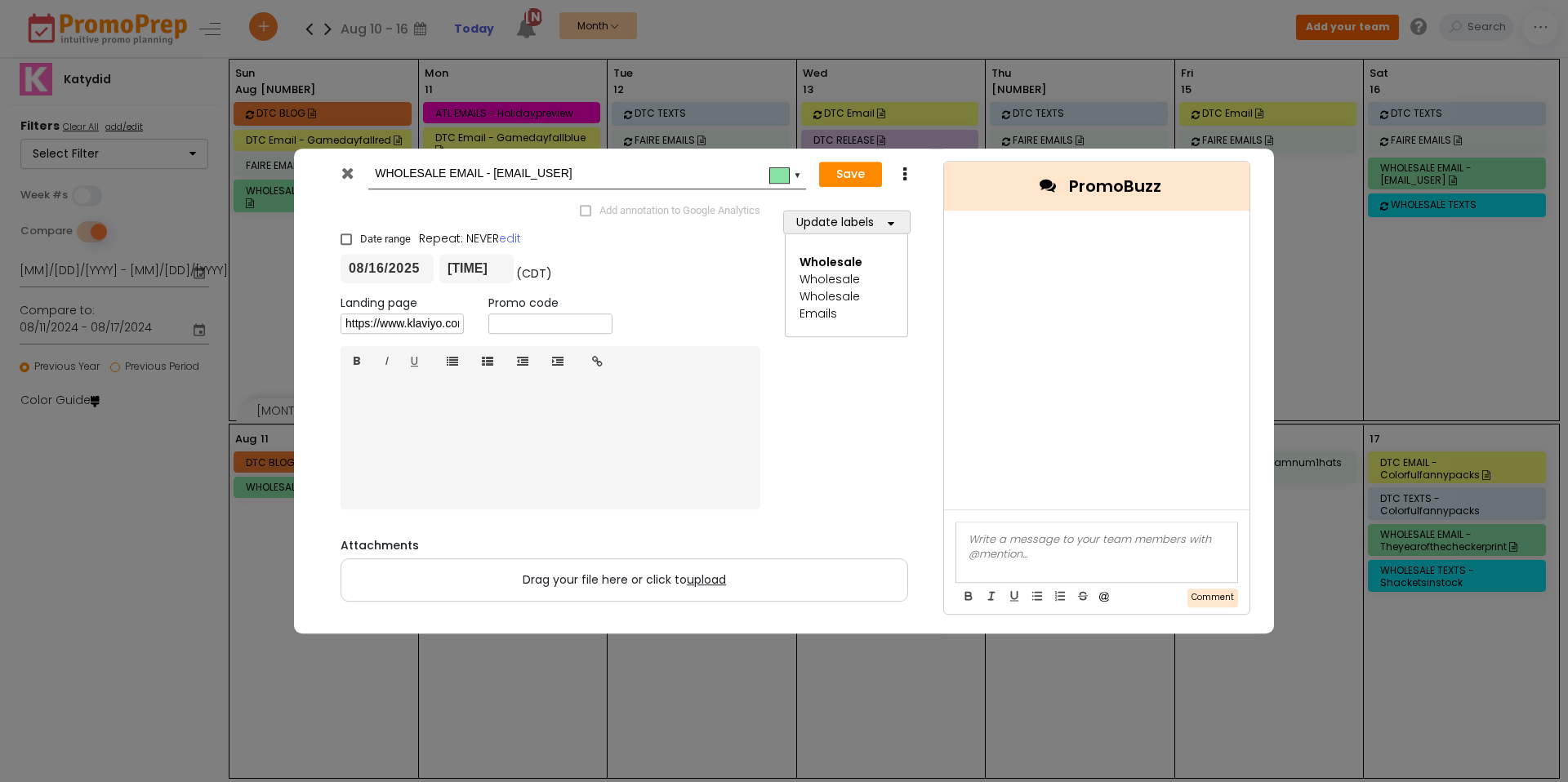 click at bounding box center [347, 173] 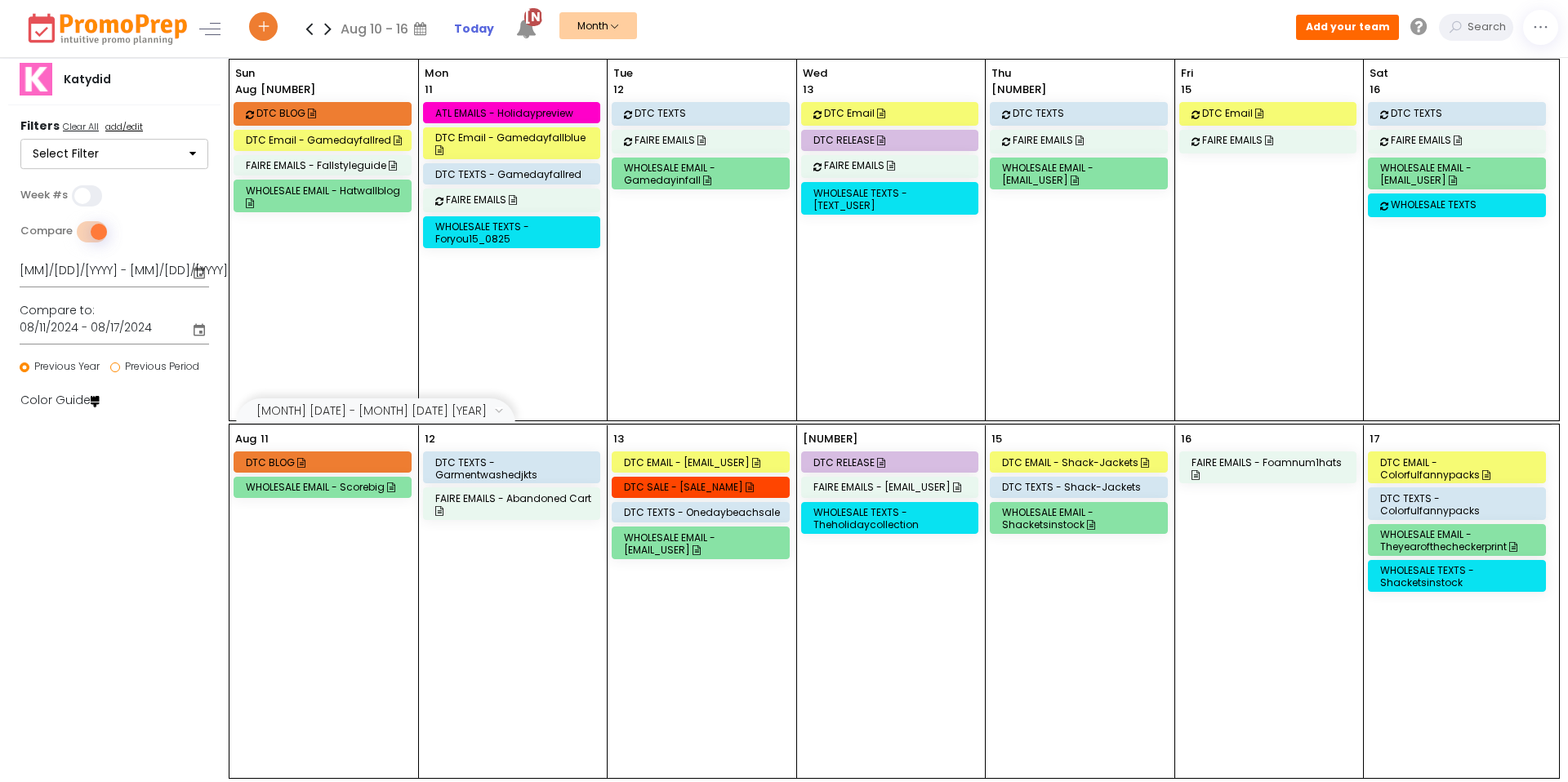 click on "WHOLESALE TEXTS" at bounding box center [1470, 204] 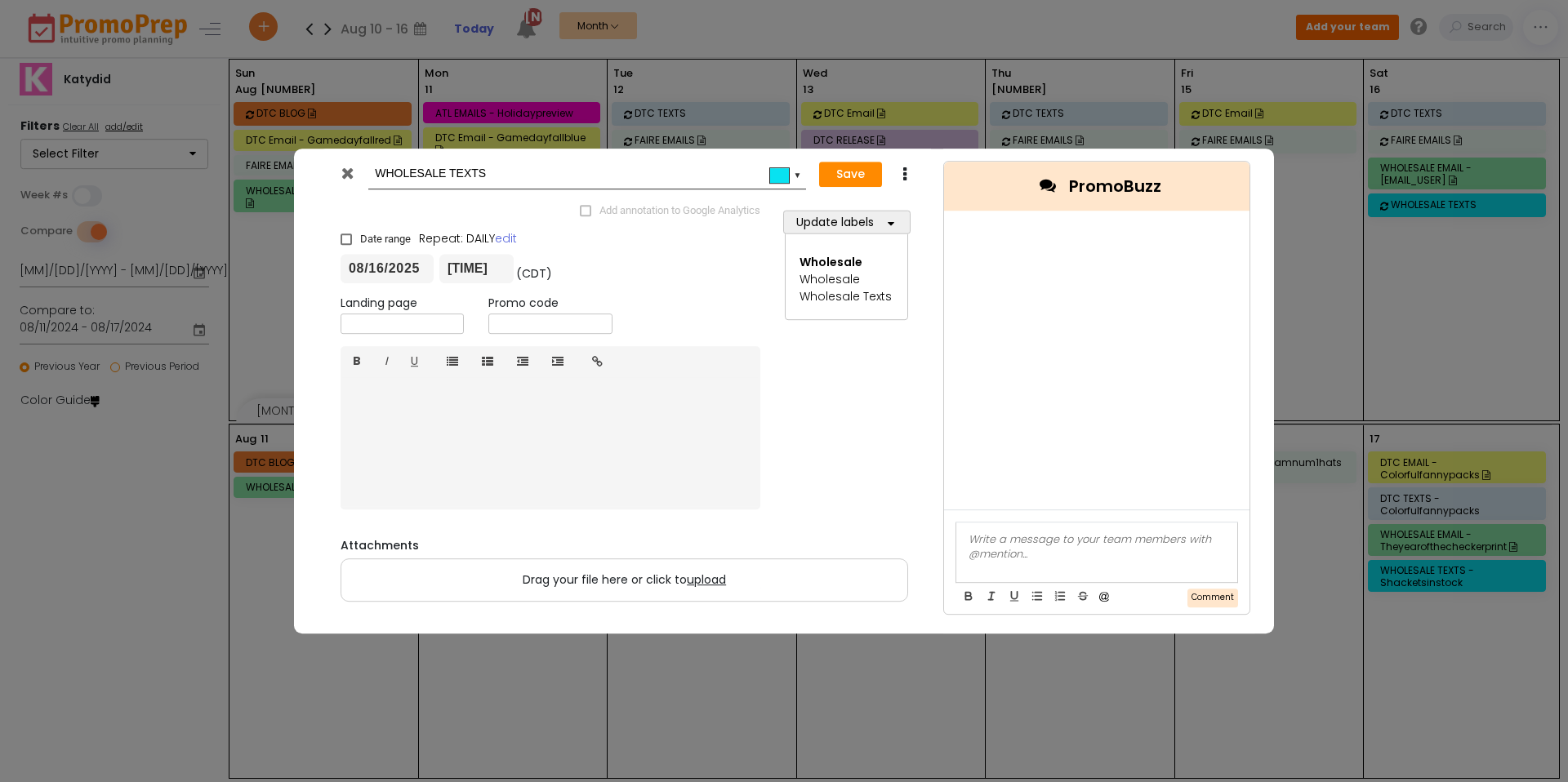 click at bounding box center [402, 323] 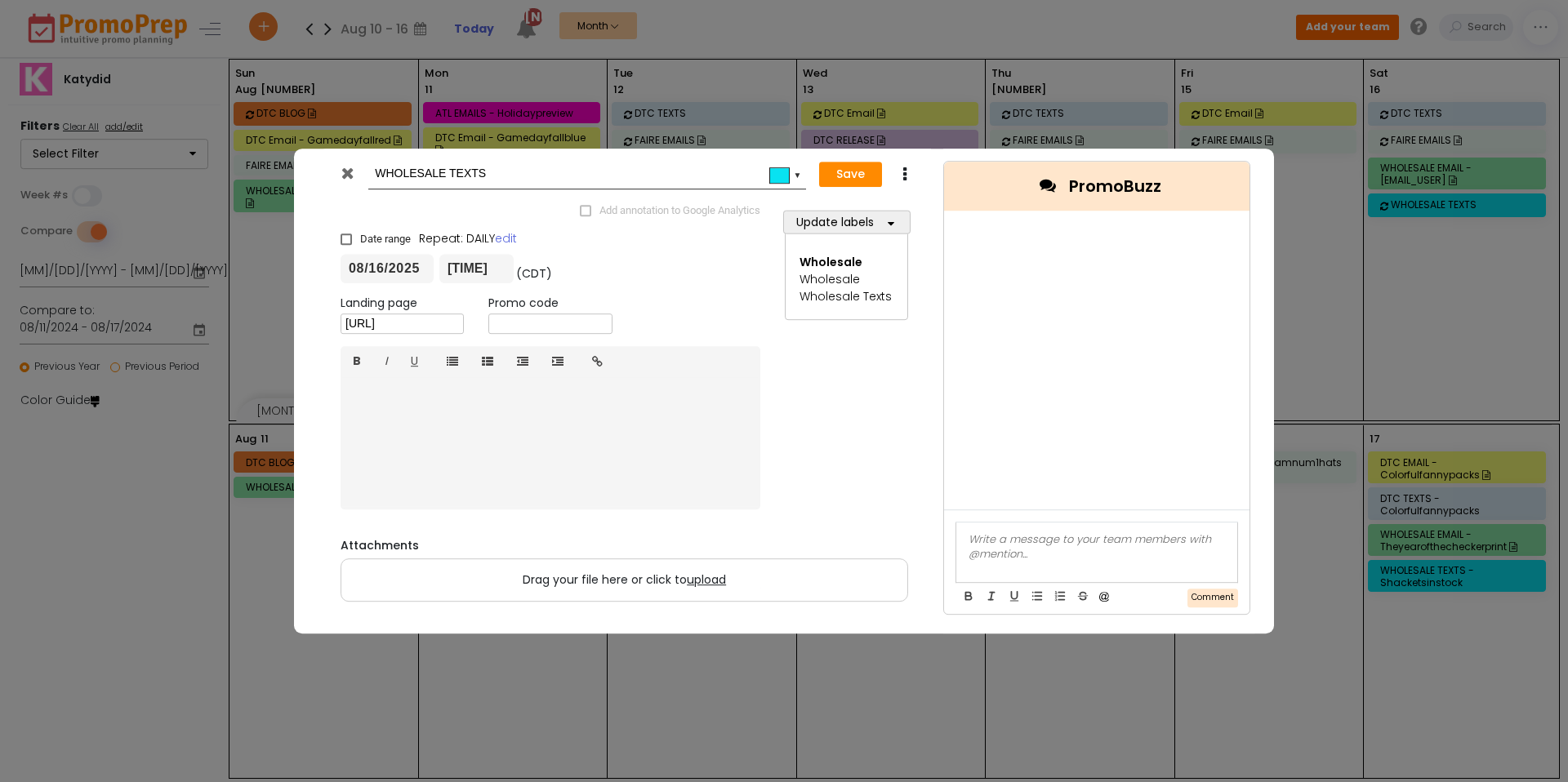 scroll, scrollTop: 0, scrollLeft: 1463, axis: horizontal 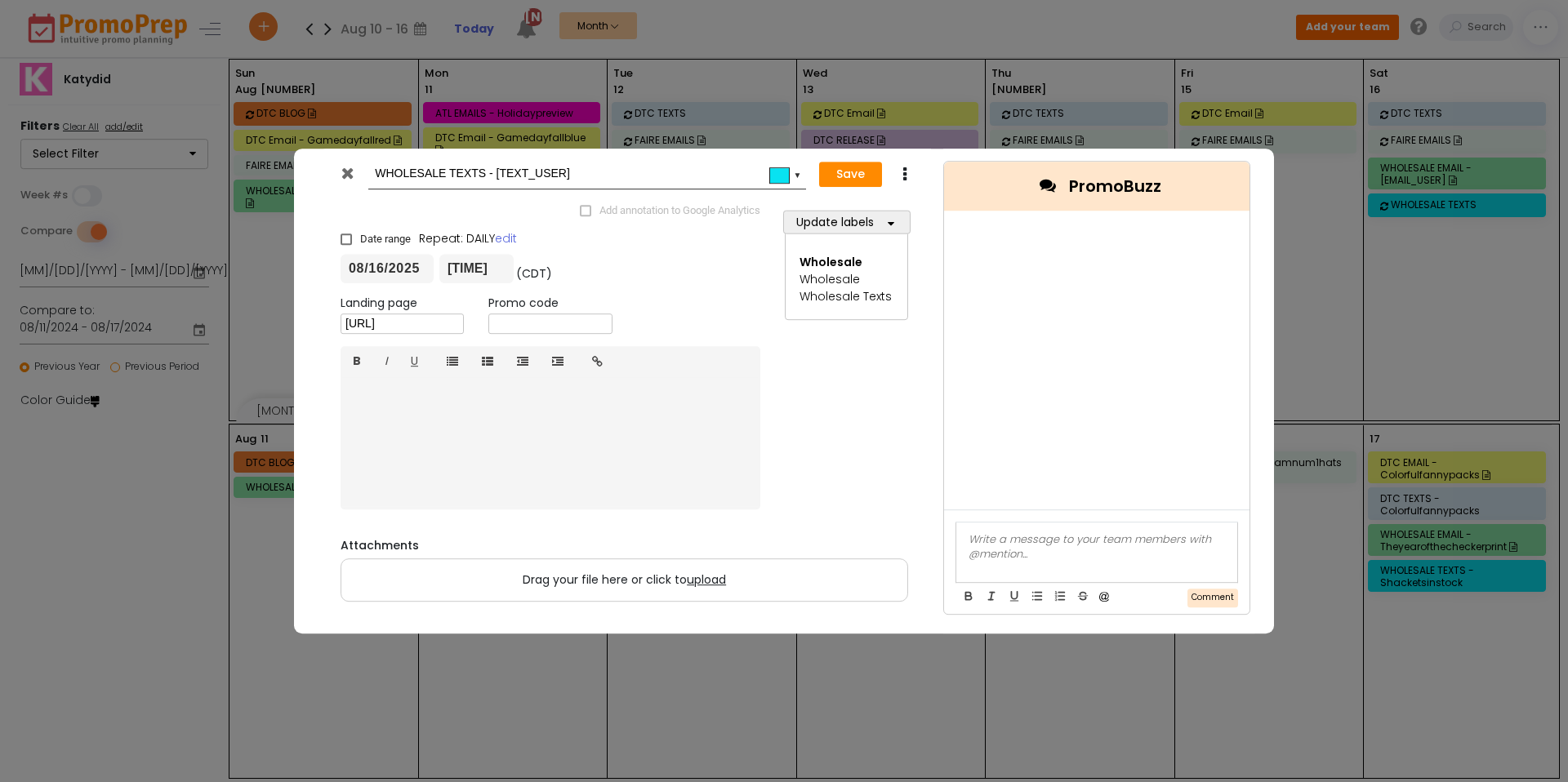 type on "WHOLESALE TEXTS - [TEXT_USER]" 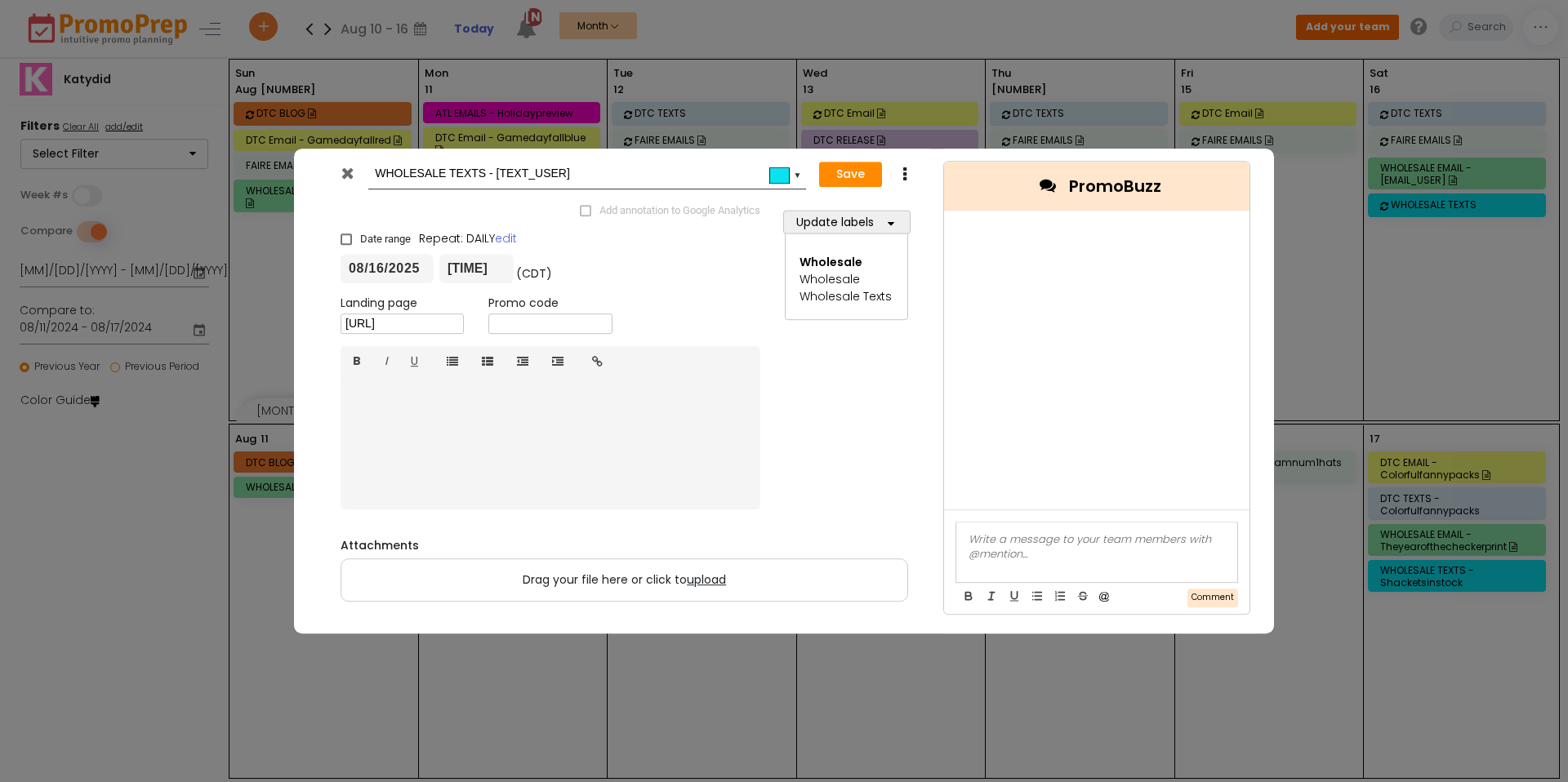 click on "08/16/2025" at bounding box center (387, 269) 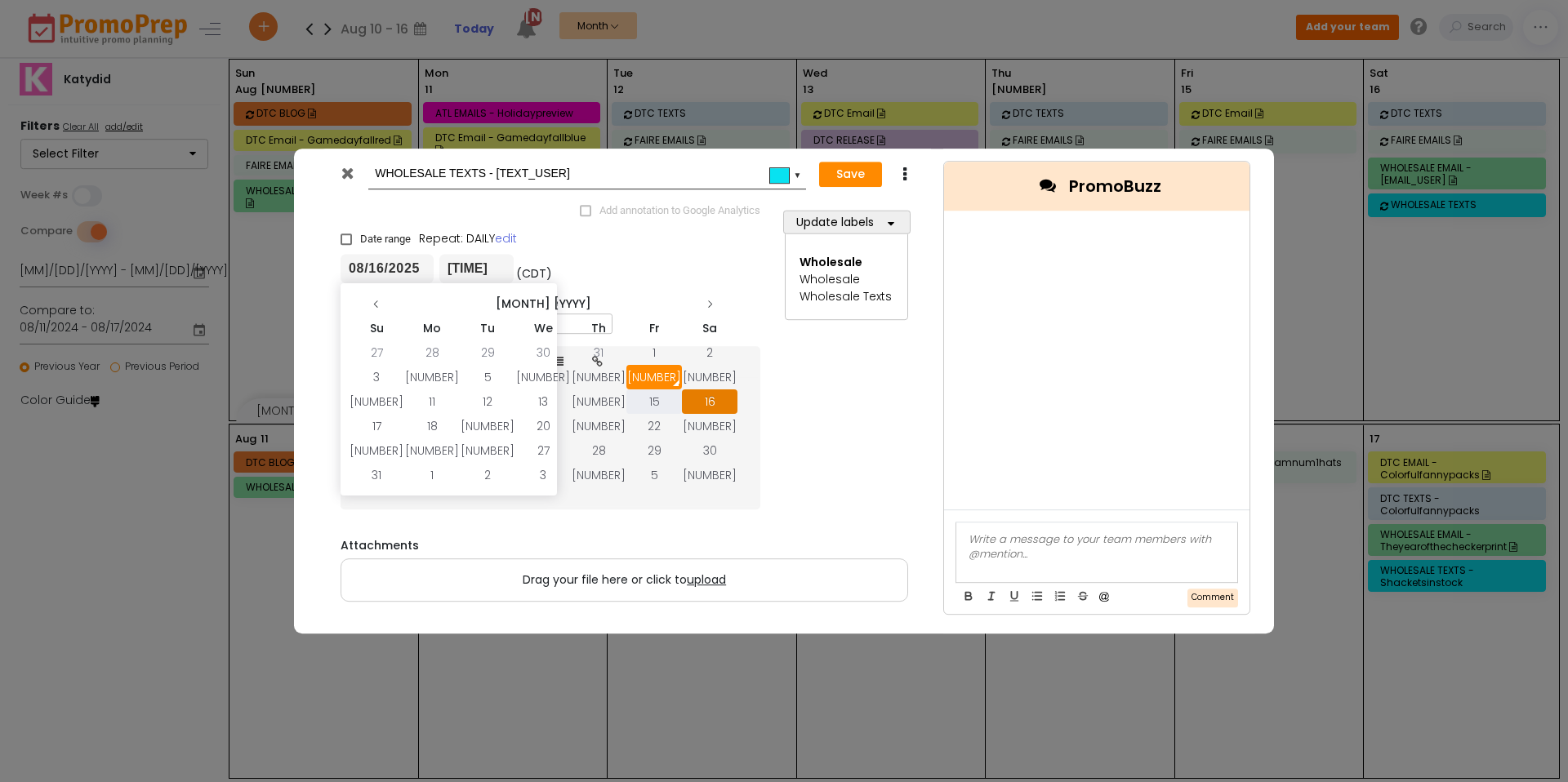 drag, startPoint x: 501, startPoint y: 402, endPoint x: 771, endPoint y: 267, distance: 301.8692 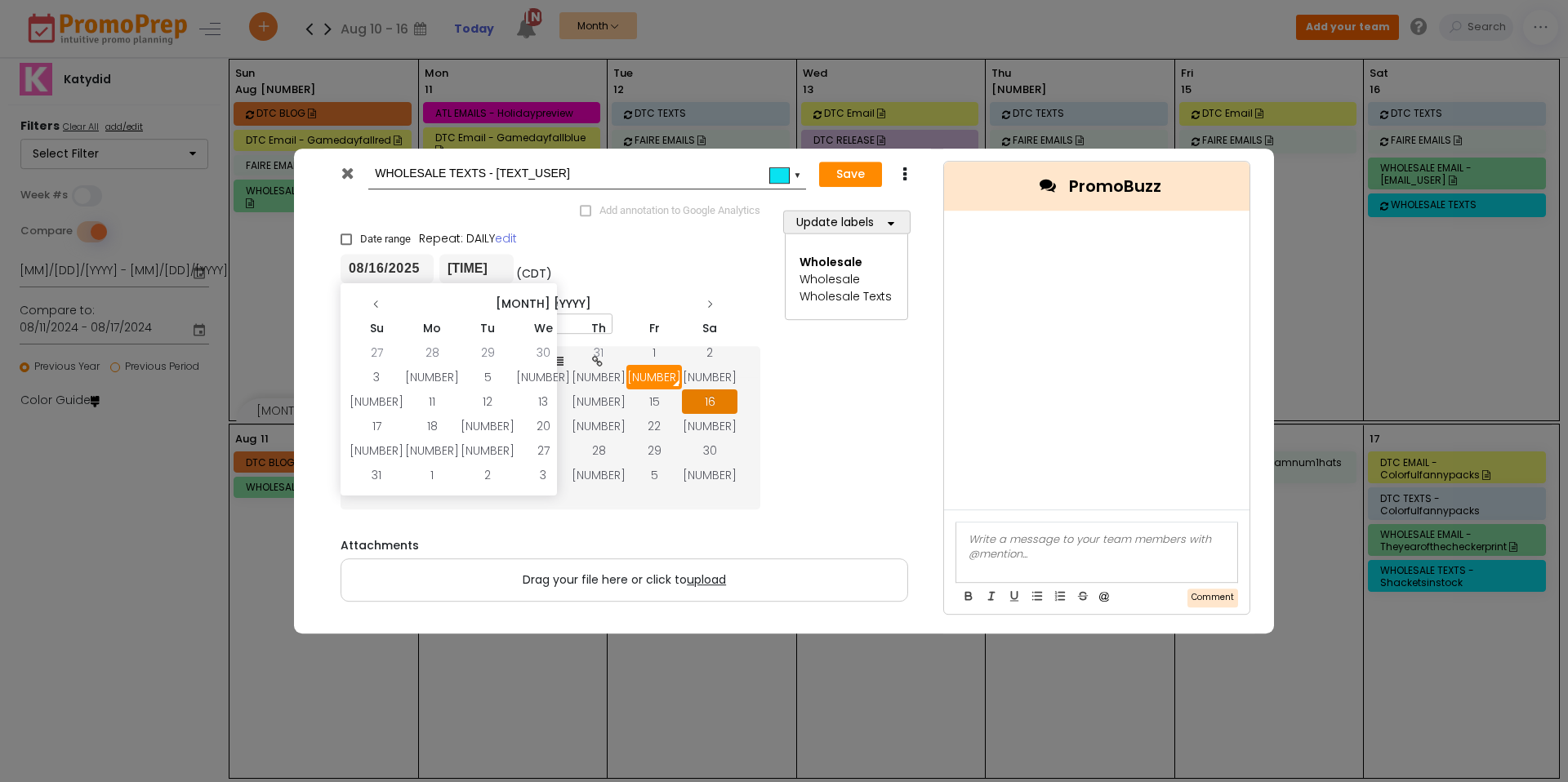click on "15" at bounding box center [654, 402] 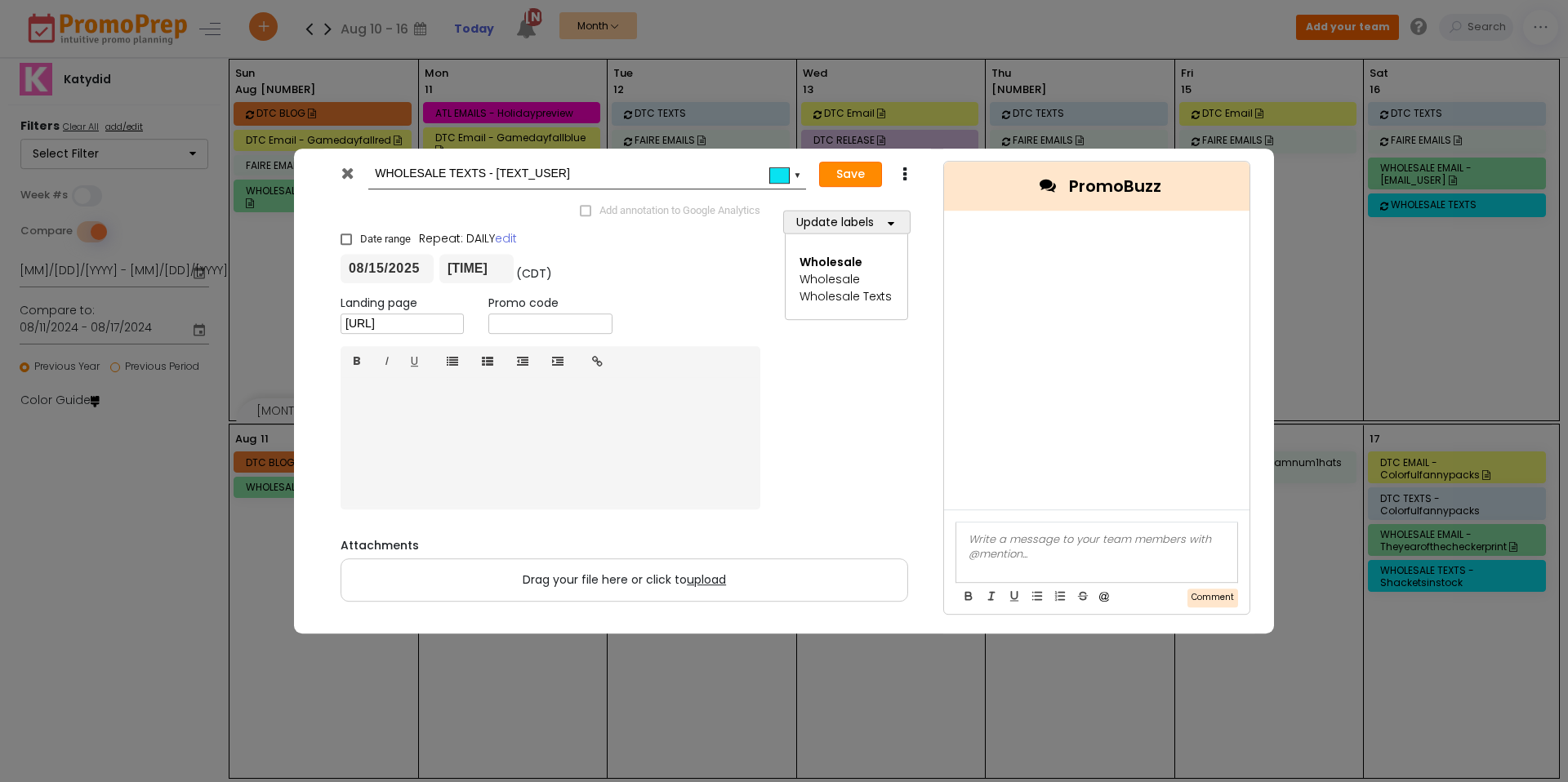 click on "Save" at bounding box center [850, 175] 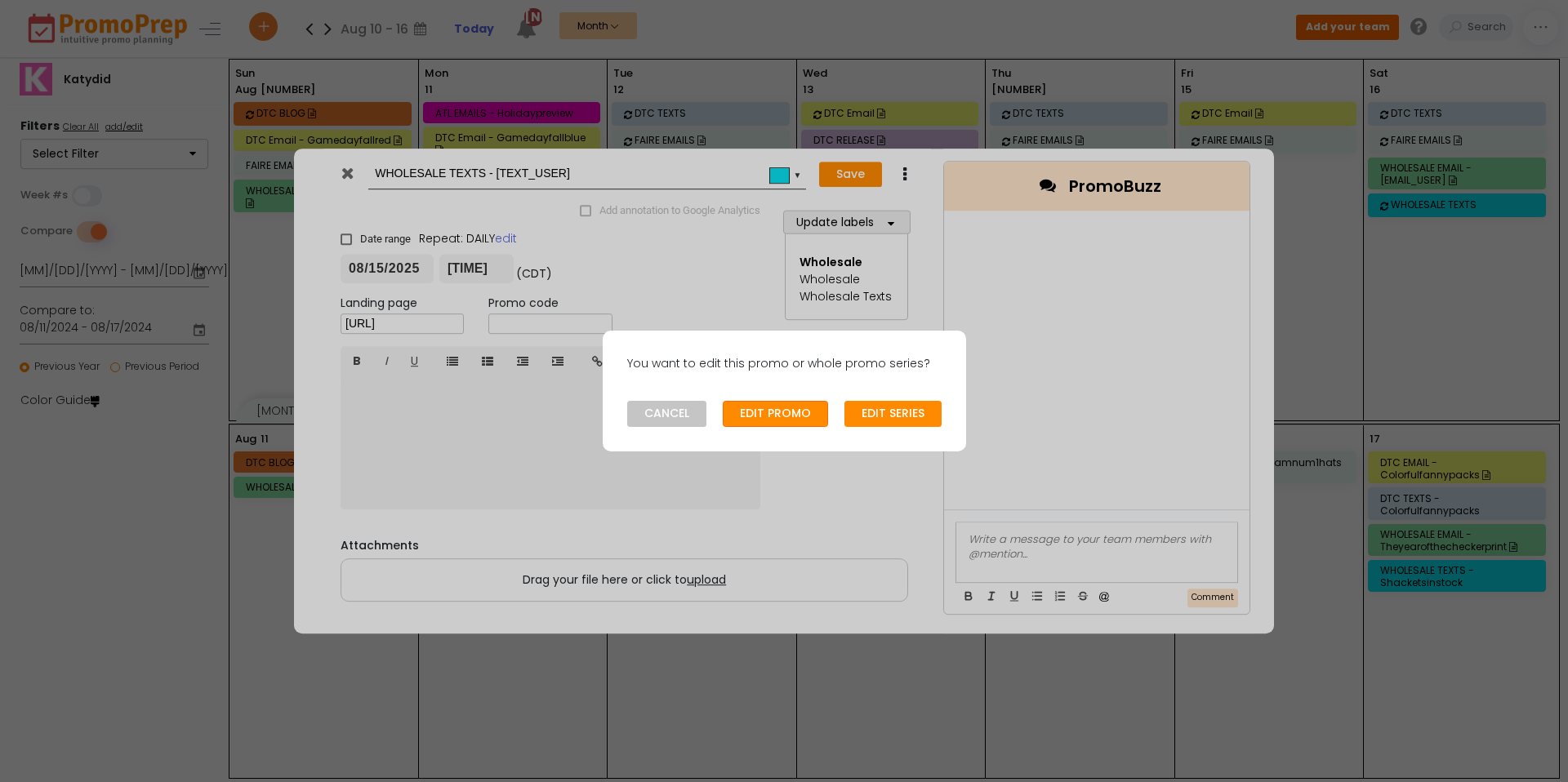 click on "EDIT PROMO" 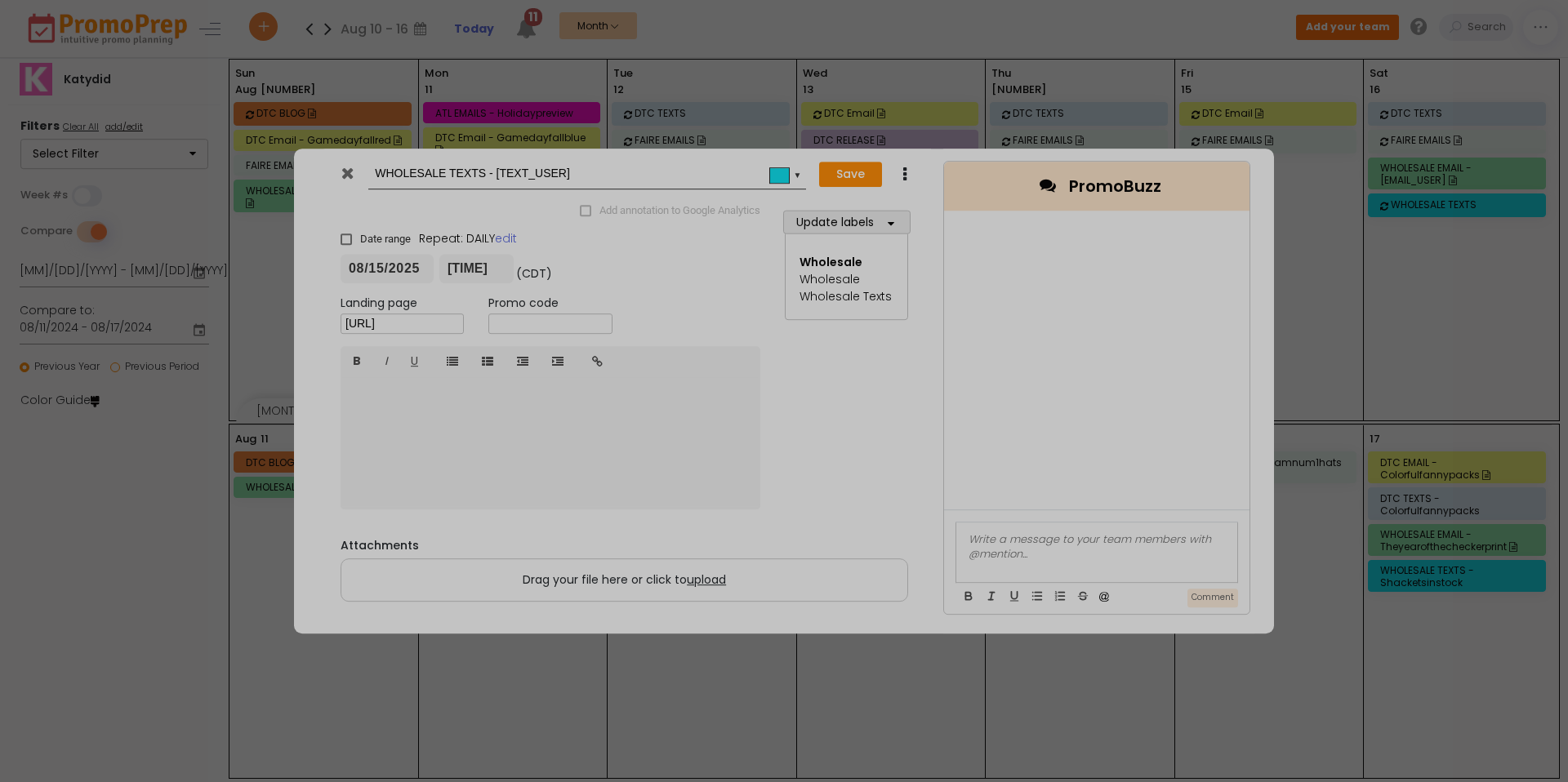 type on "2025-08-15" 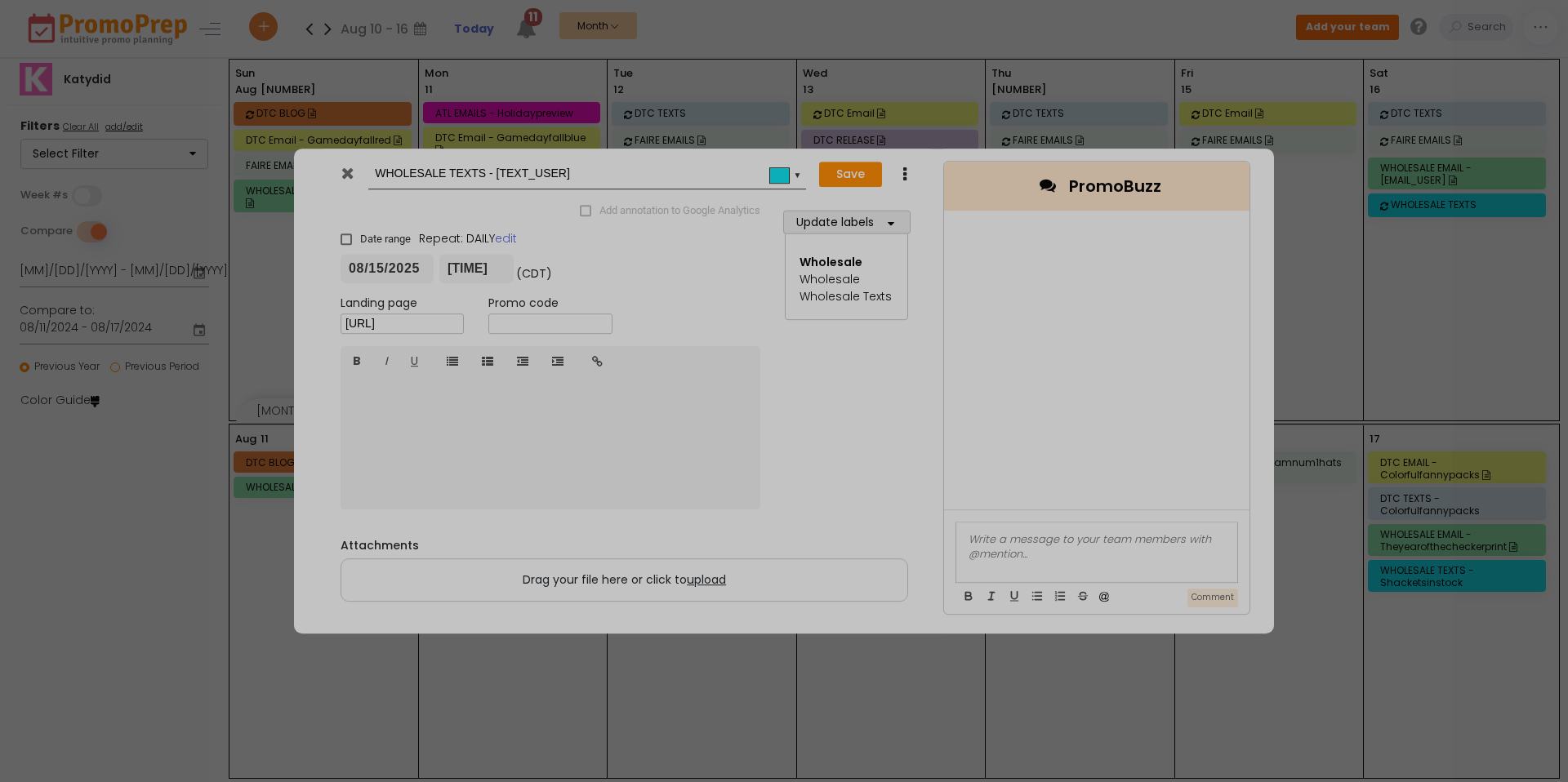 type on "[TIME]" 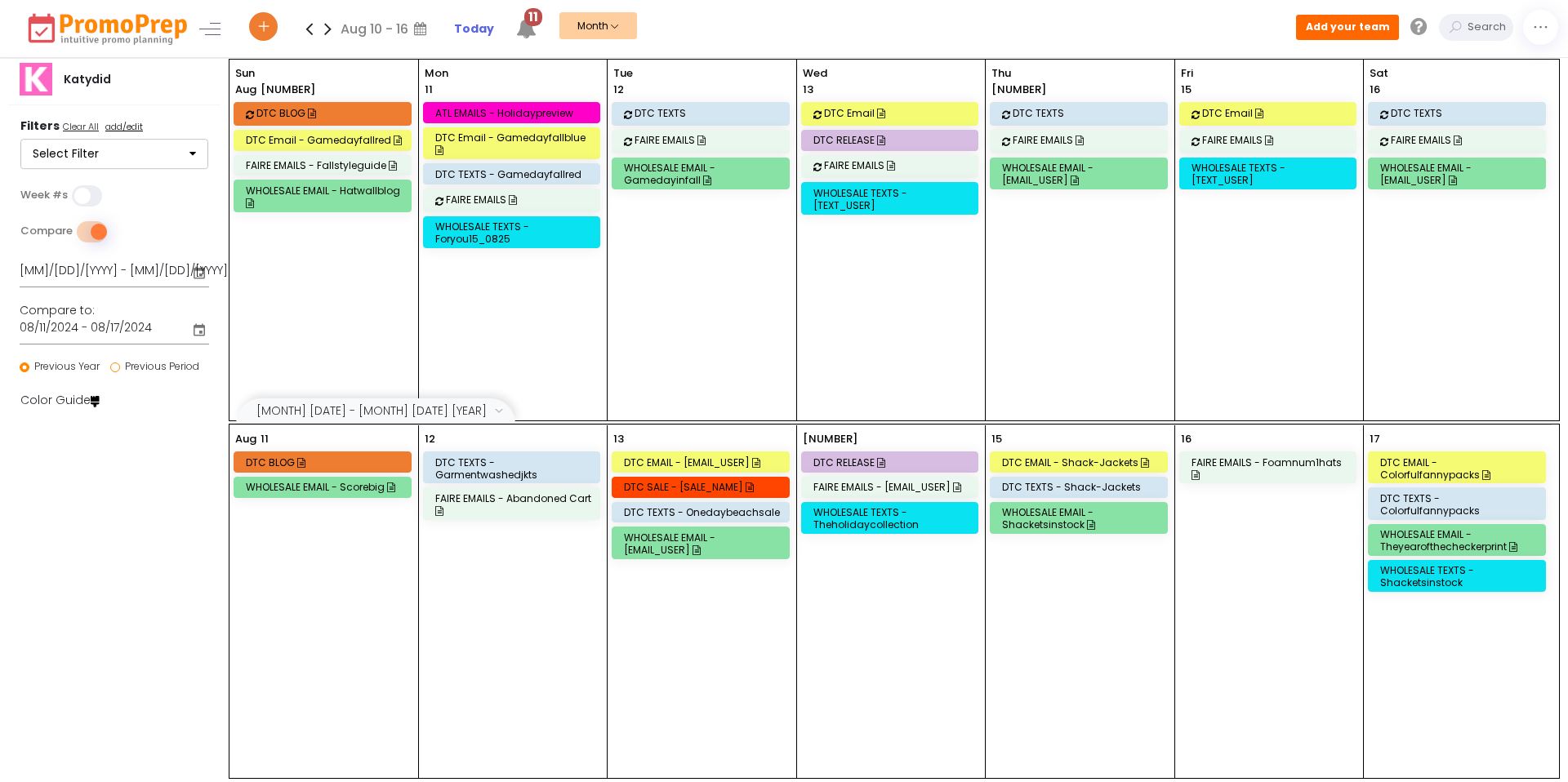 click at bounding box center (327, 29) 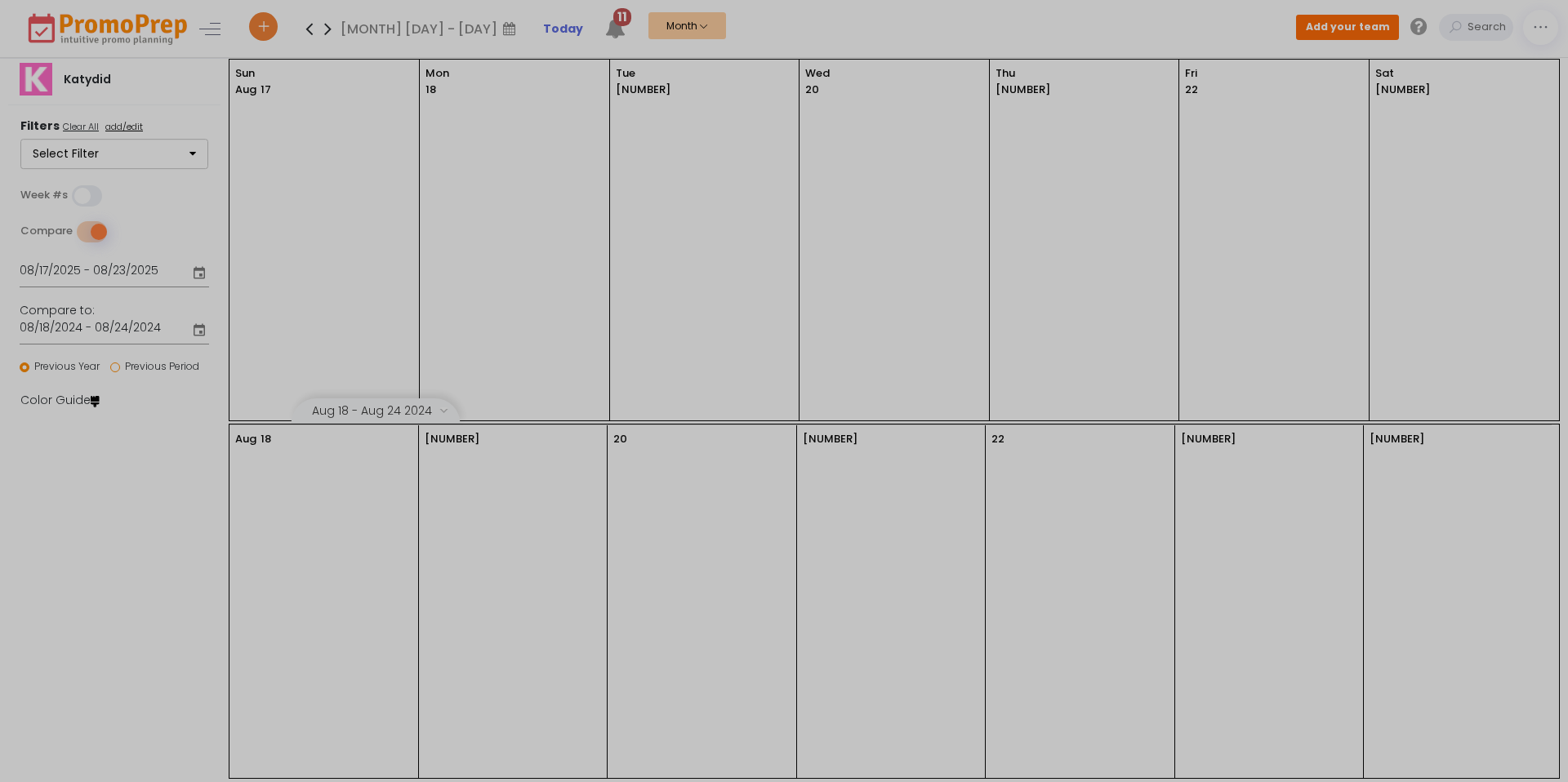 type on "08/17/2025" 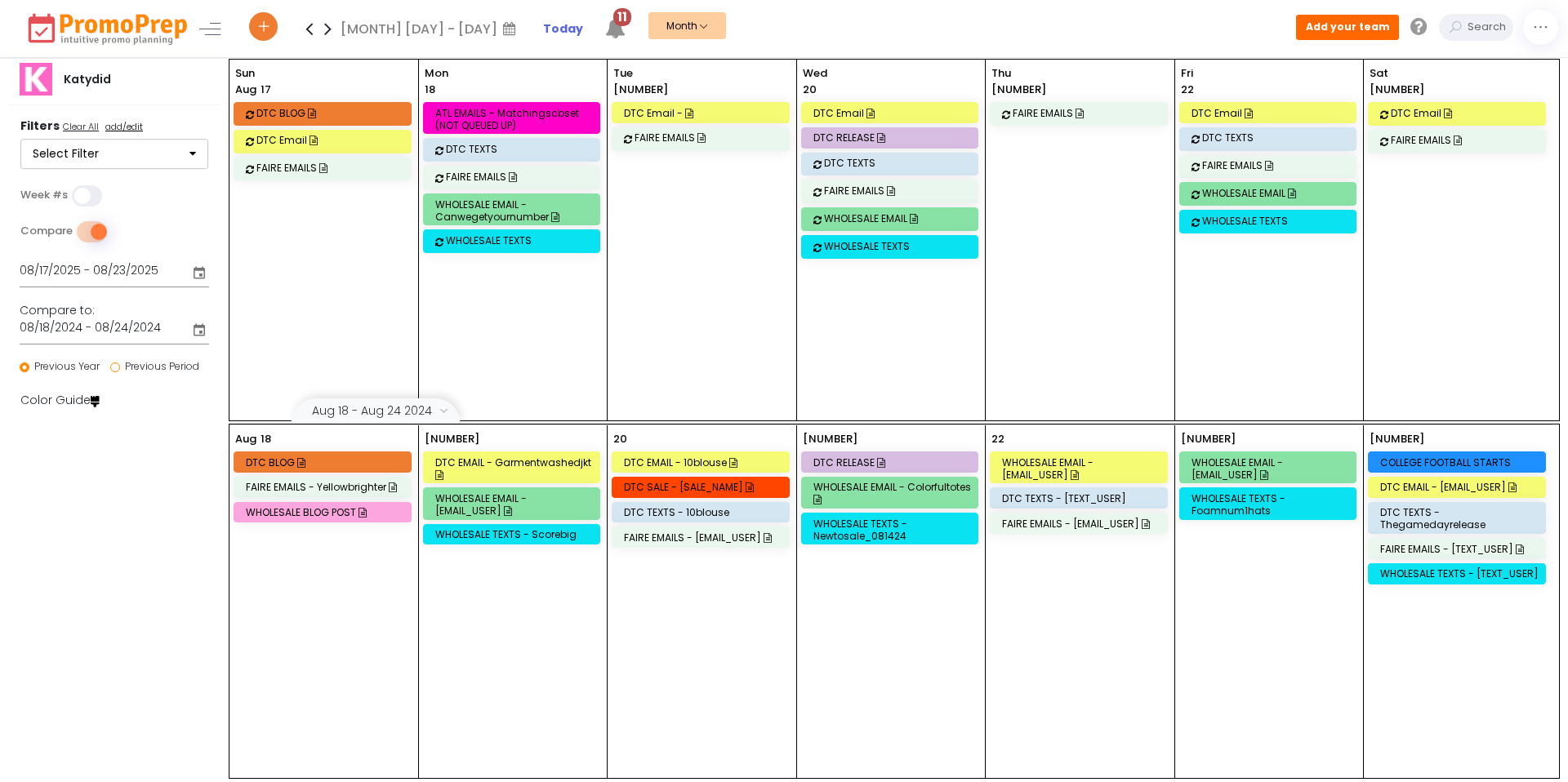 click at bounding box center (309, 29) 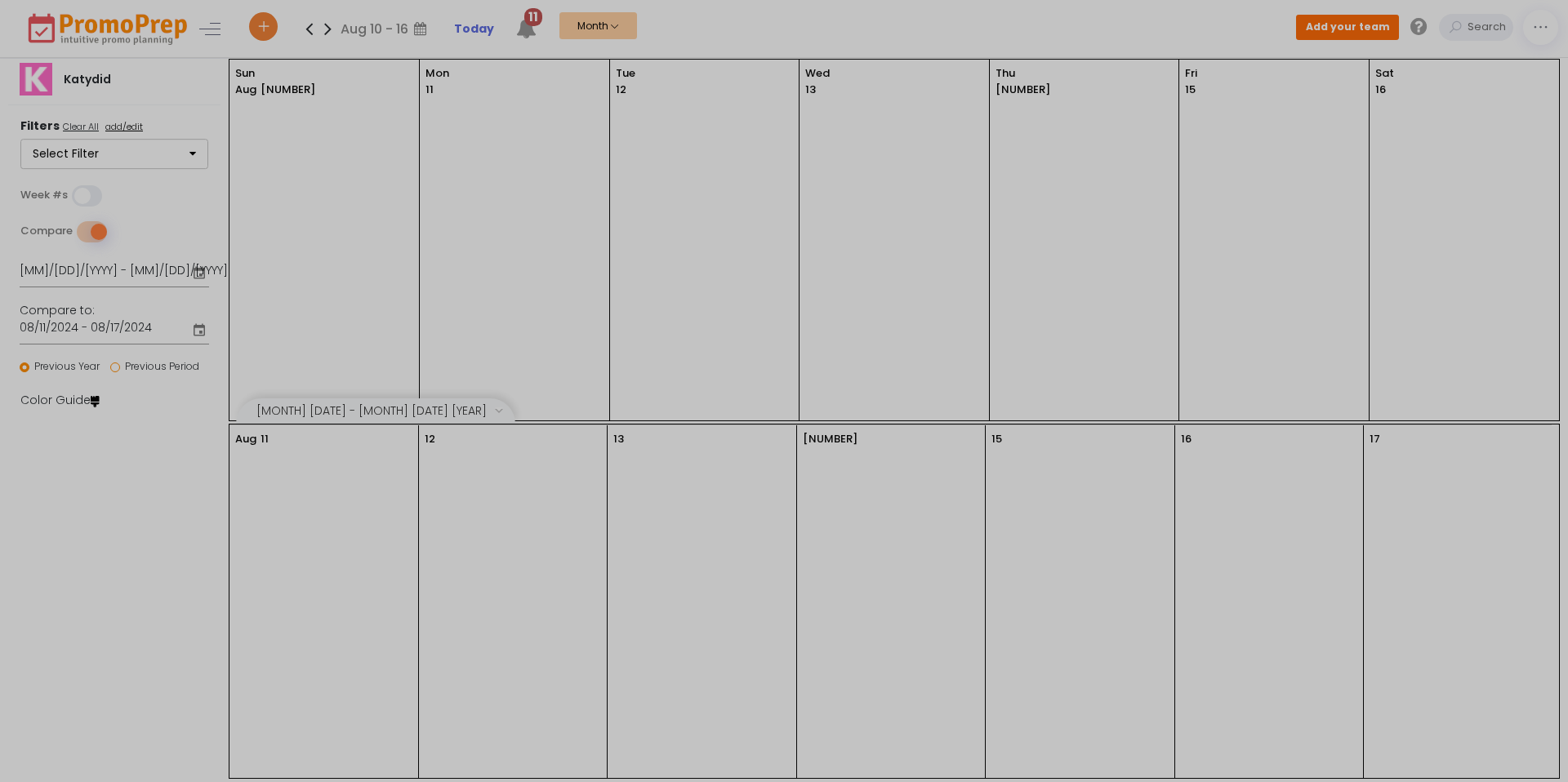 type on "08/10/2025" 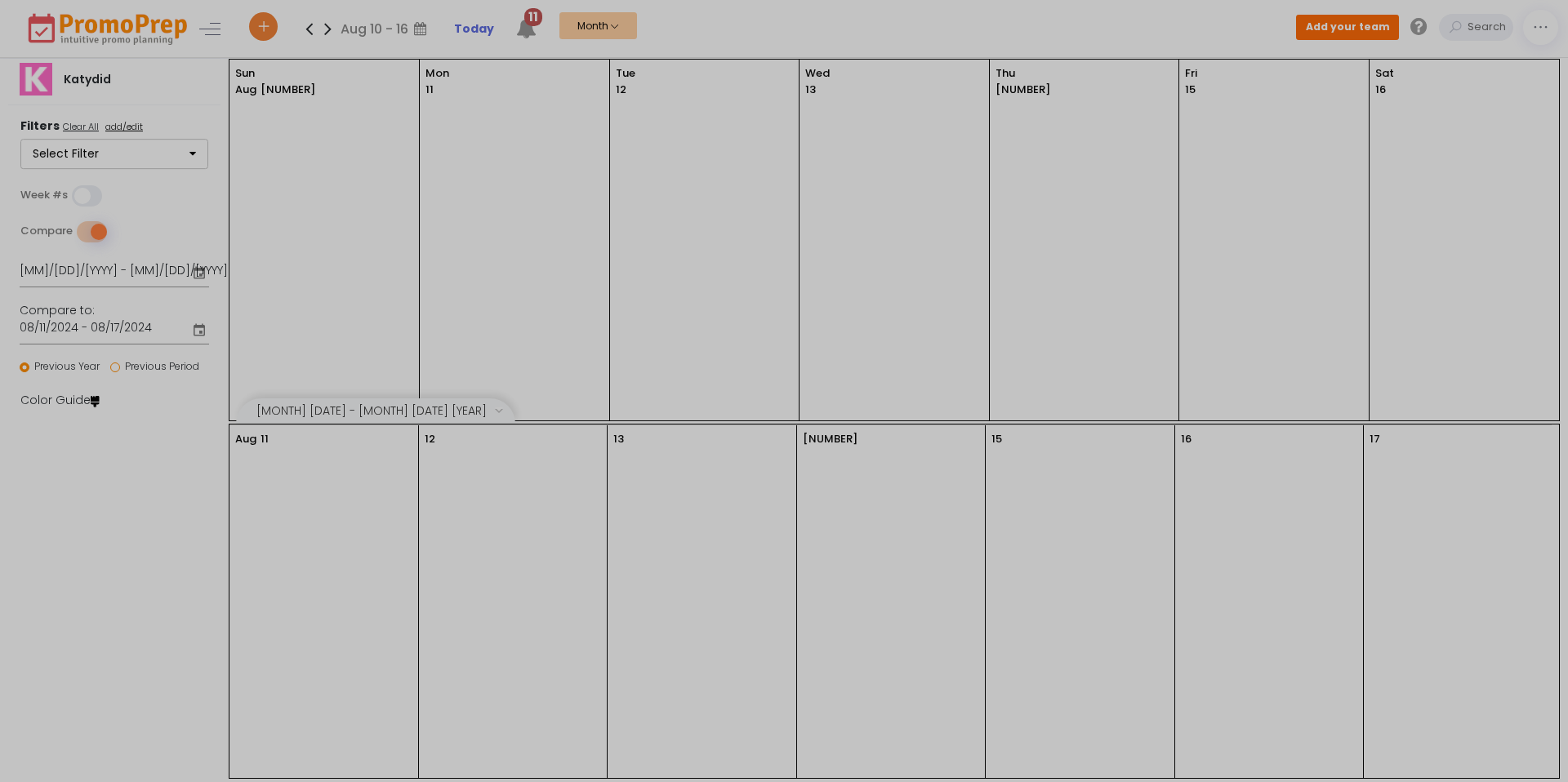 type on "[MM]/[DD]/[YYYY]" 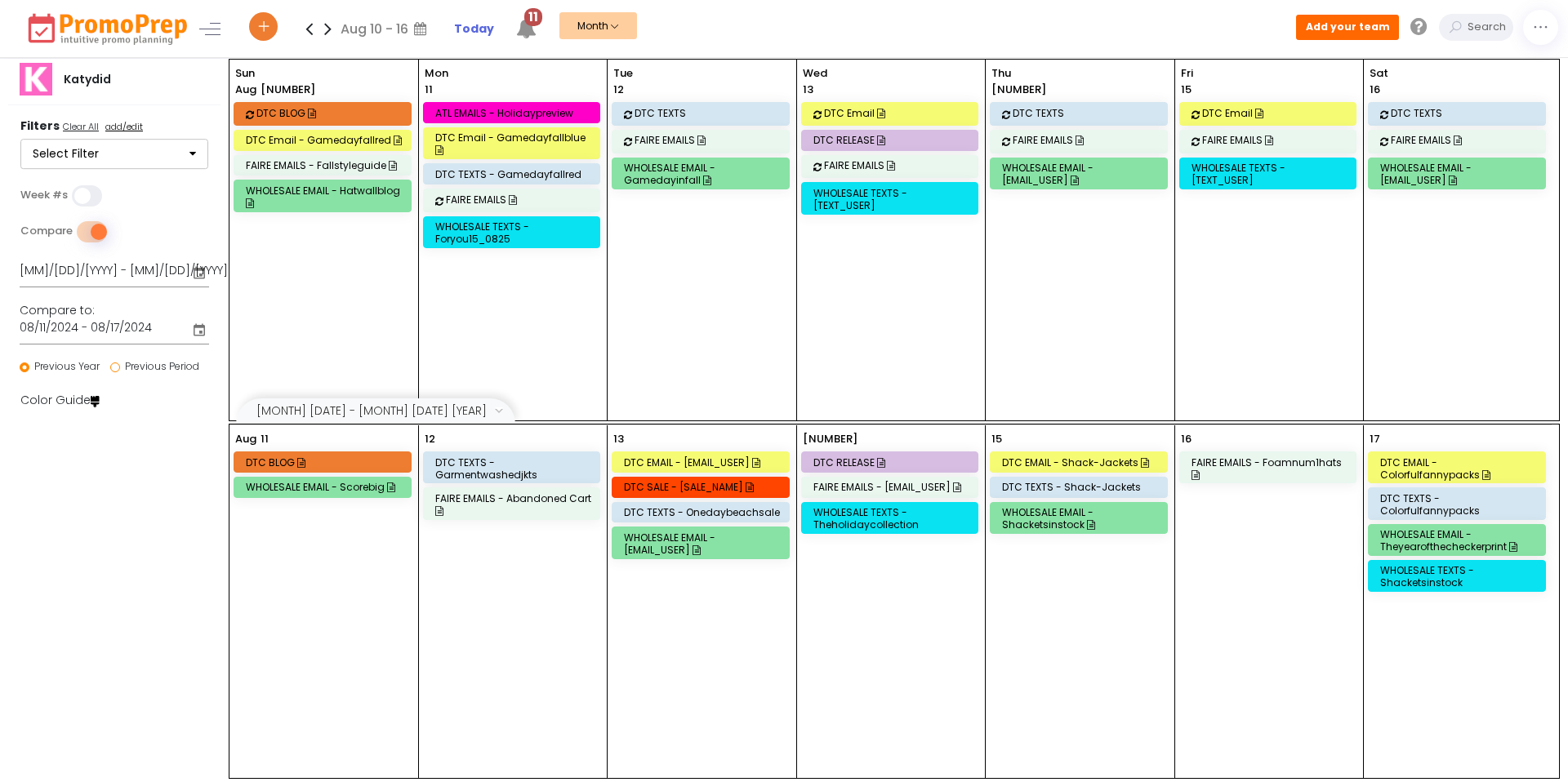 click at bounding box center (309, 29) 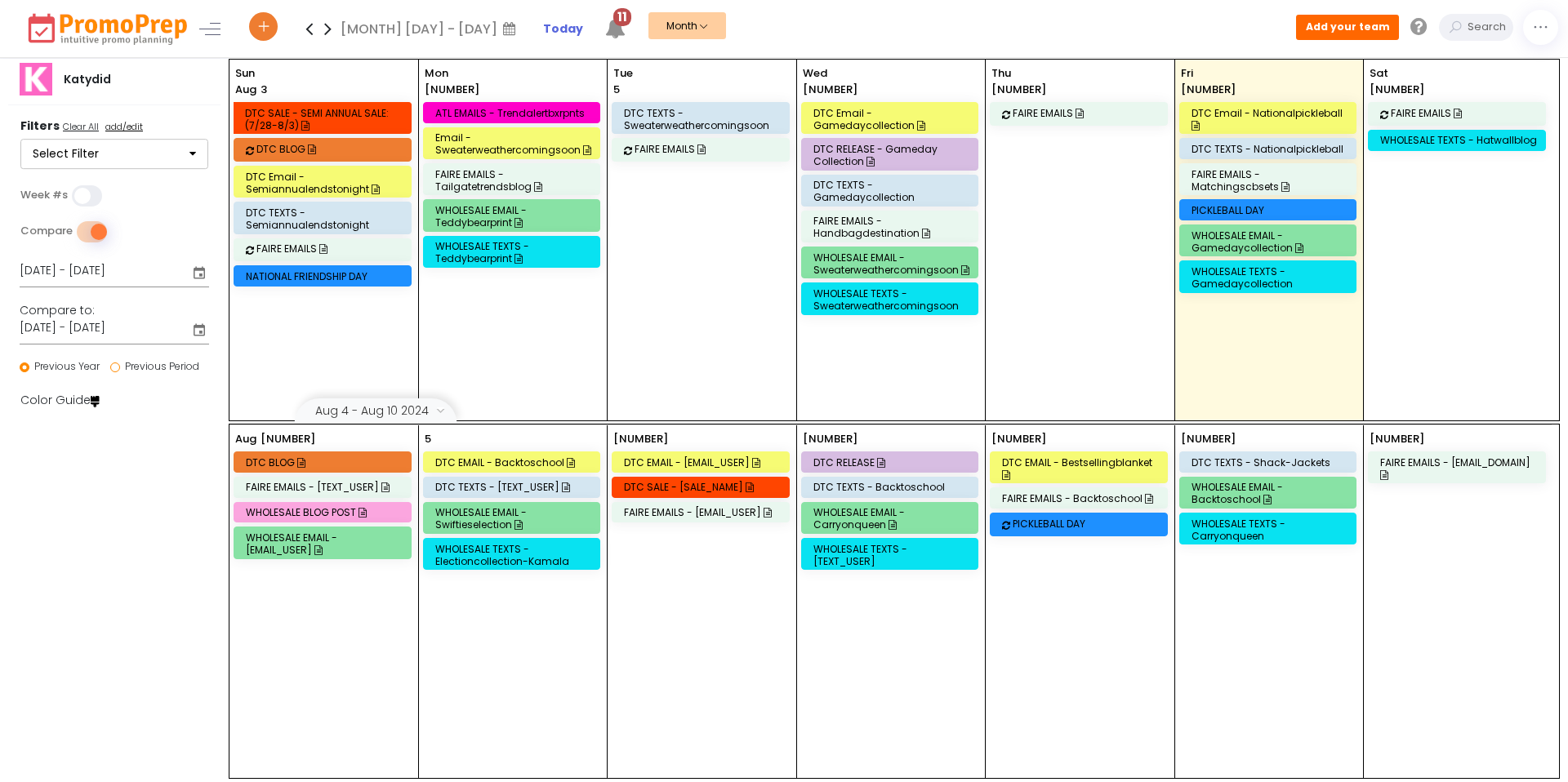 click at bounding box center [327, 29] 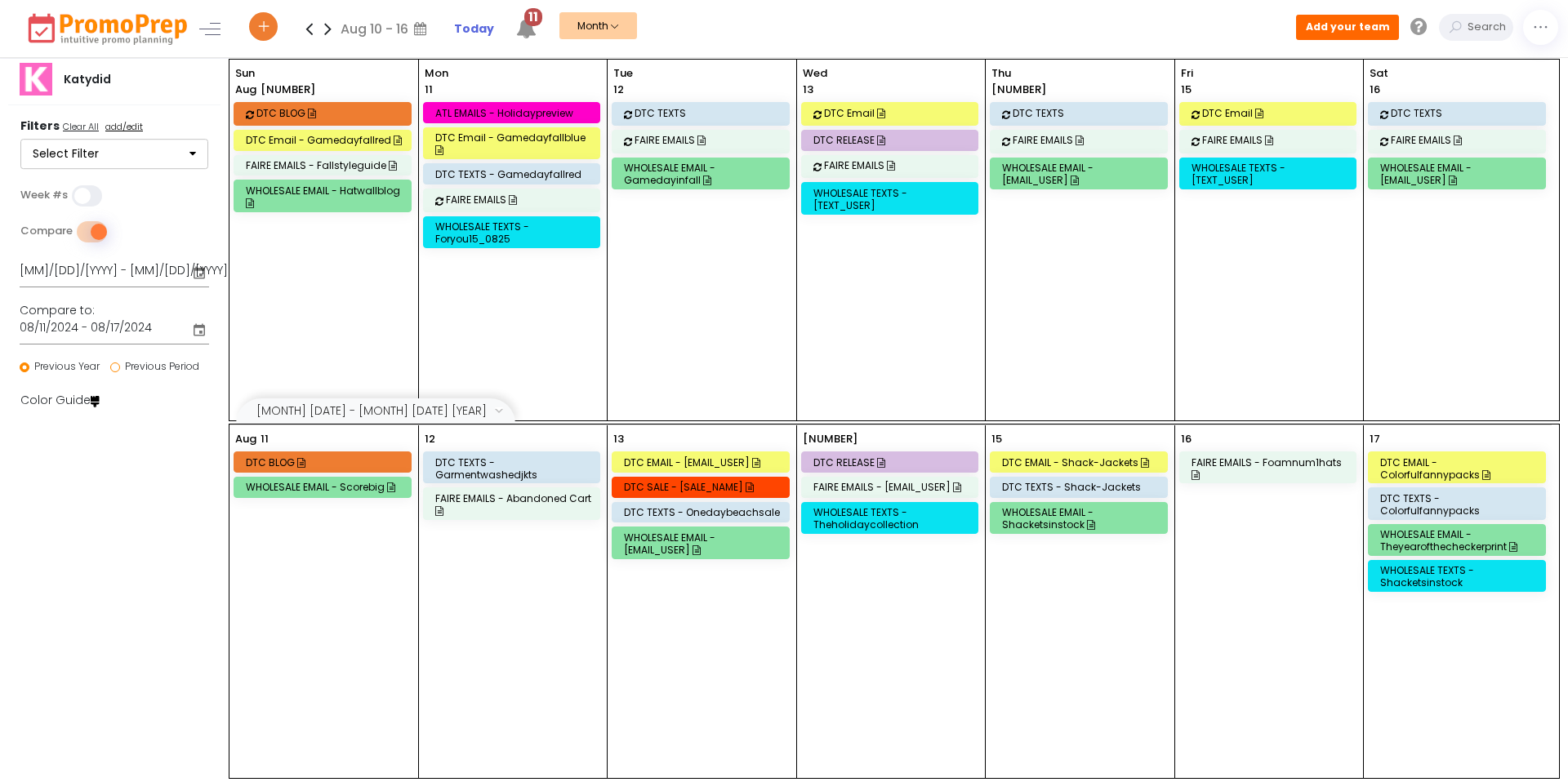 click on "DTC RELEASE" at bounding box center (893, 140) 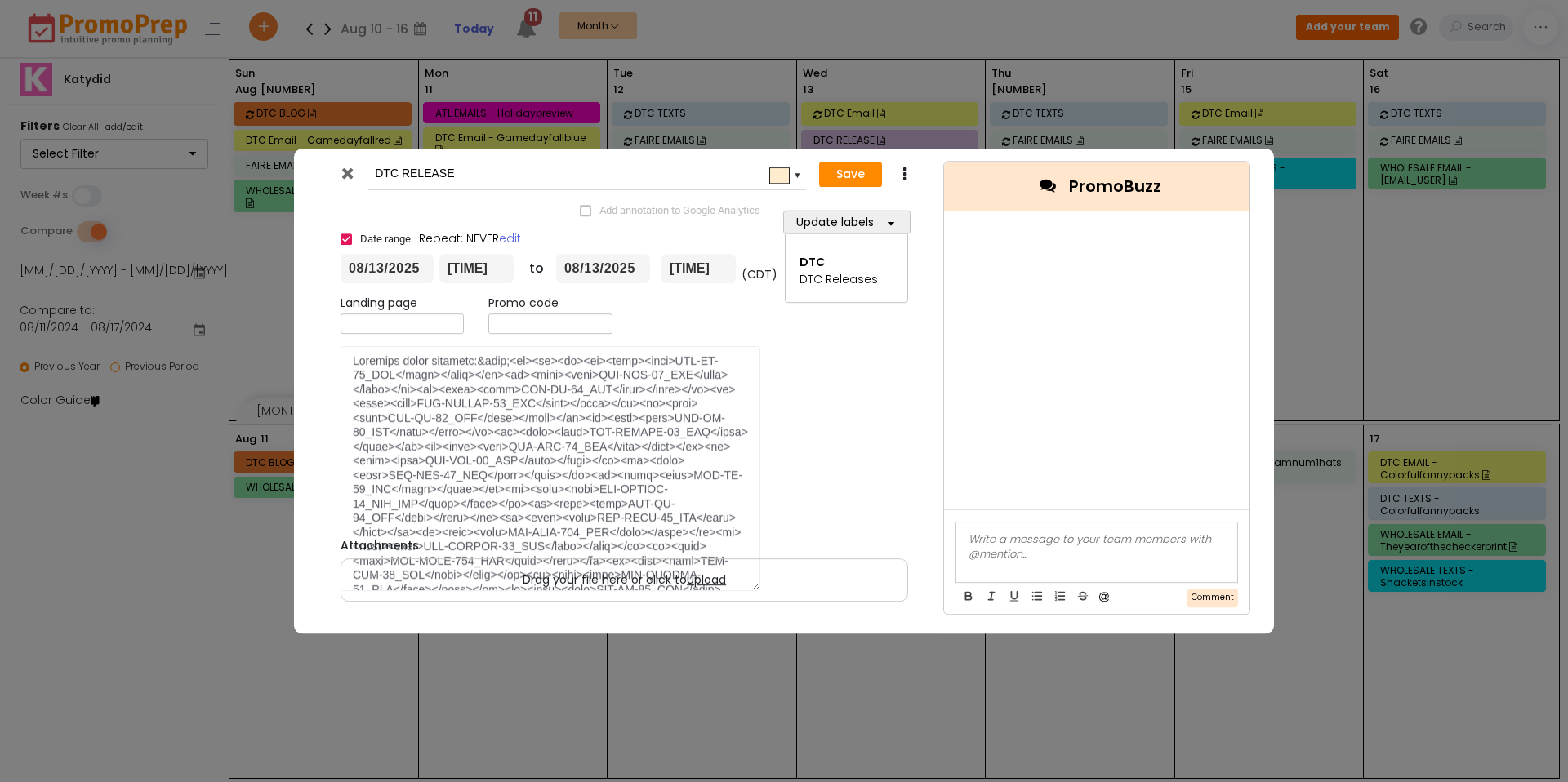 scroll, scrollTop: 0, scrollLeft: 0, axis: both 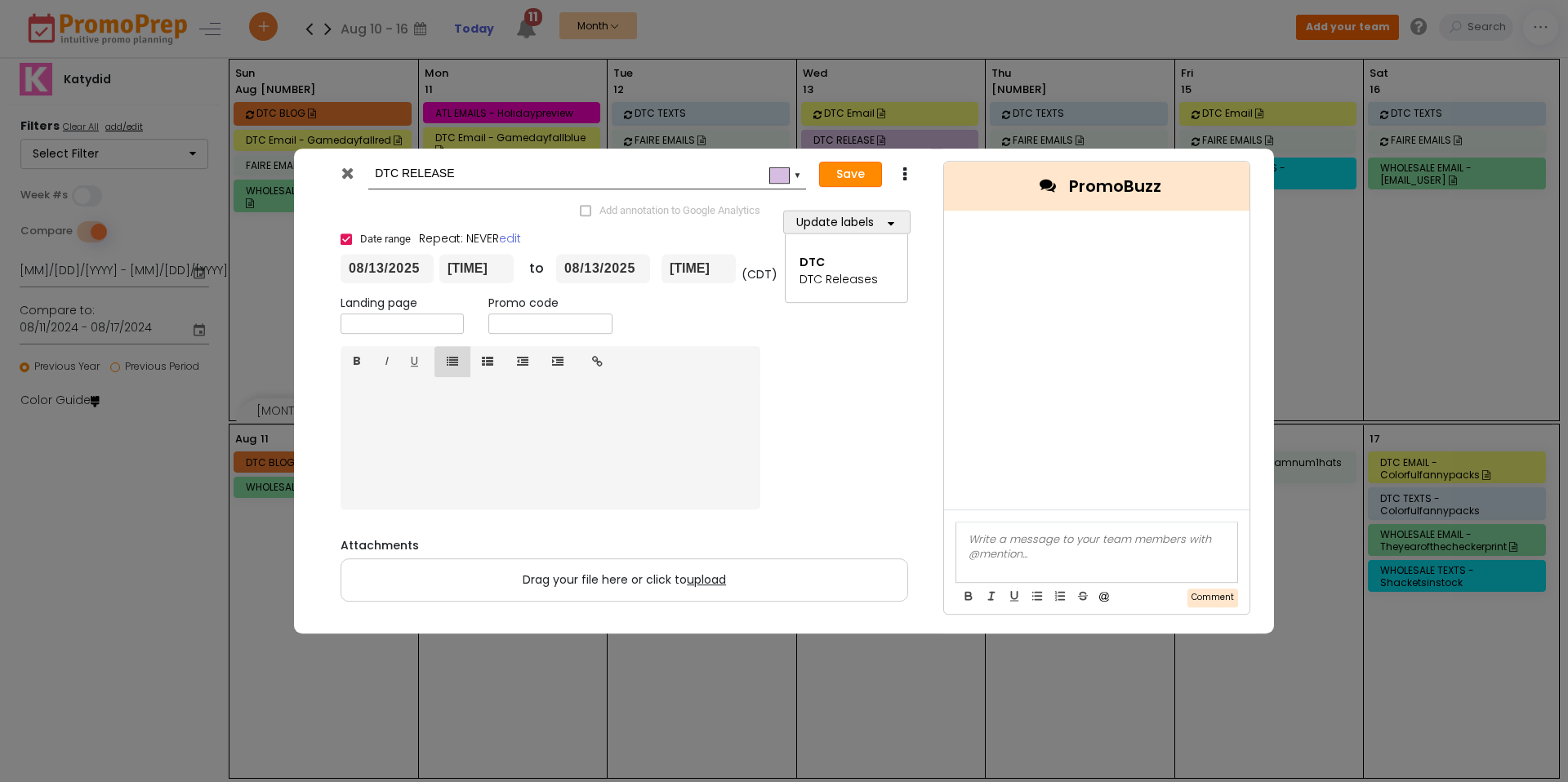 click on "Save" at bounding box center (850, 175) 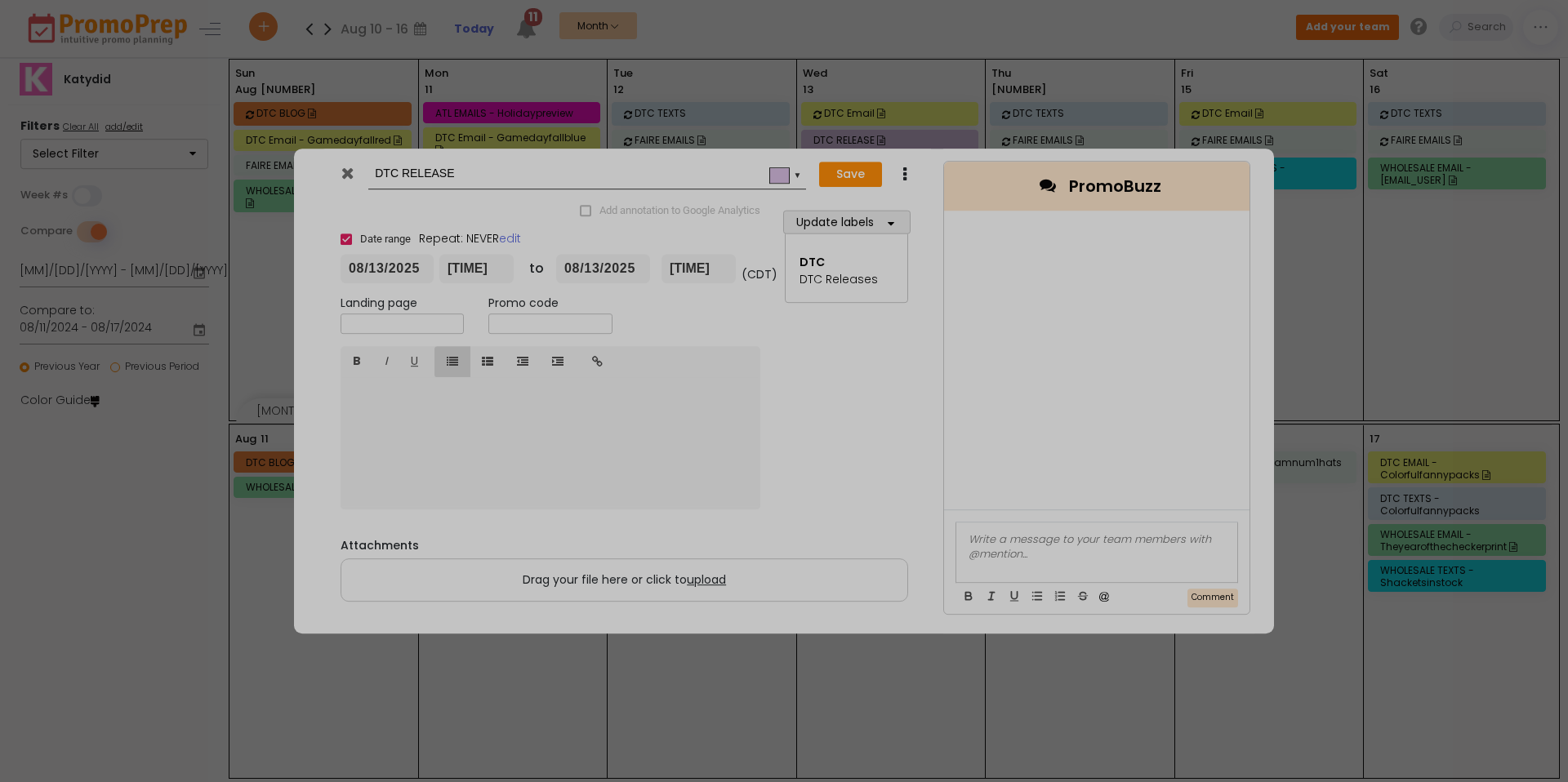 type on "[YYYY]-[MM]-[DD]" 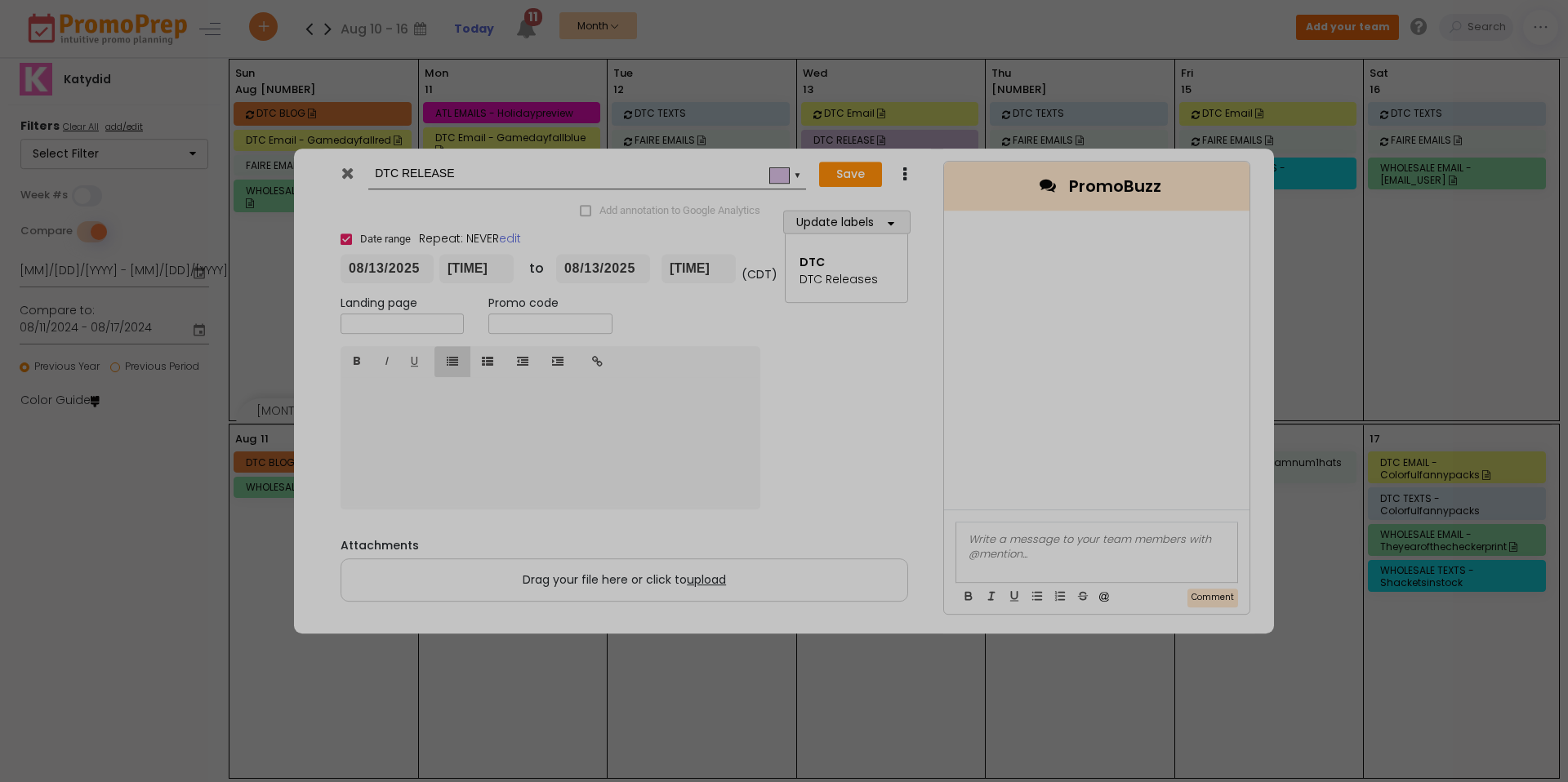 type on "[TIME]" 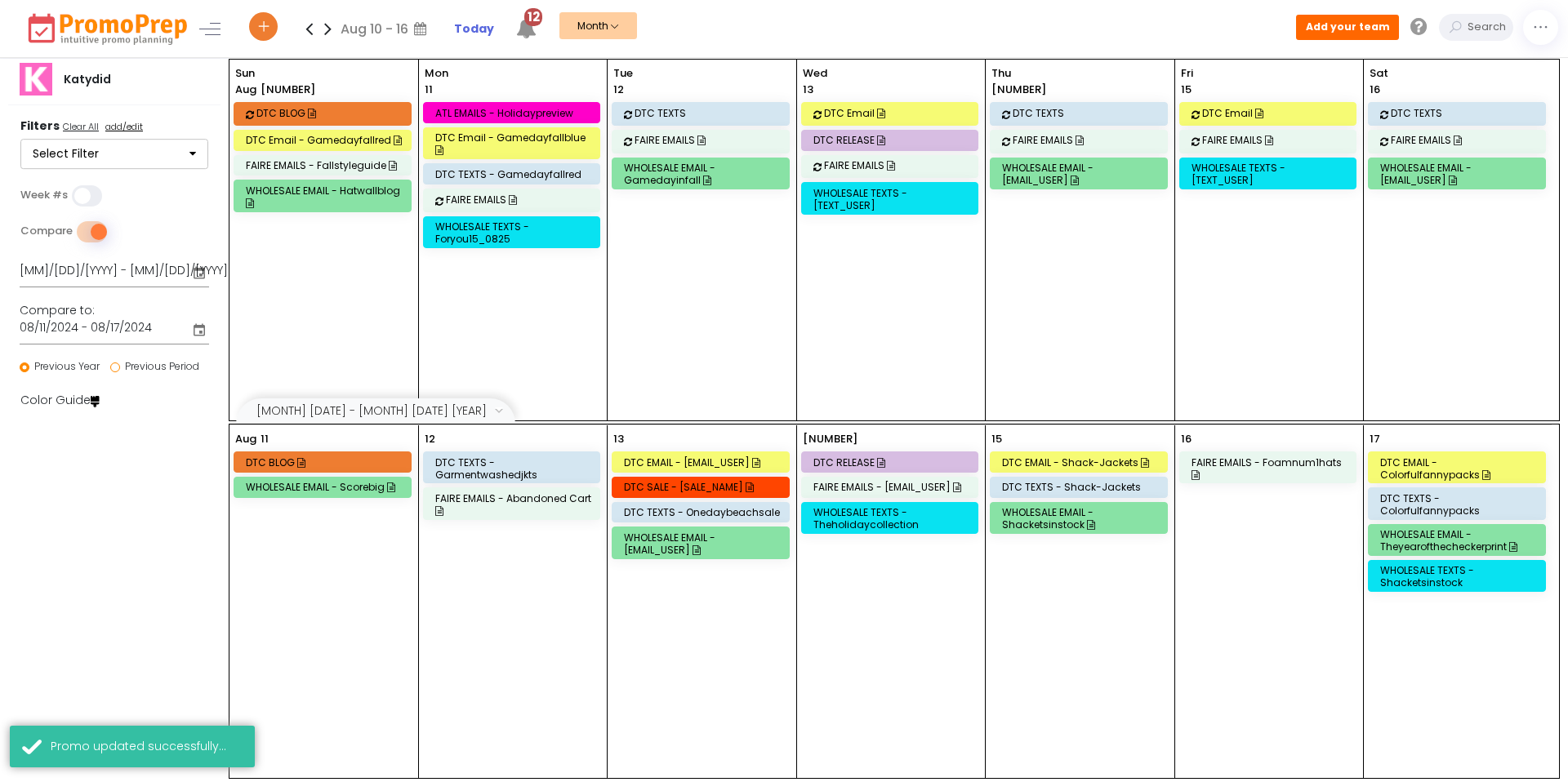 click on "DTC RELEASE" at bounding box center (893, 140) 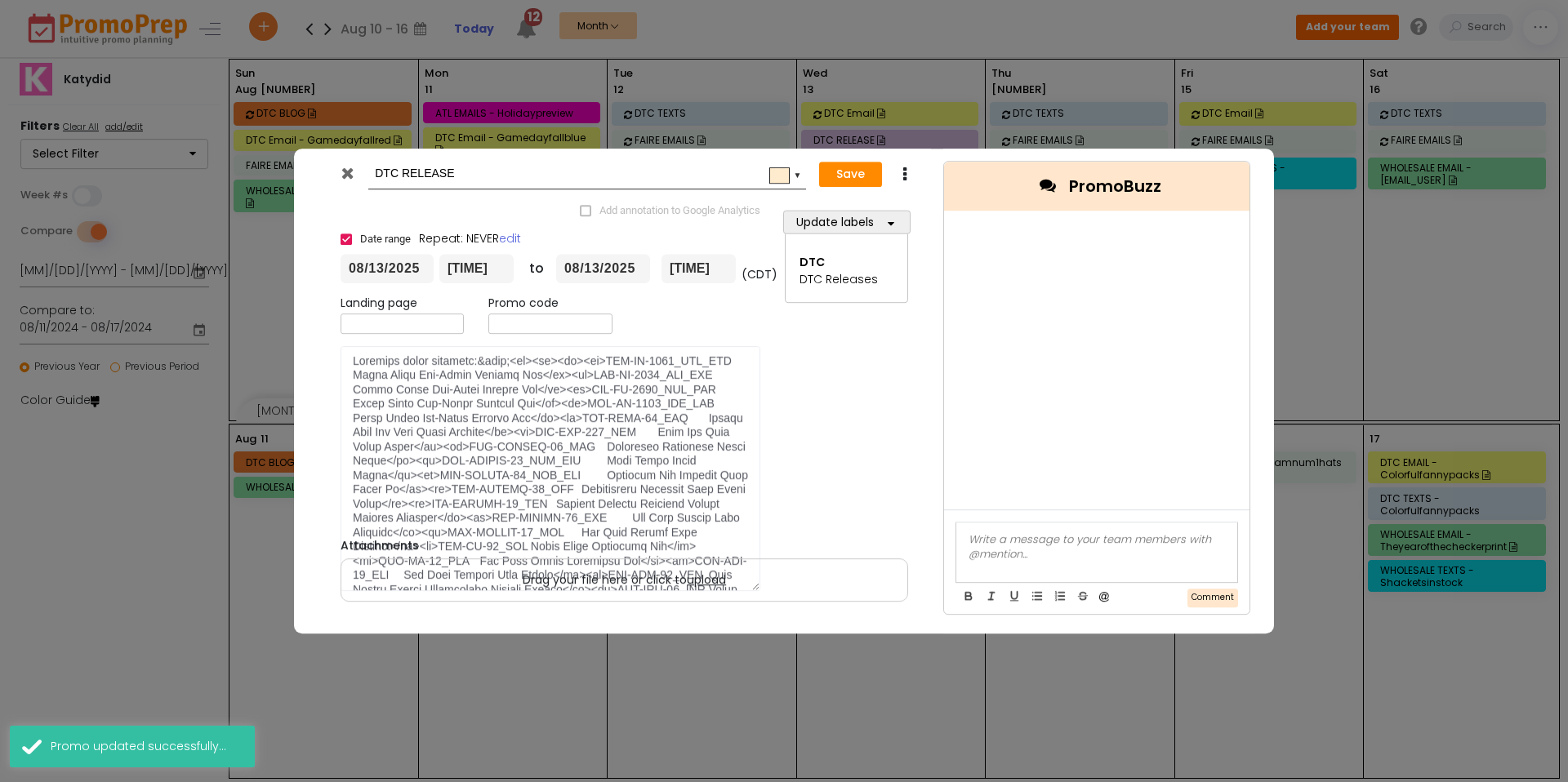 scroll, scrollTop: 0, scrollLeft: 0, axis: both 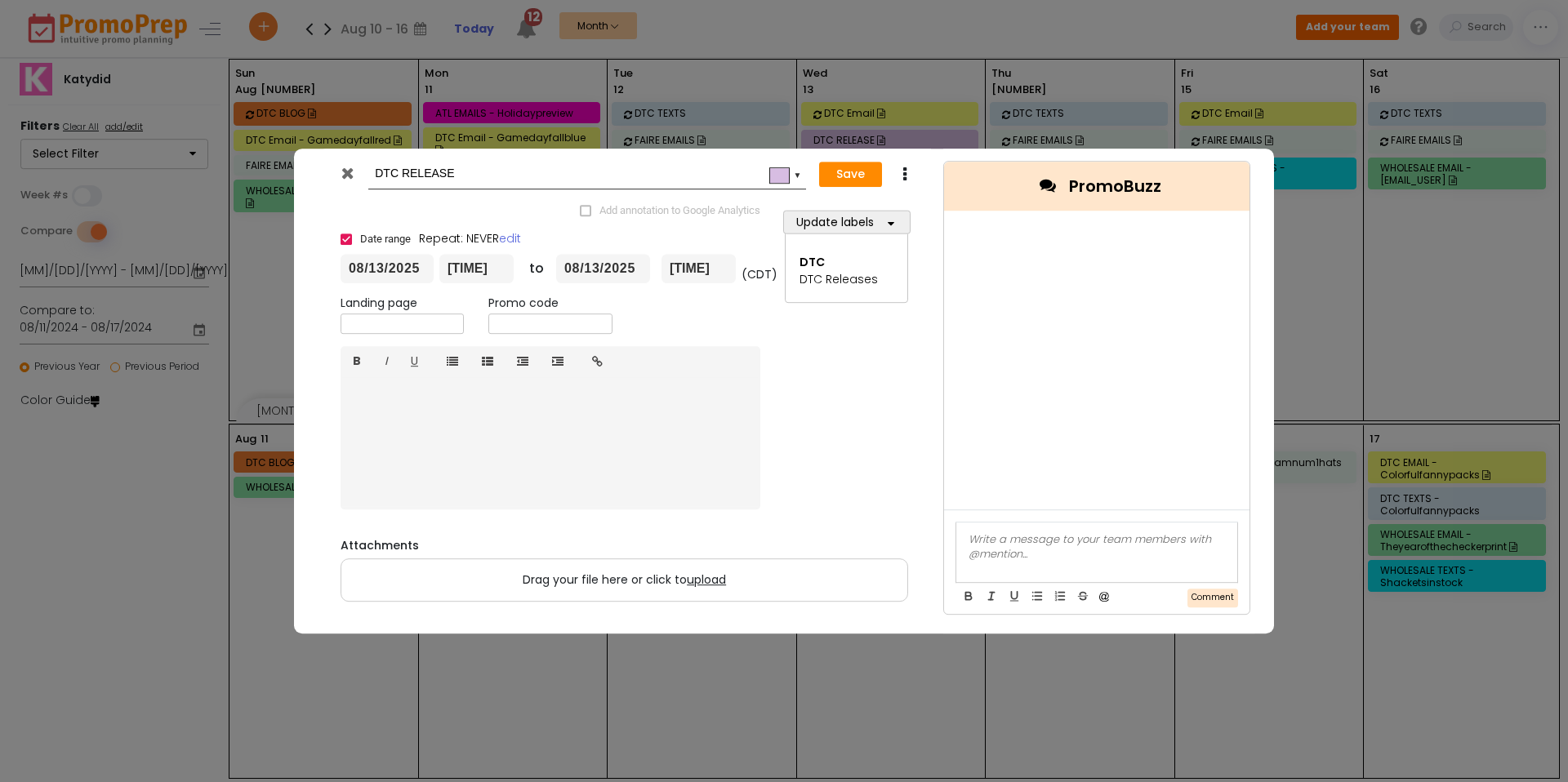 click at bounding box center [1097, 540] 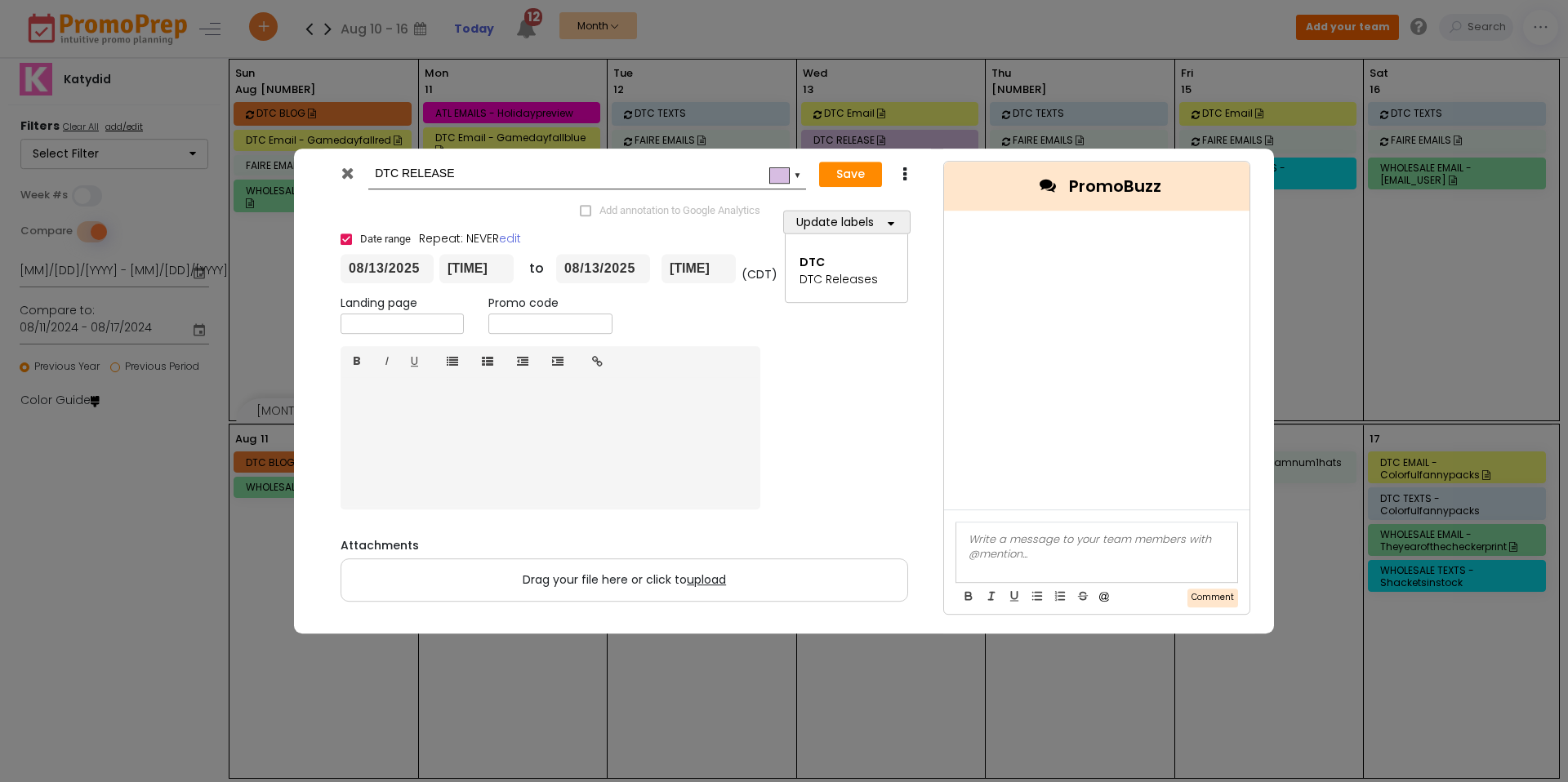 type 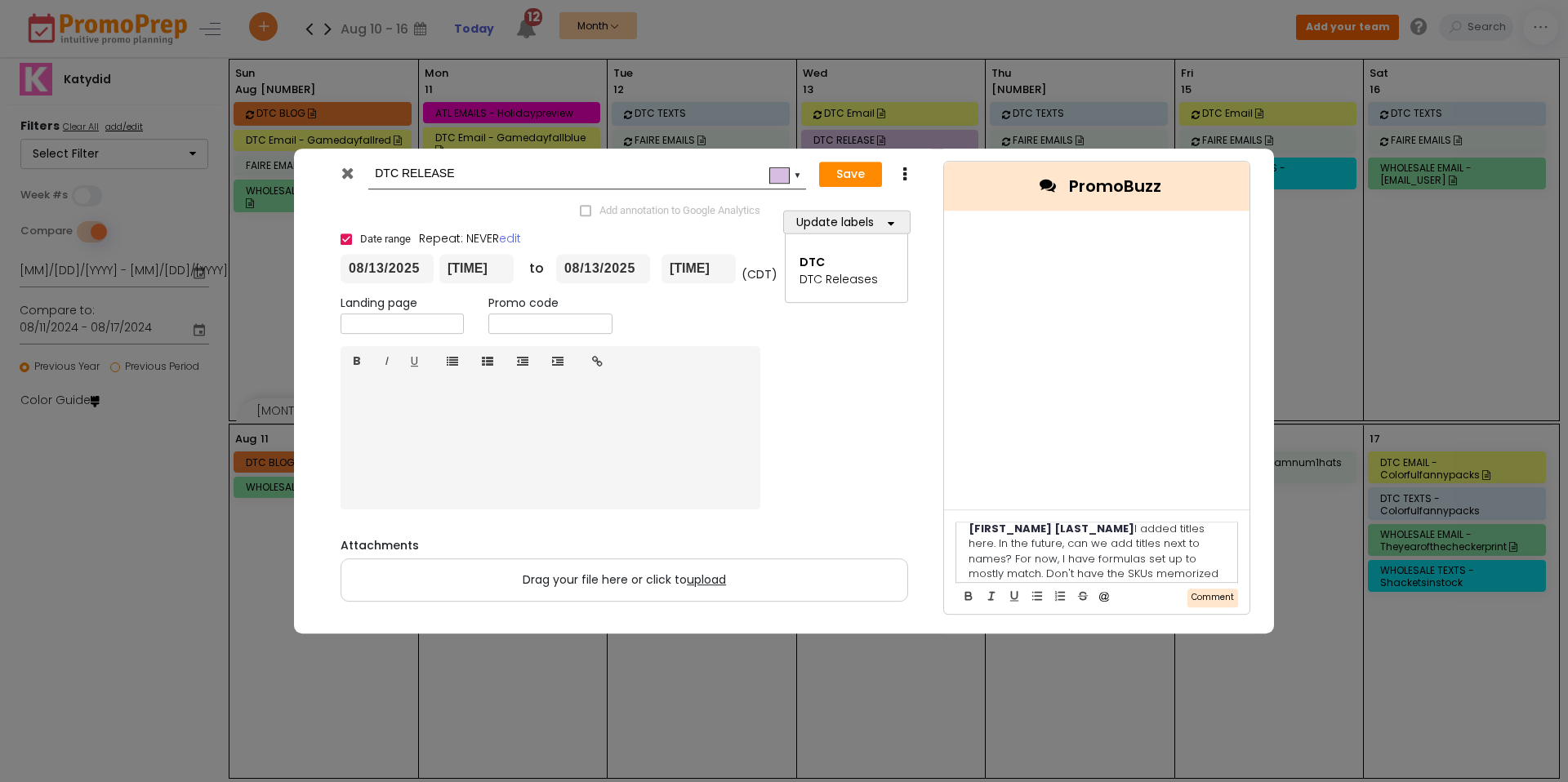 scroll, scrollTop: 25, scrollLeft: 0, axis: vertical 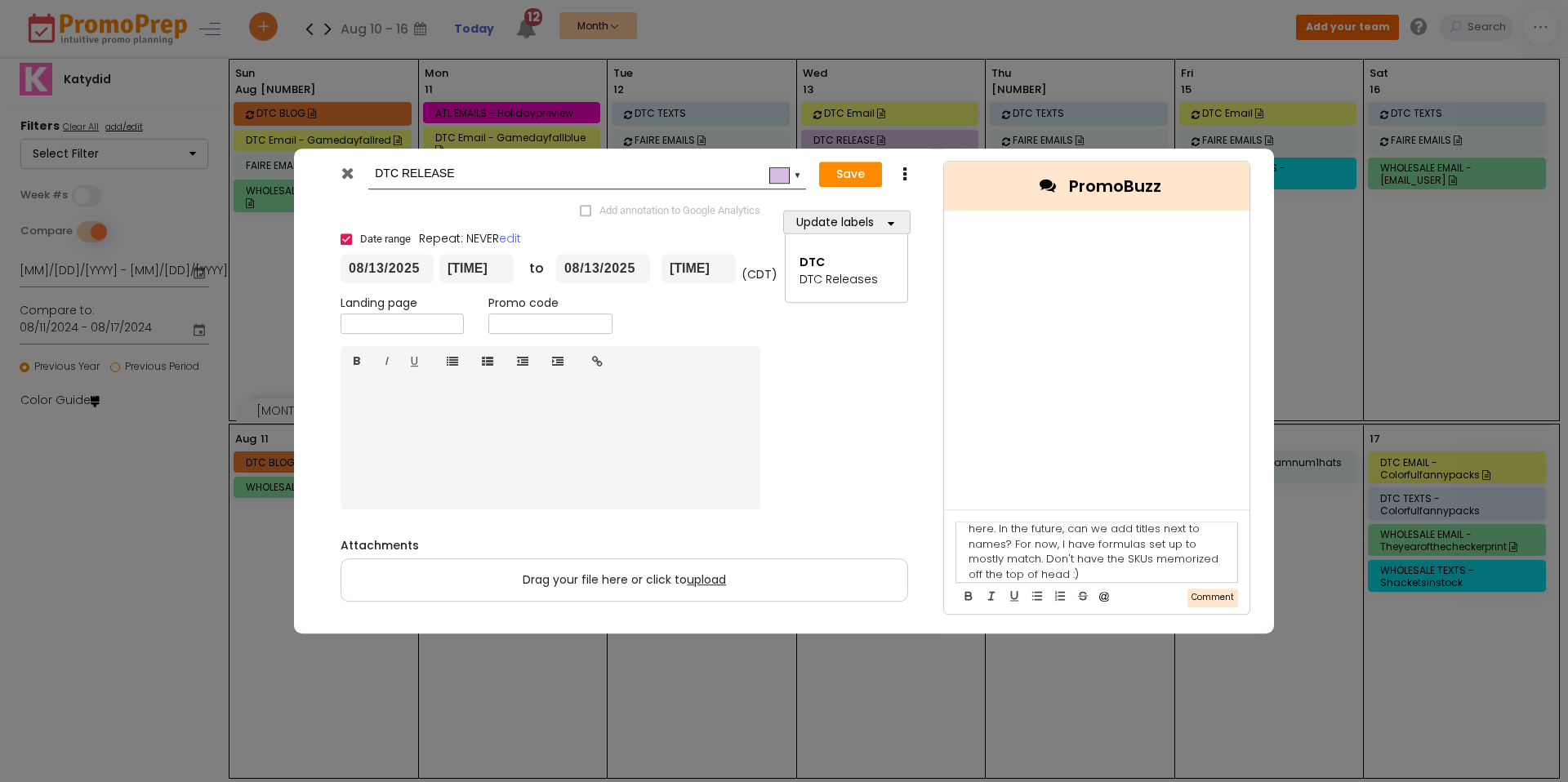 click on "Comment" at bounding box center (1213, 598) 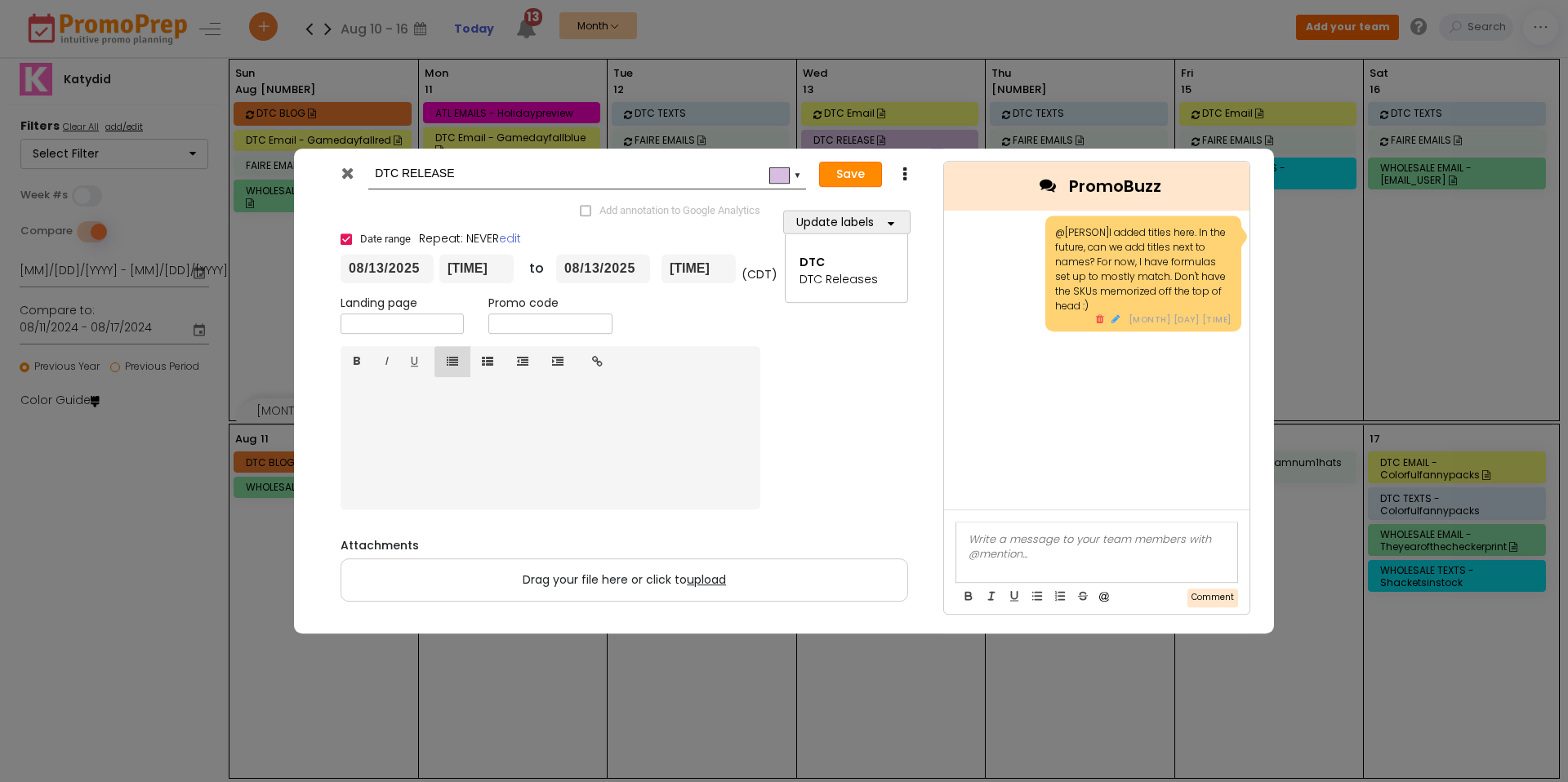 click on "Save" at bounding box center (850, 175) 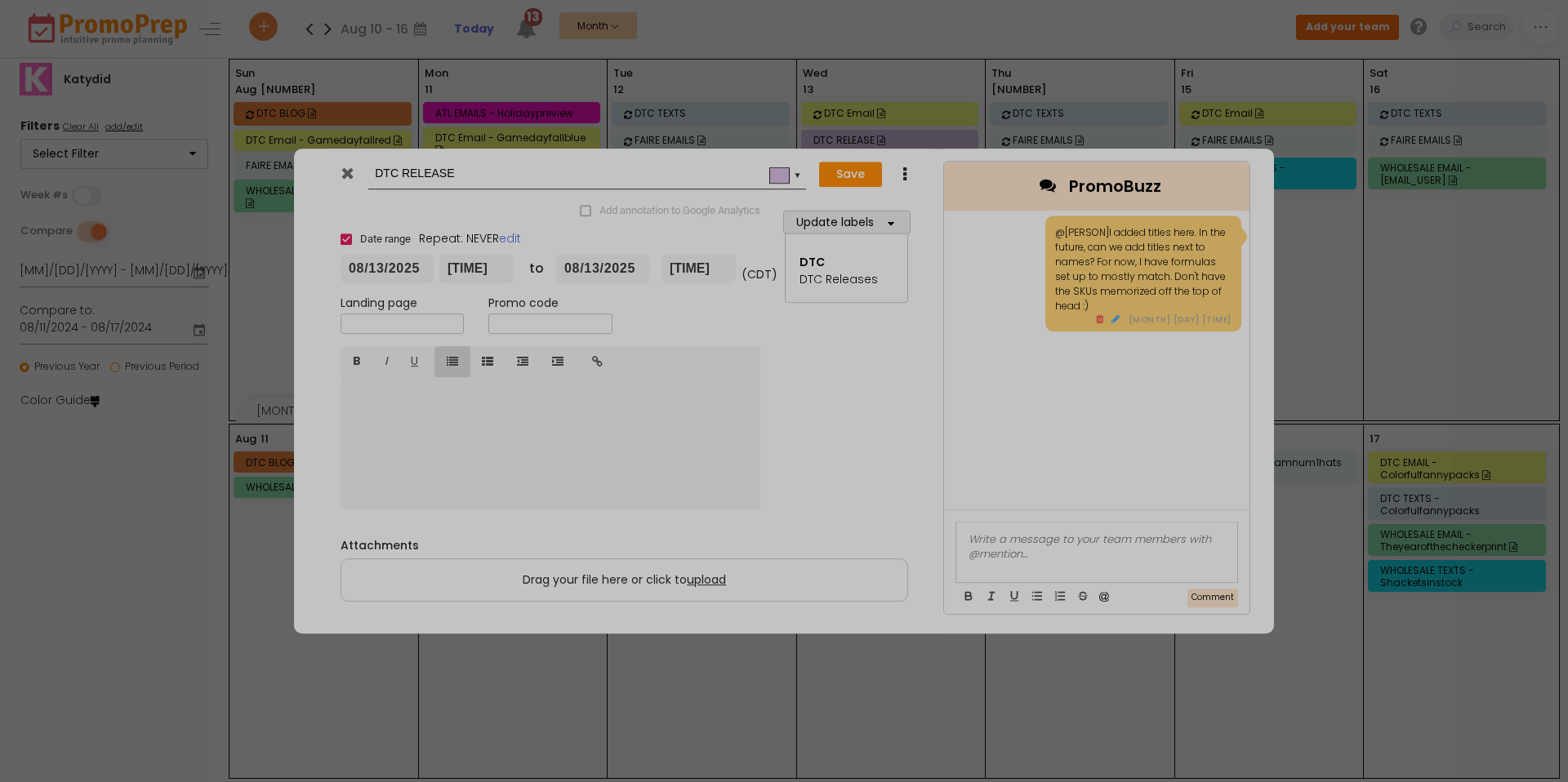 type on "[YYYY]-[MM]-[DD]" 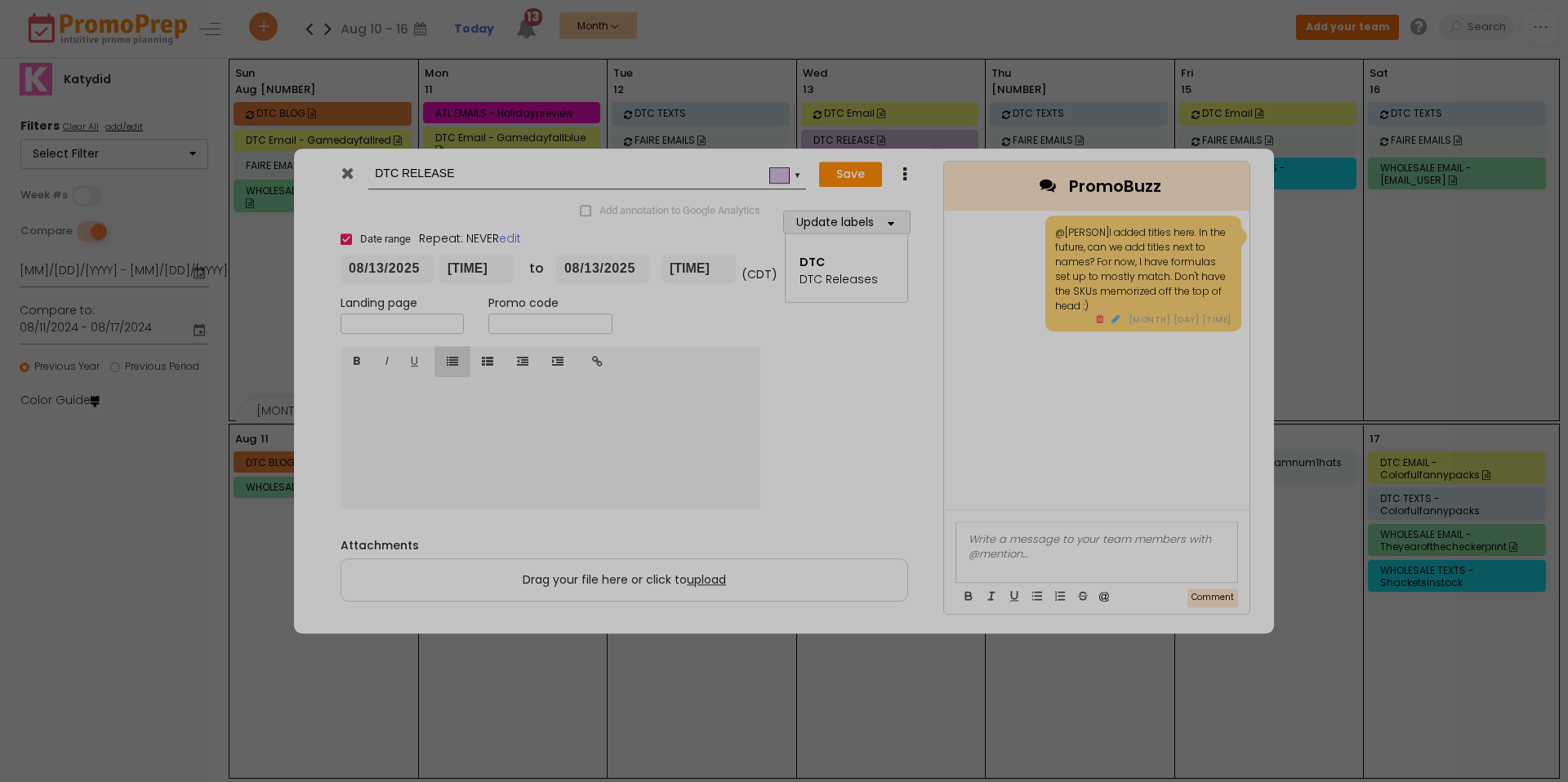 type on "[TIME]" 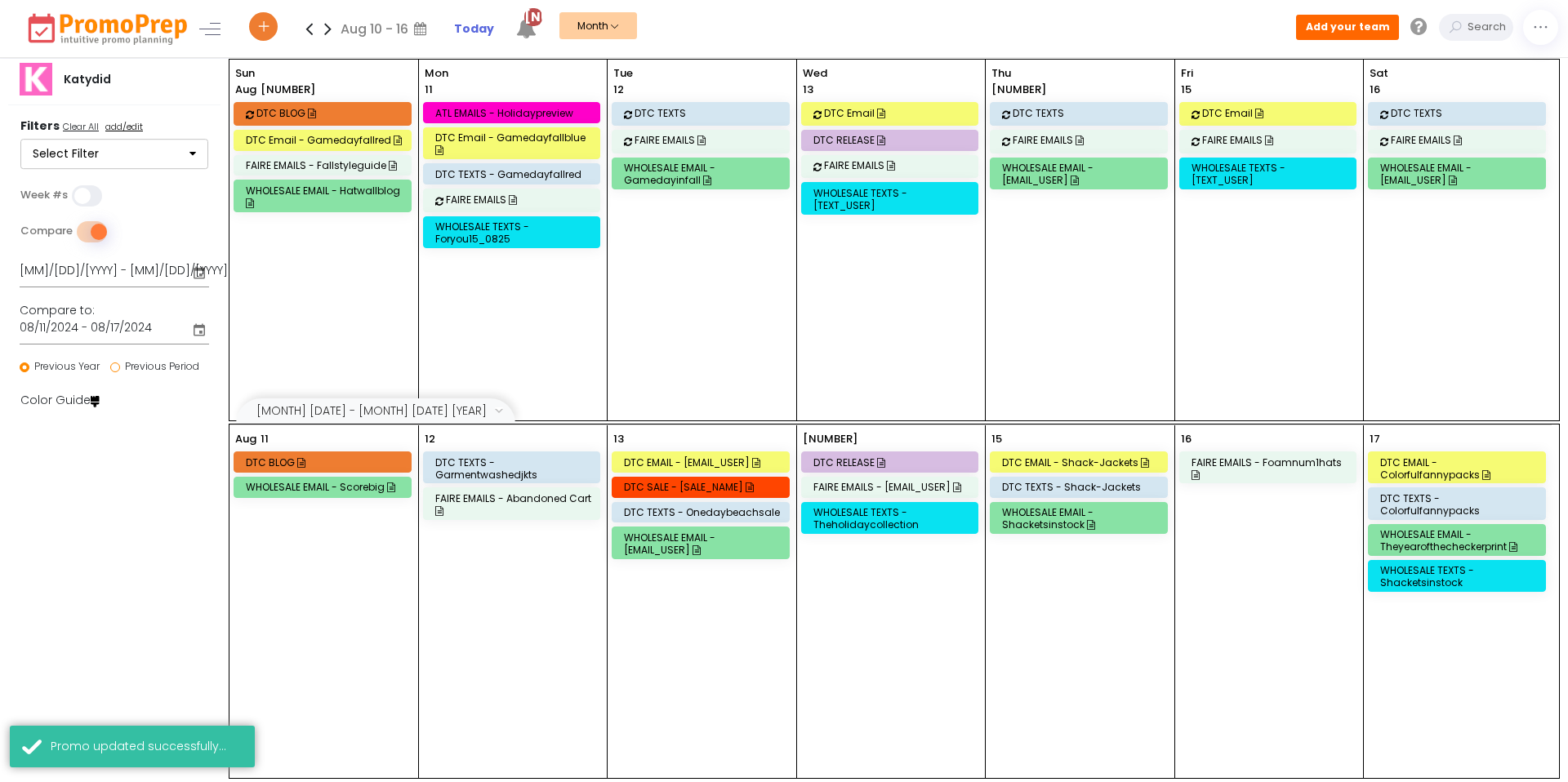 click on "DTC RELEASE" at bounding box center (893, 140) 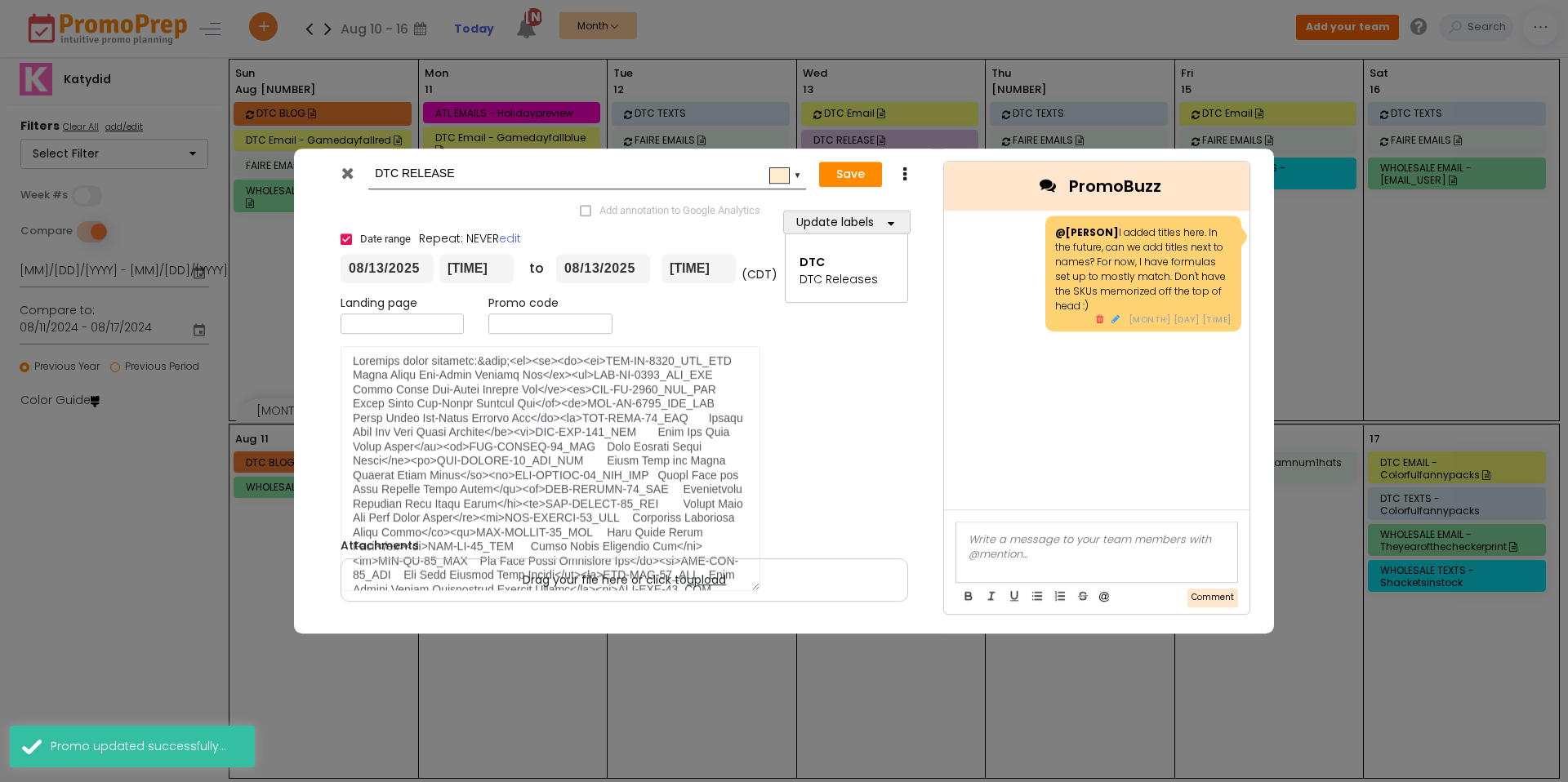 scroll, scrollTop: 0, scrollLeft: 0, axis: both 